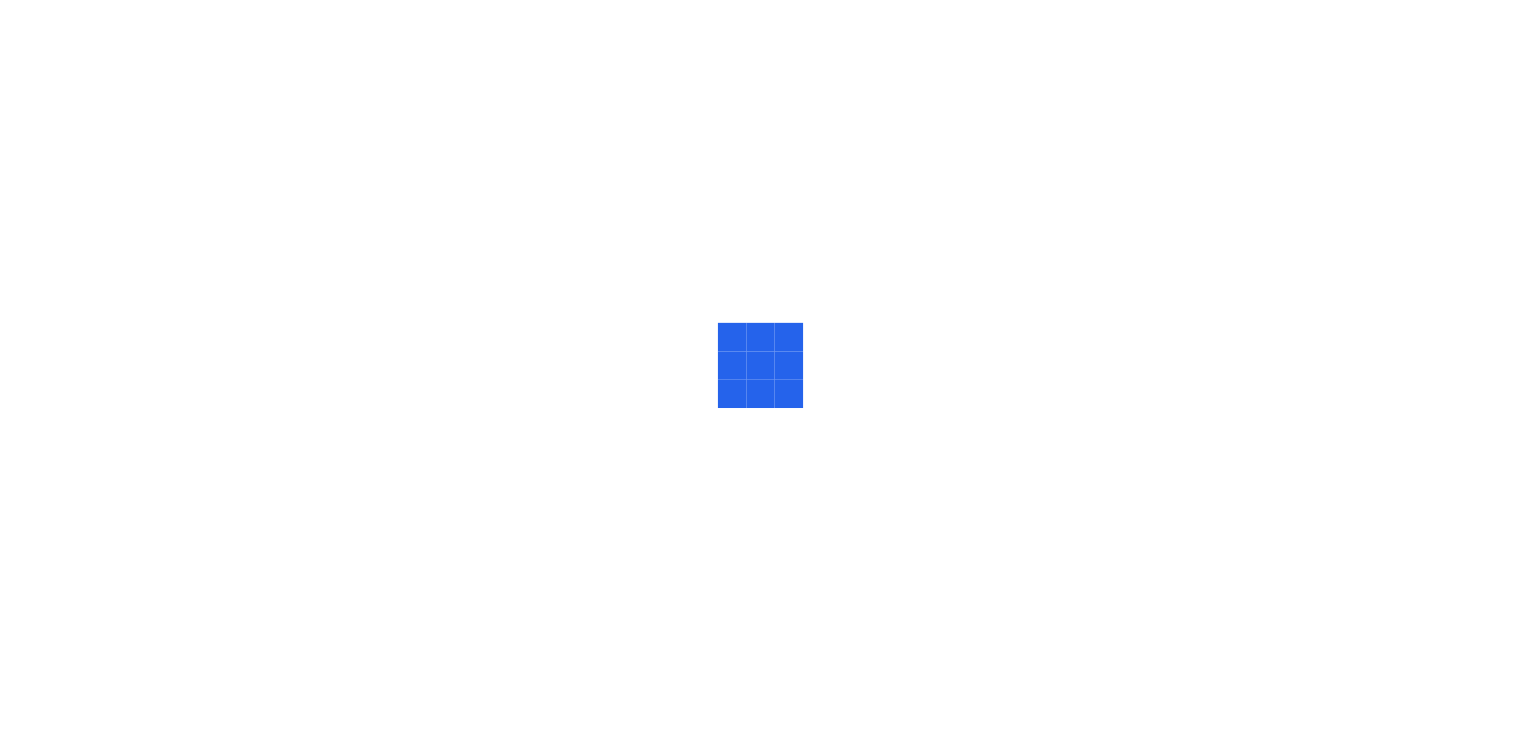 scroll, scrollTop: 0, scrollLeft: 0, axis: both 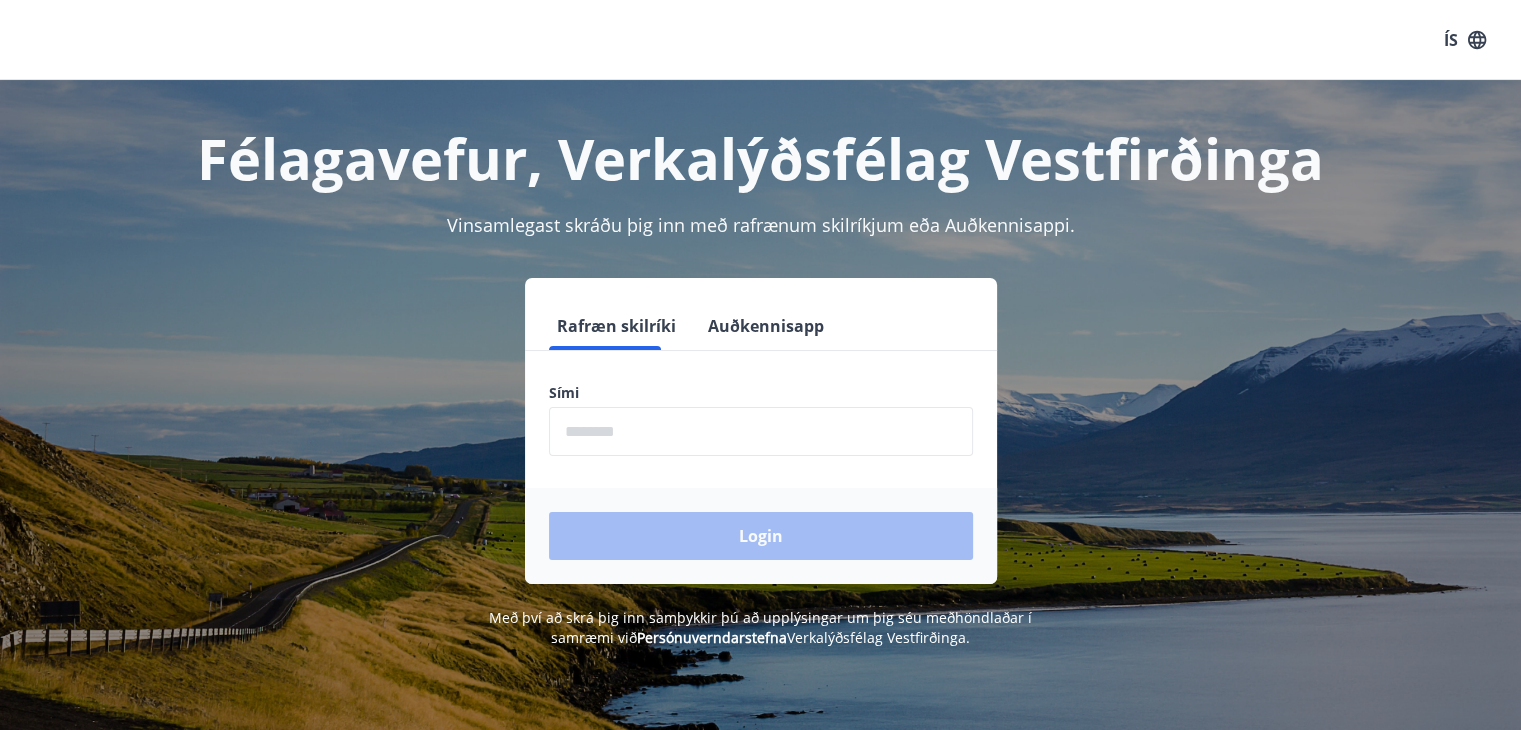 click at bounding box center [761, 431] 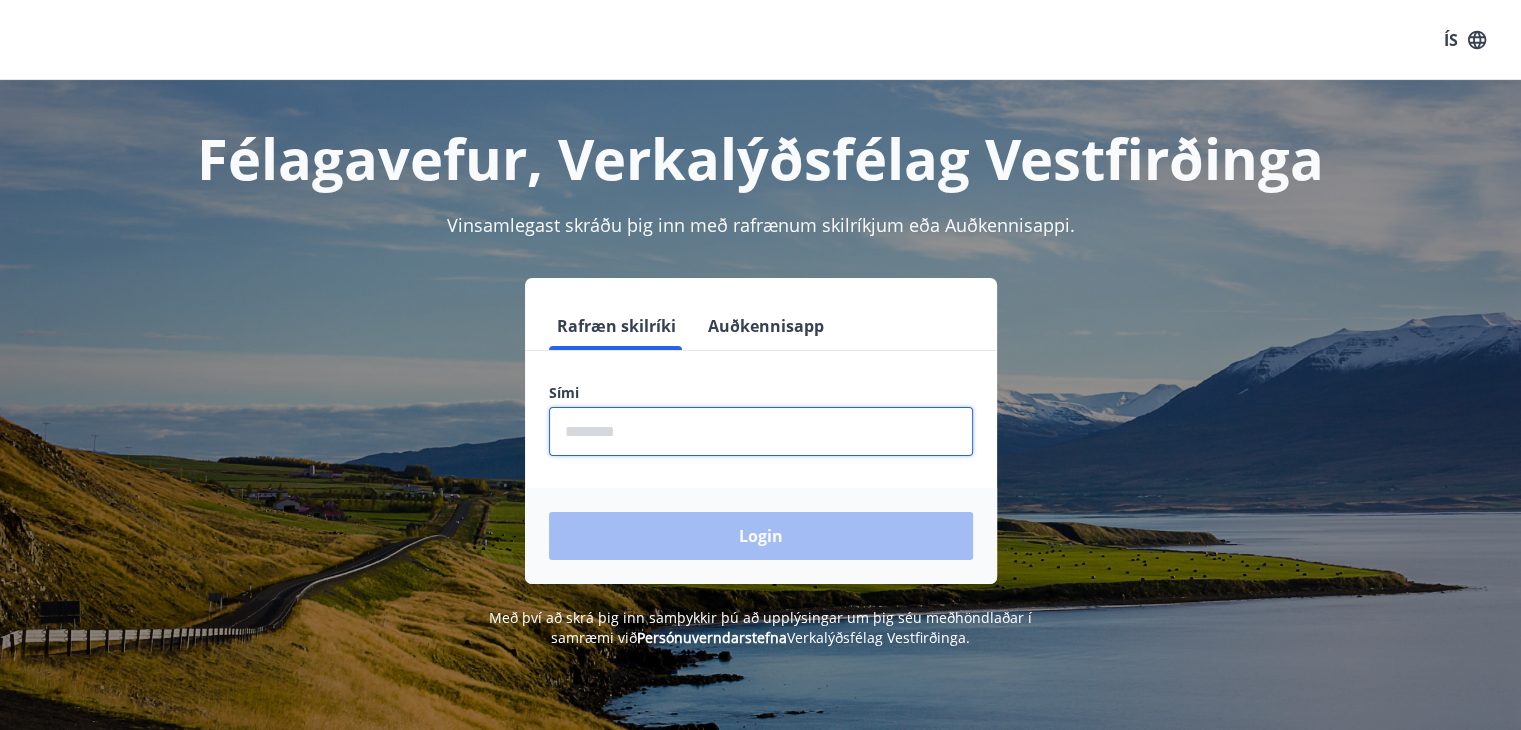 type on "********" 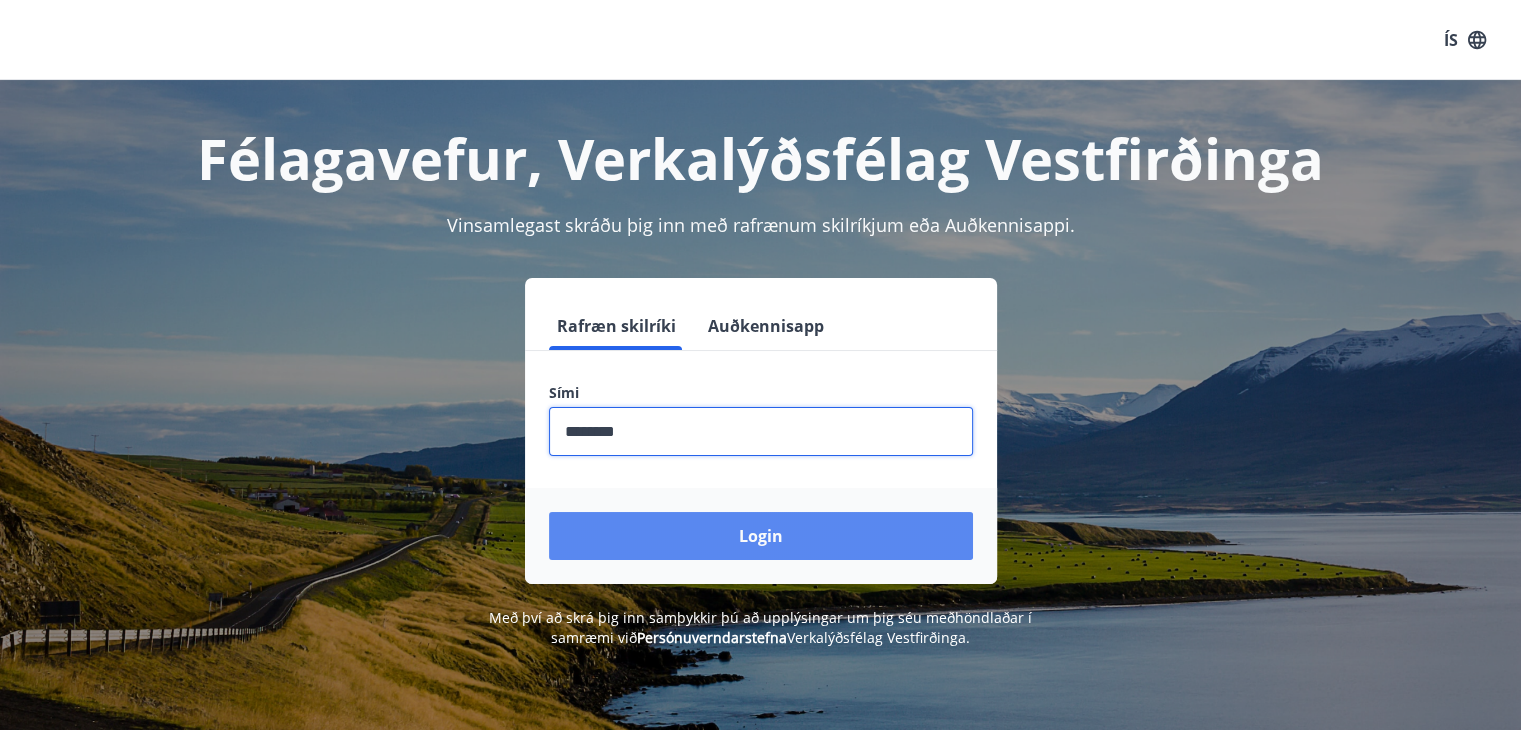 click on "Login" at bounding box center (761, 536) 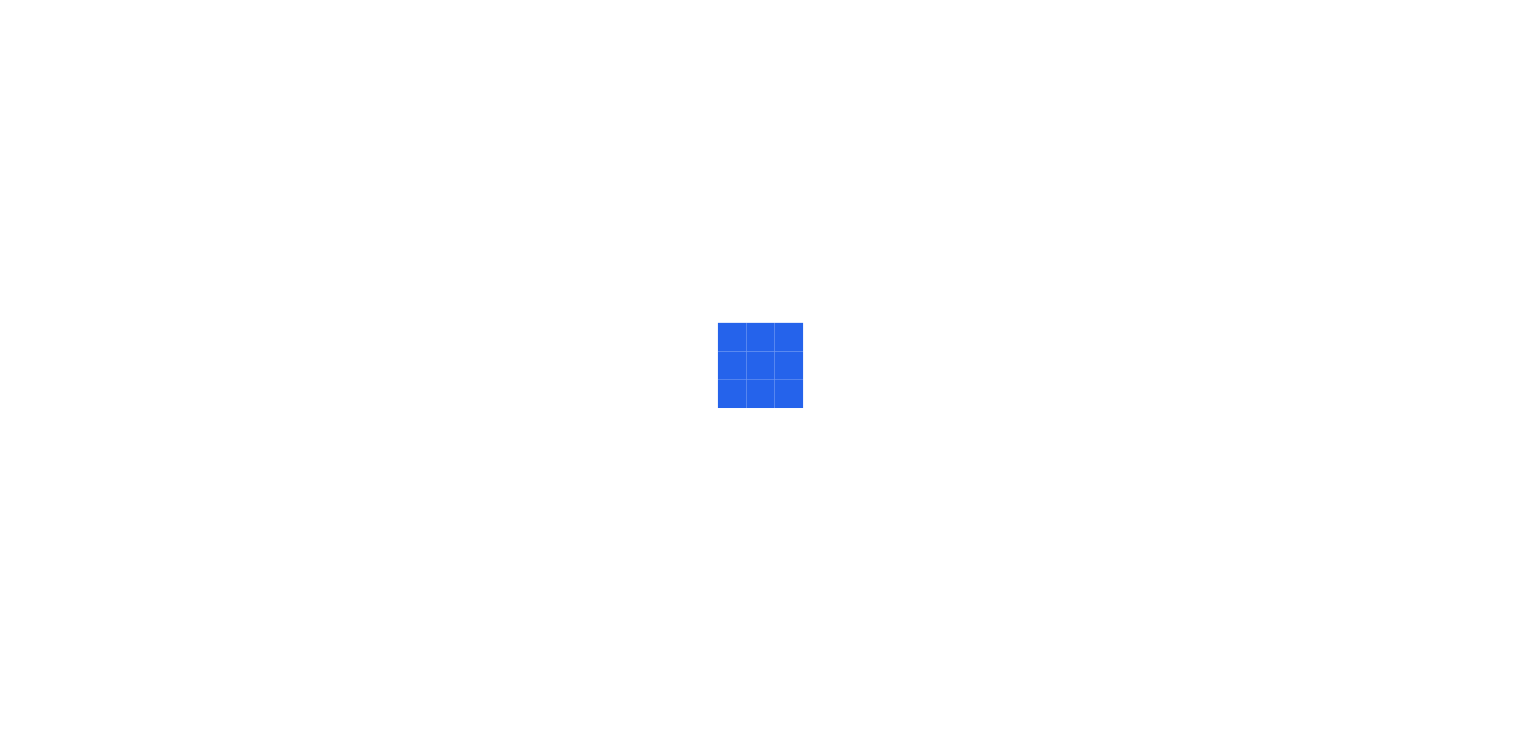 scroll, scrollTop: 0, scrollLeft: 0, axis: both 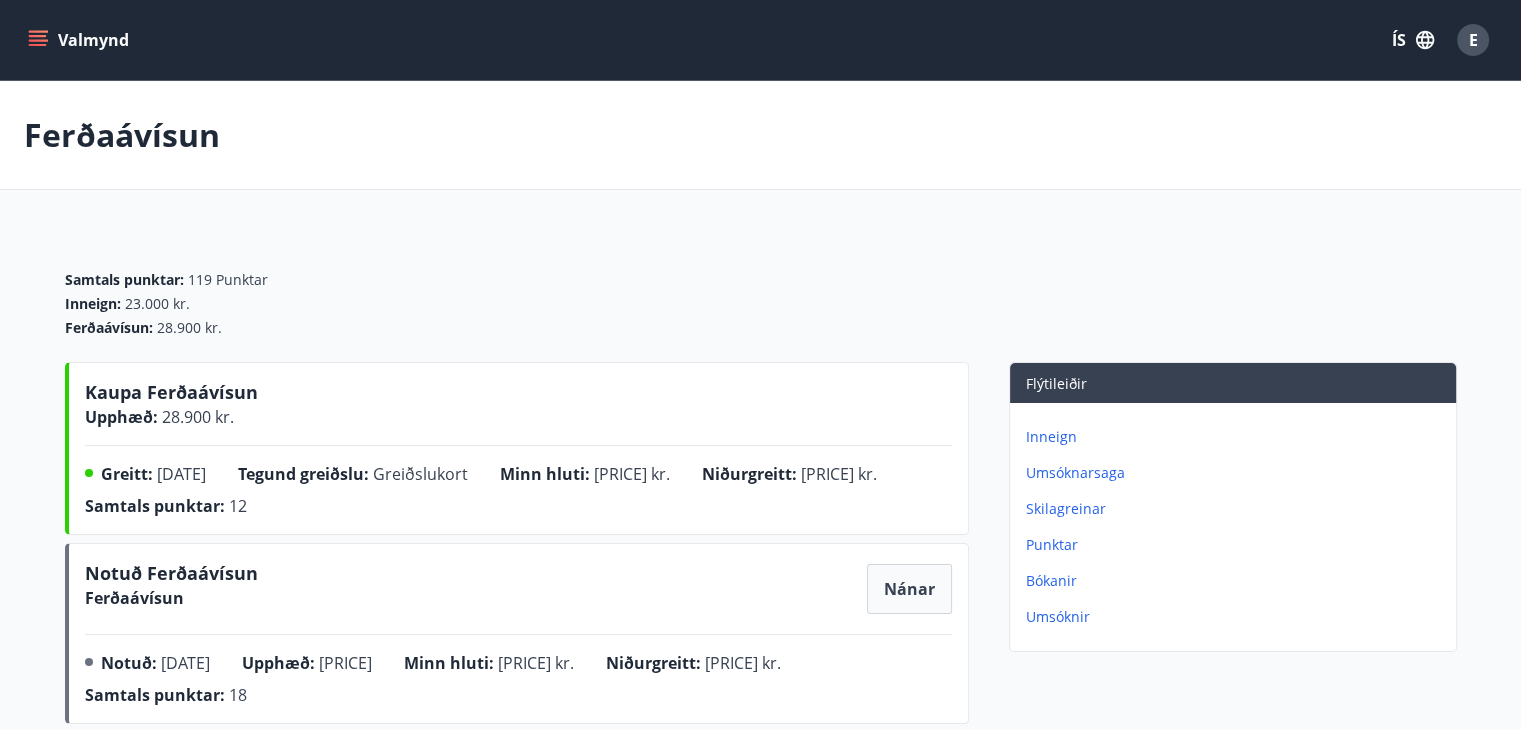 click 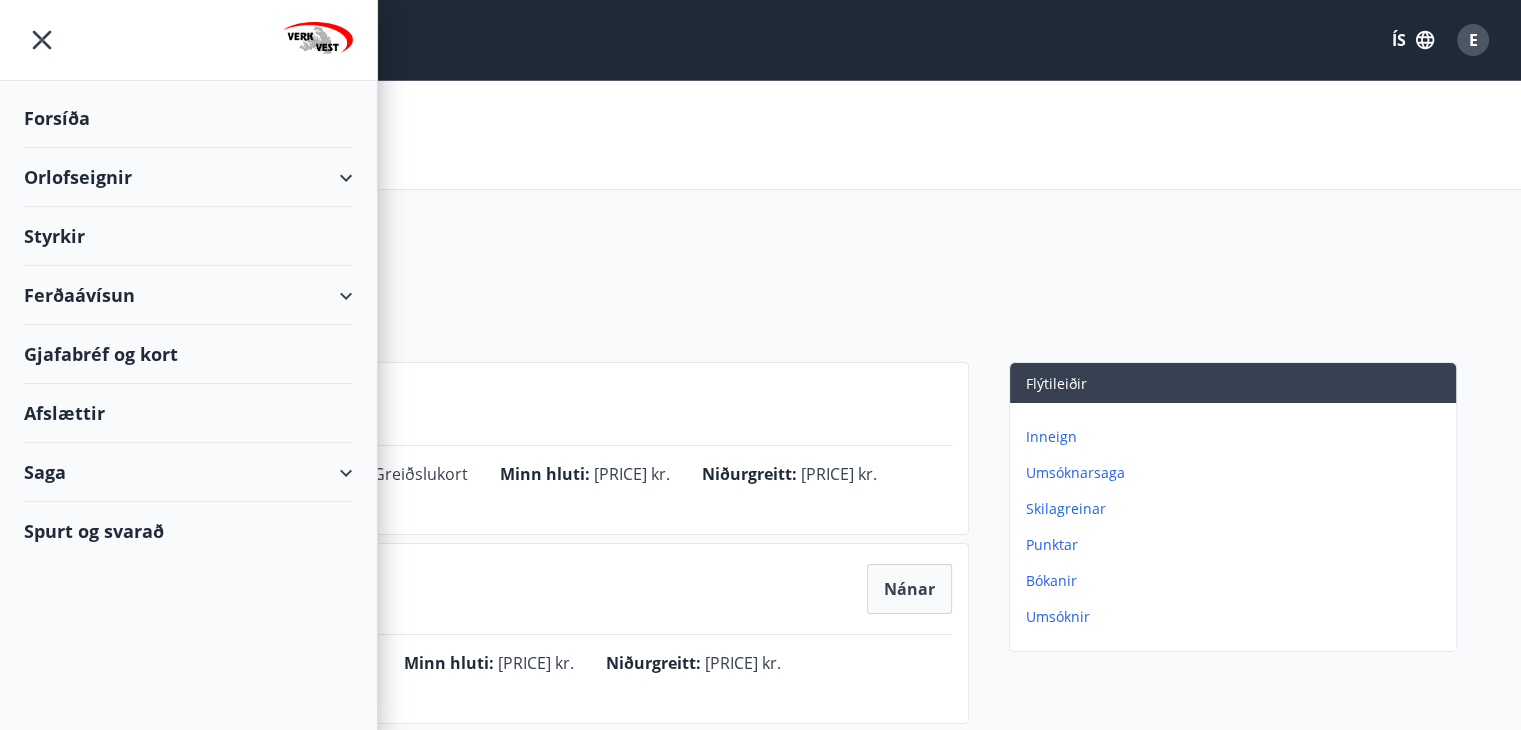 click on "Orlofseignir" at bounding box center (188, 177) 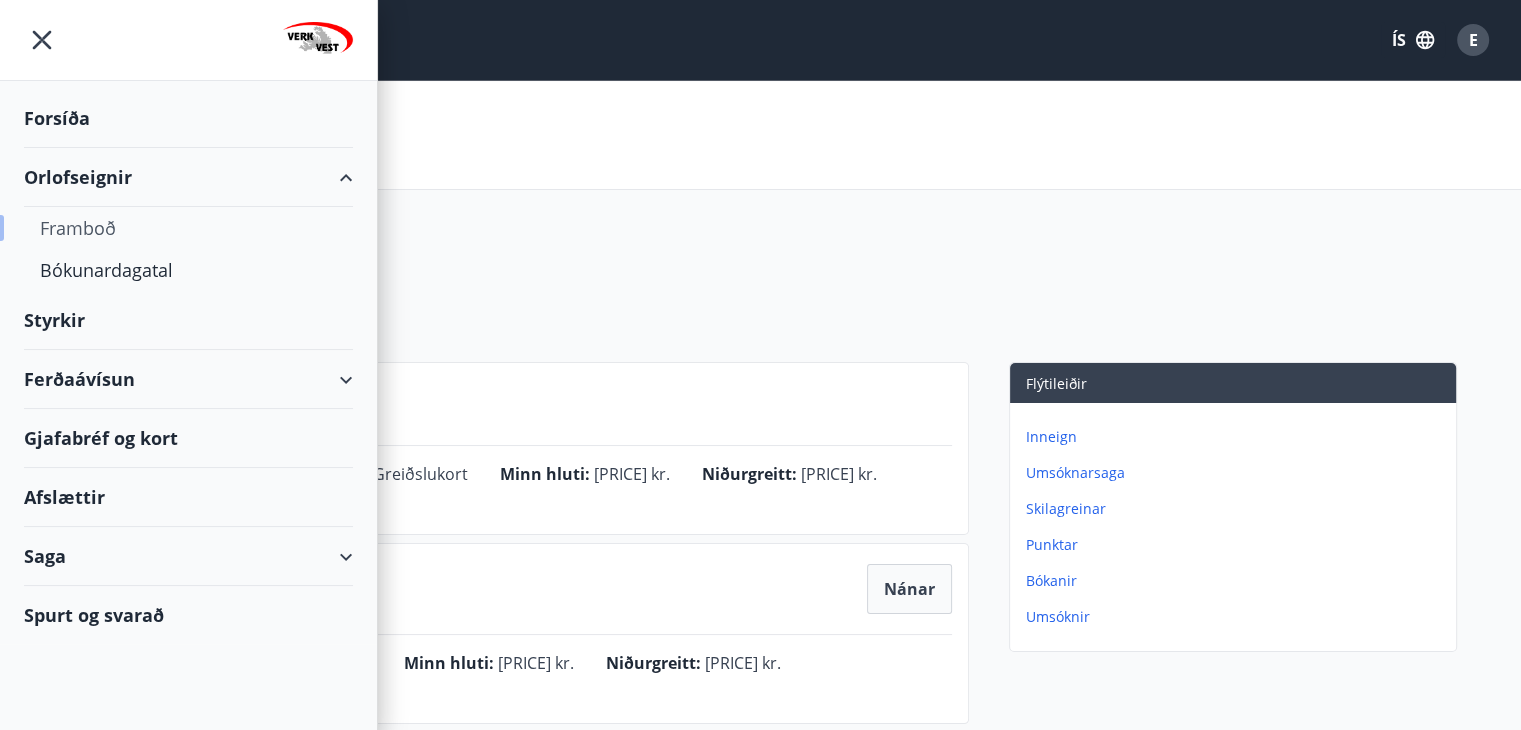 click on "Framboð" at bounding box center (188, 228) 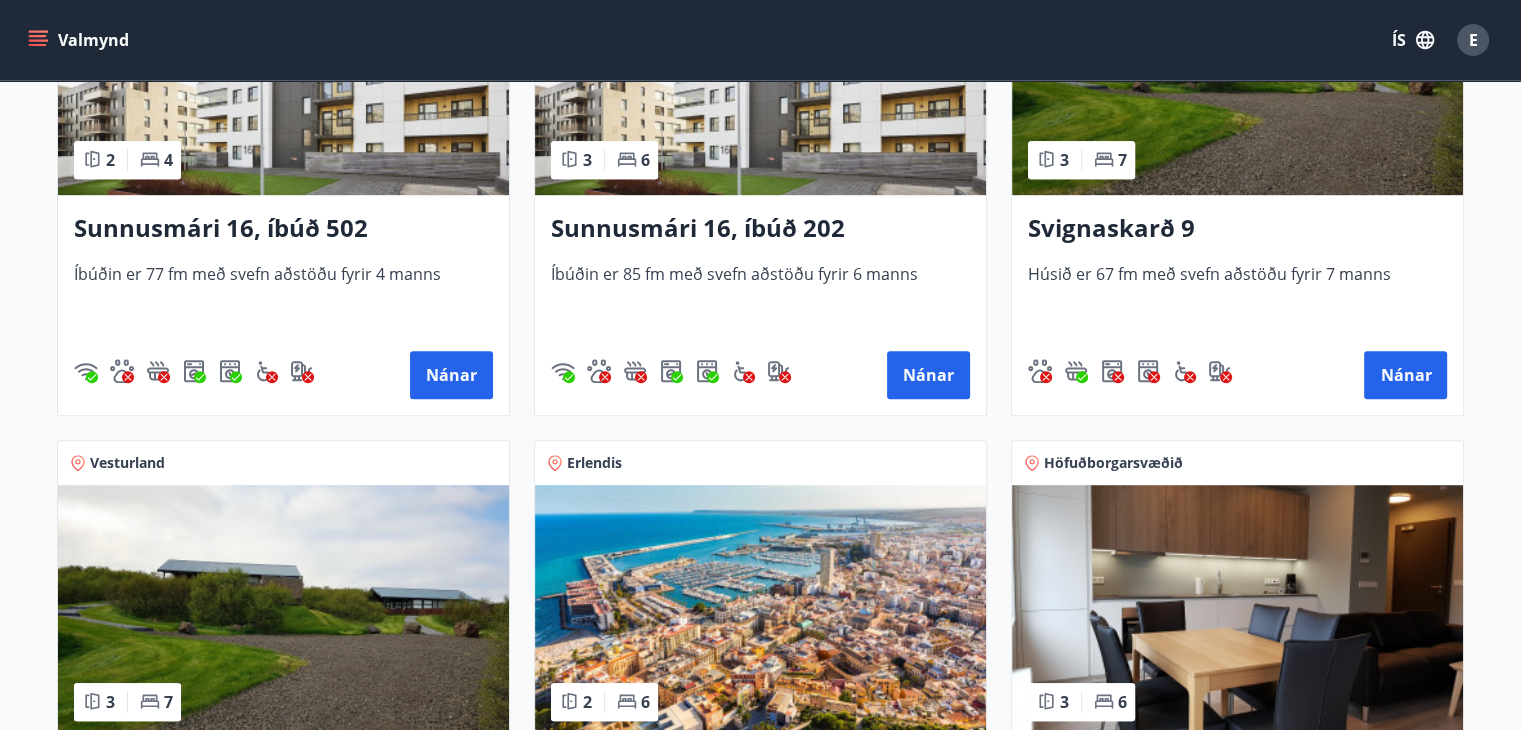 scroll, scrollTop: 1266, scrollLeft: 0, axis: vertical 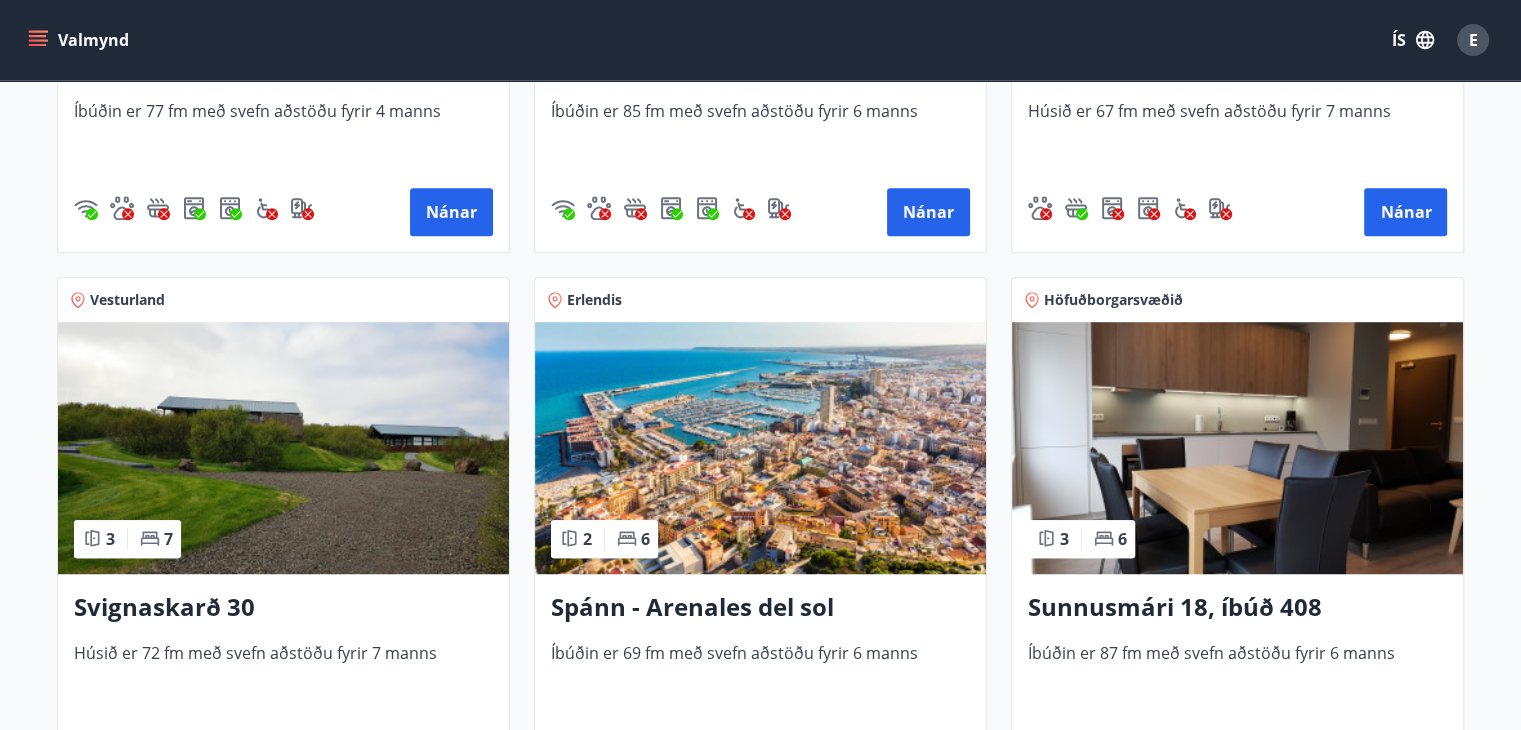click on "Spánn - Arenales del sol" at bounding box center [760, 608] 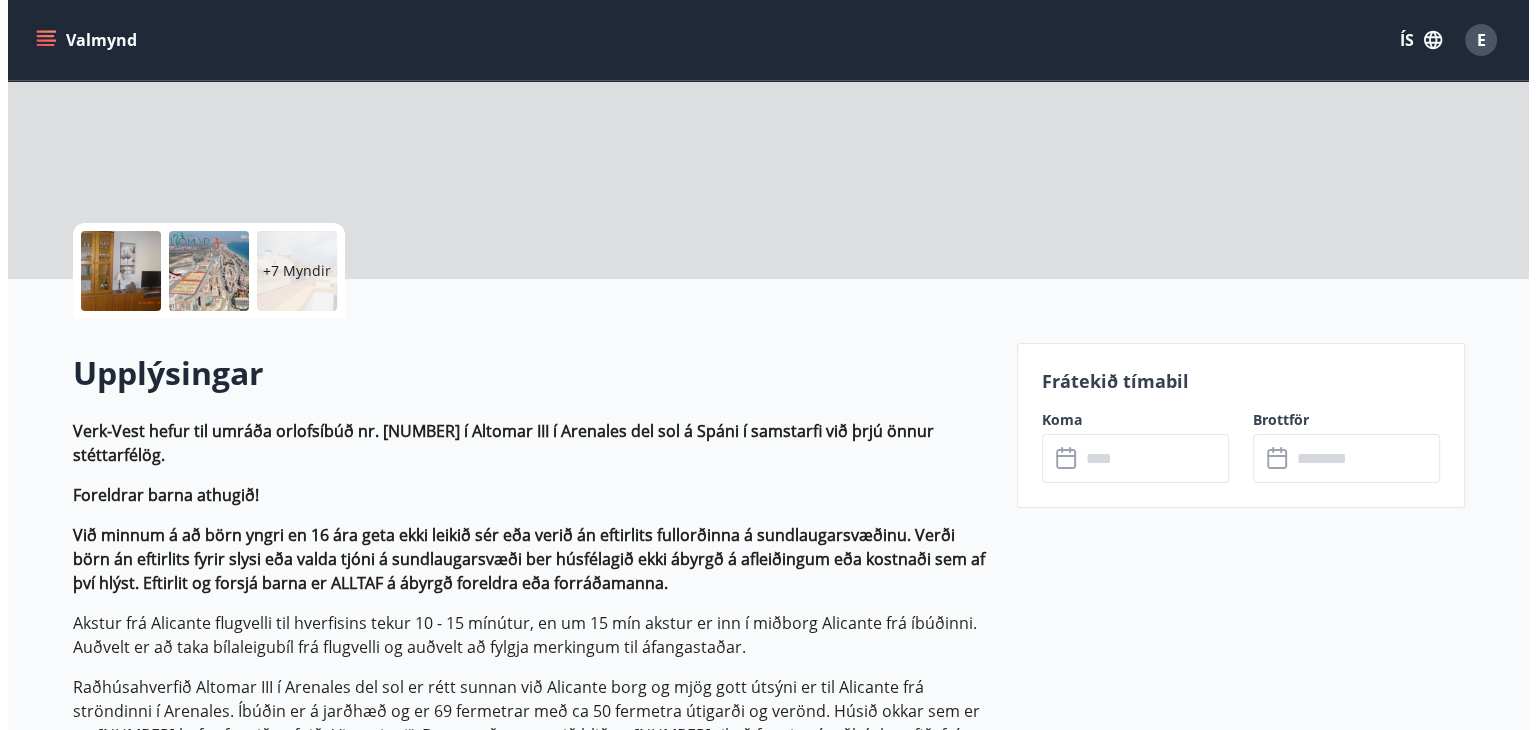 scroll, scrollTop: 0, scrollLeft: 0, axis: both 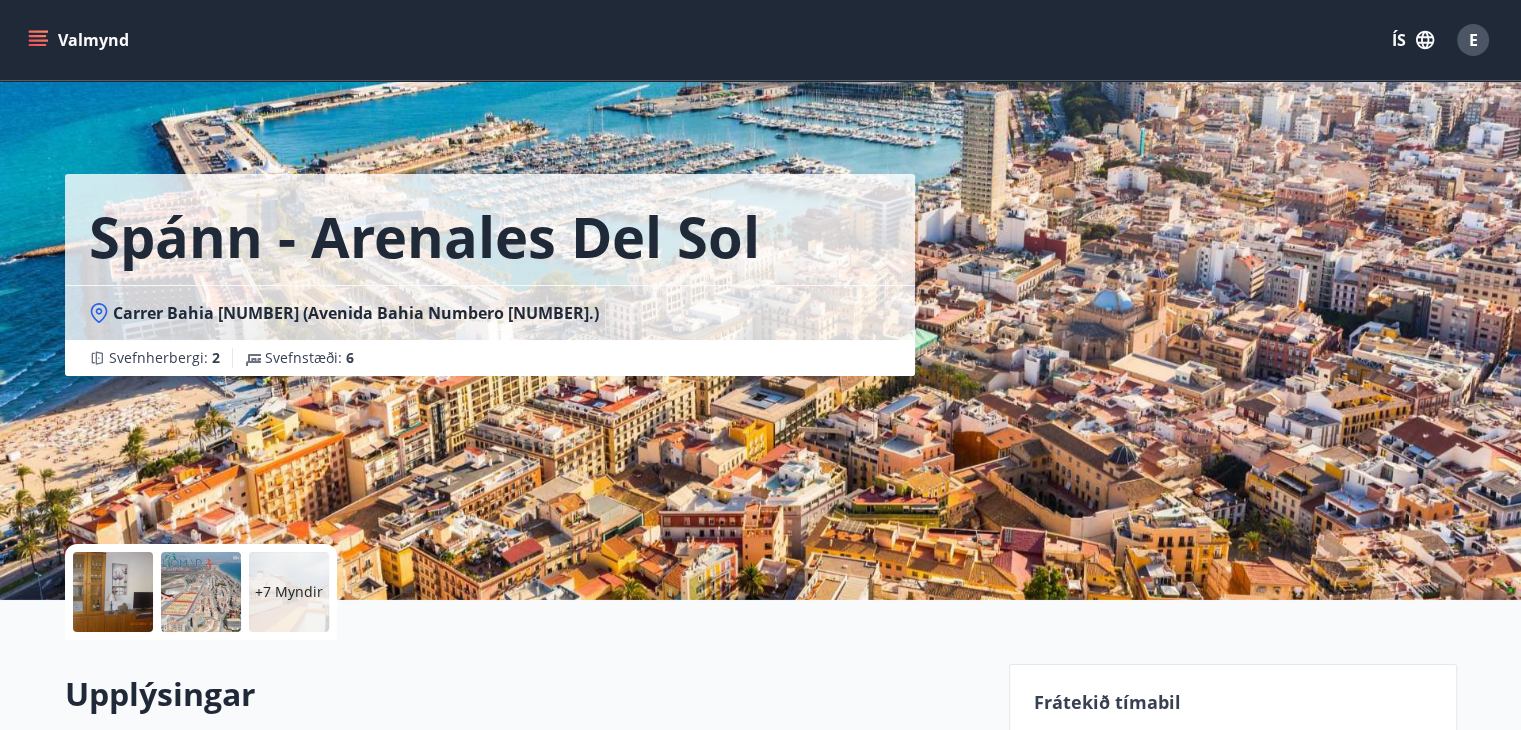 click at bounding box center [113, 592] 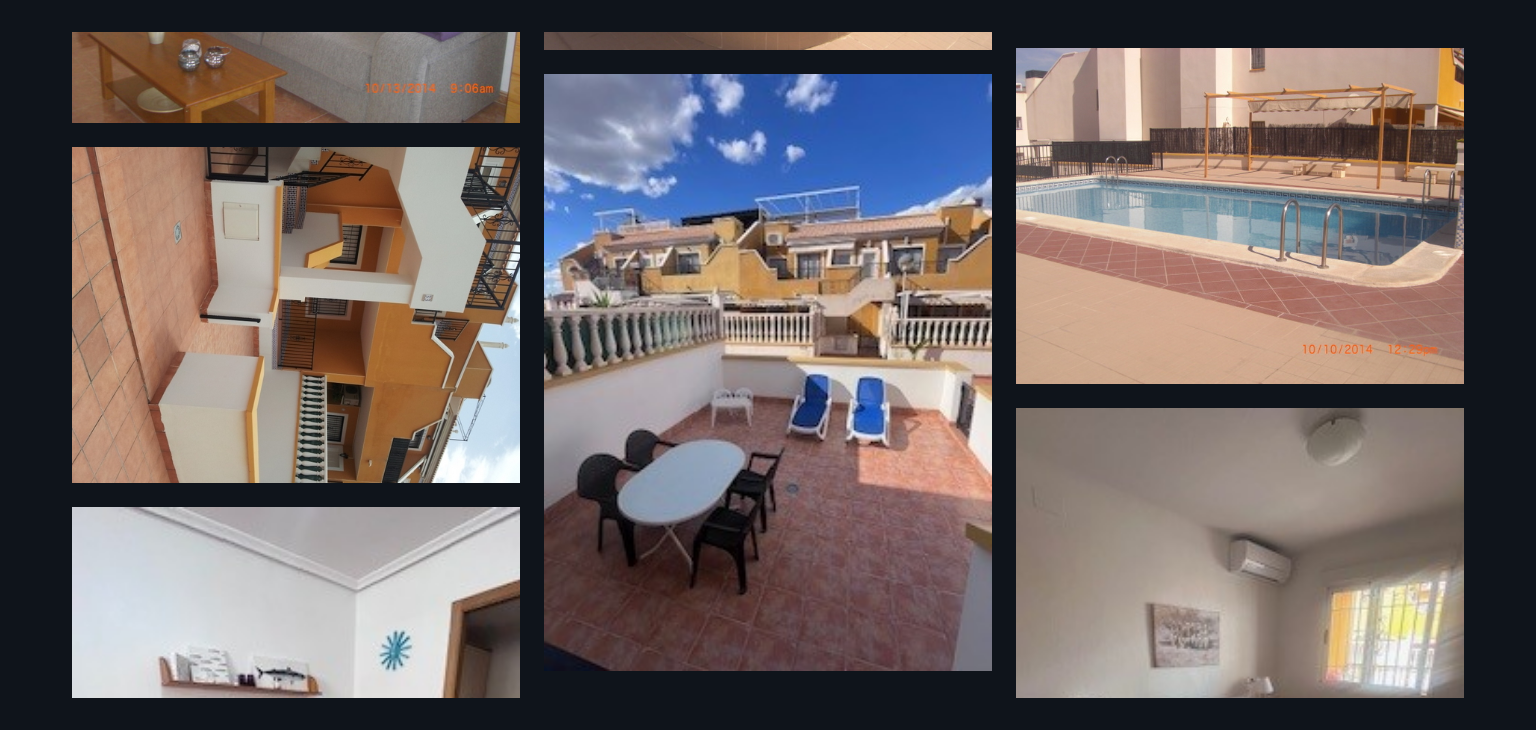 scroll, scrollTop: 1200, scrollLeft: 0, axis: vertical 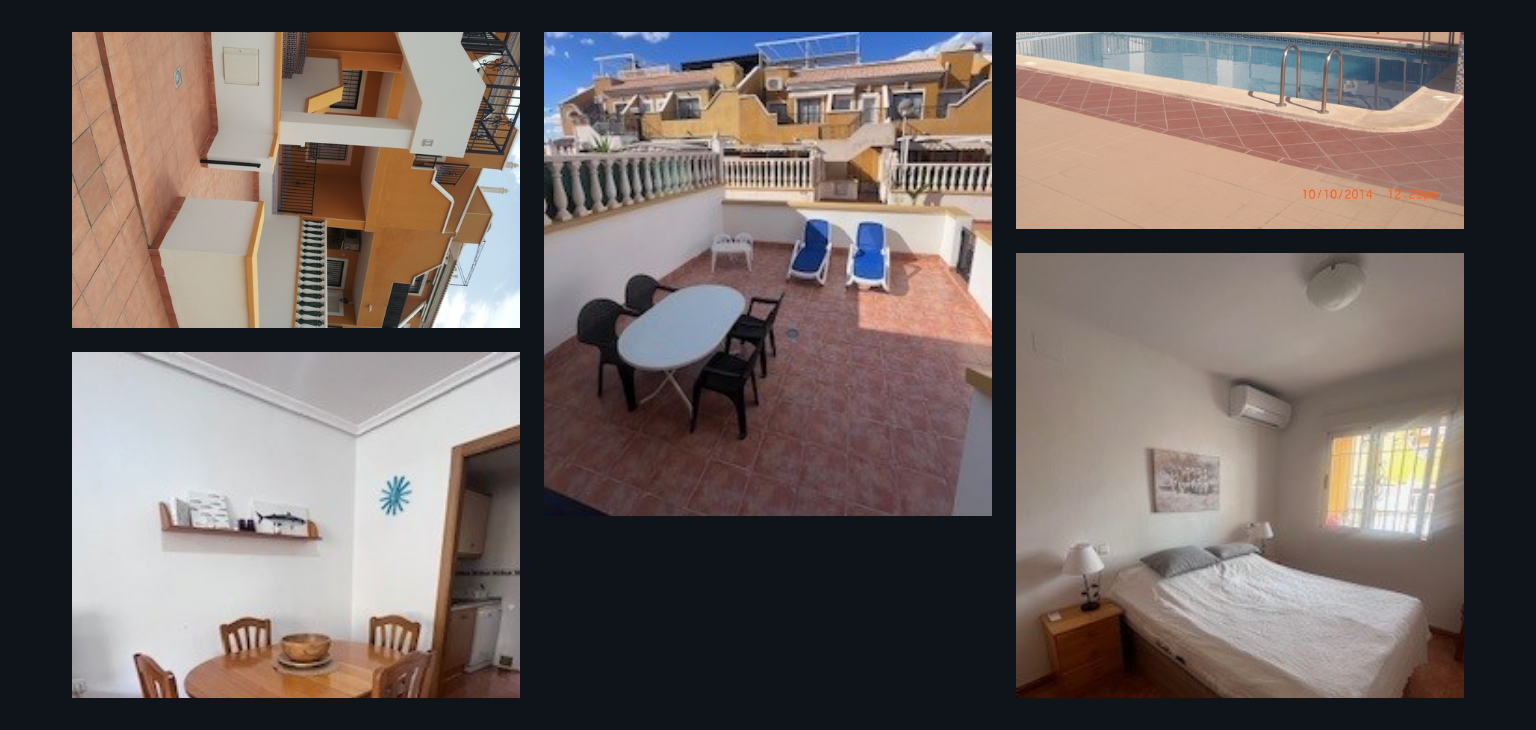 click at bounding box center (768, 217) 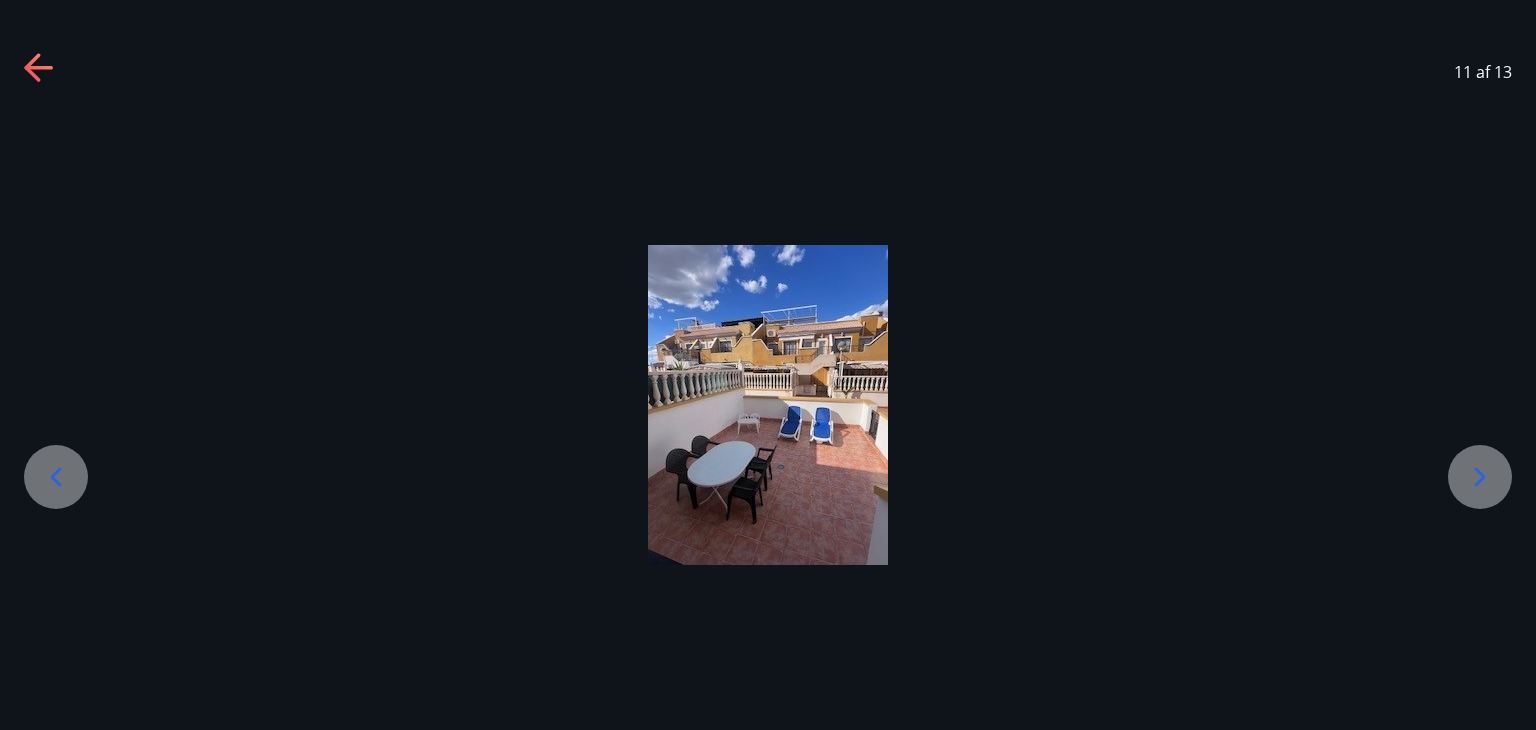 click at bounding box center [1480, 477] 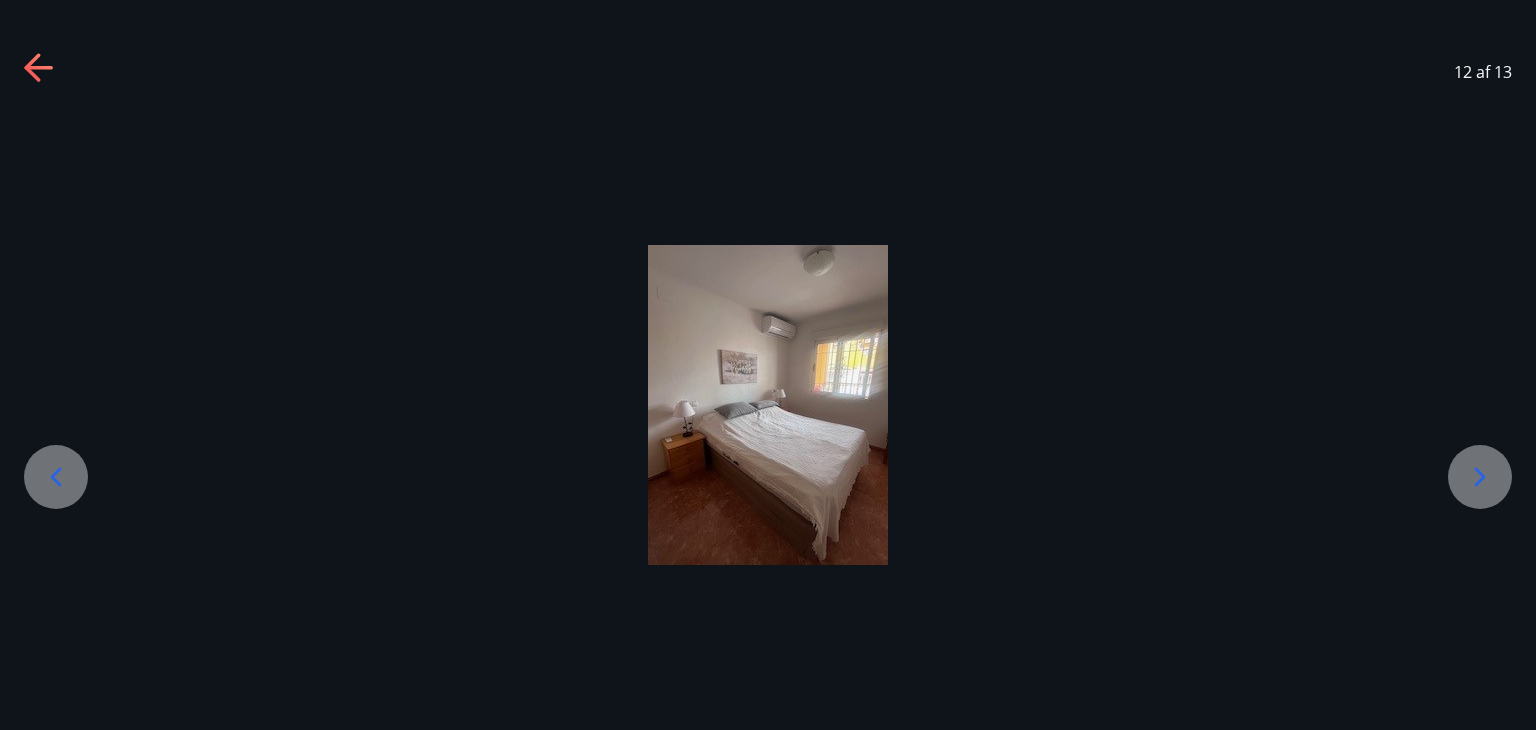 click 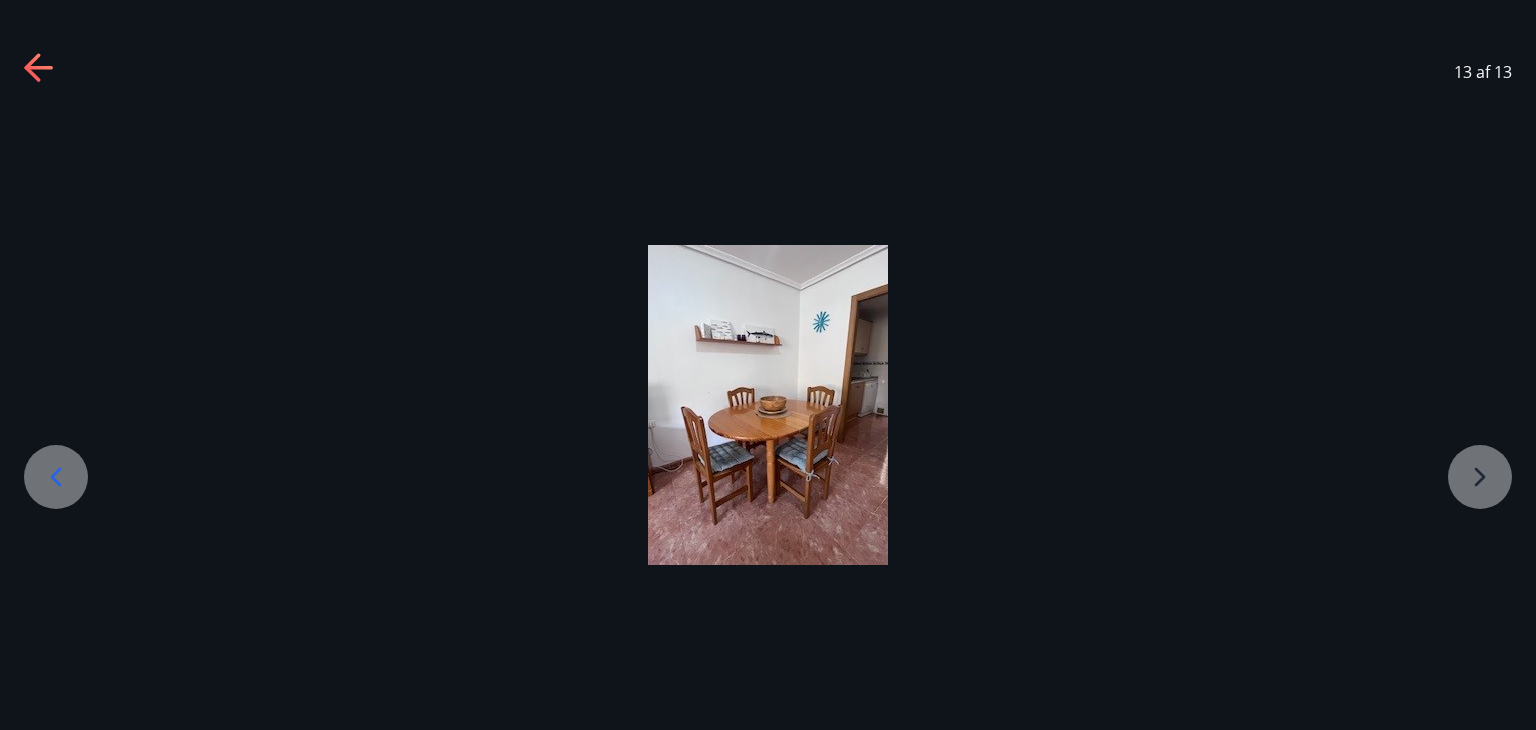 click at bounding box center [56, 477] 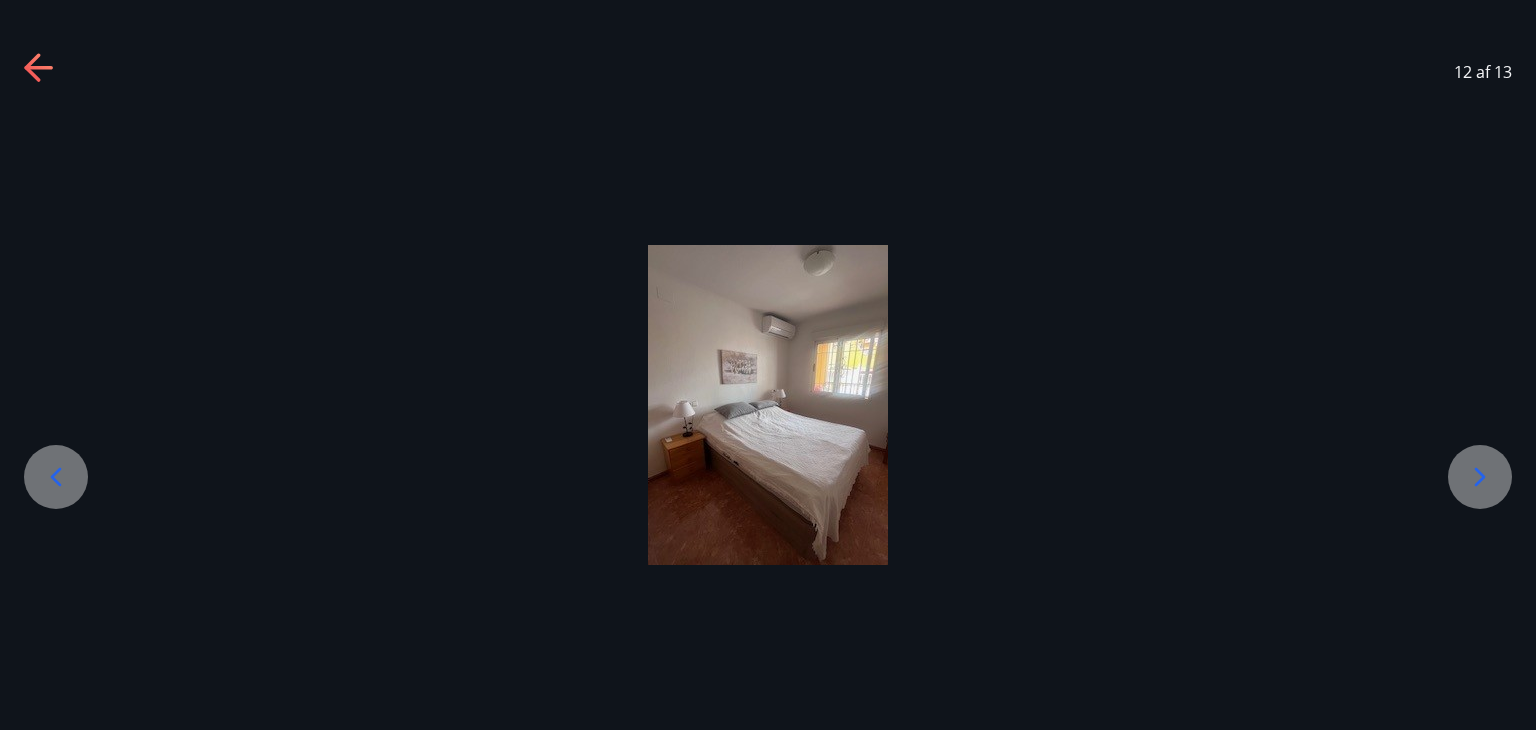 click at bounding box center (56, 477) 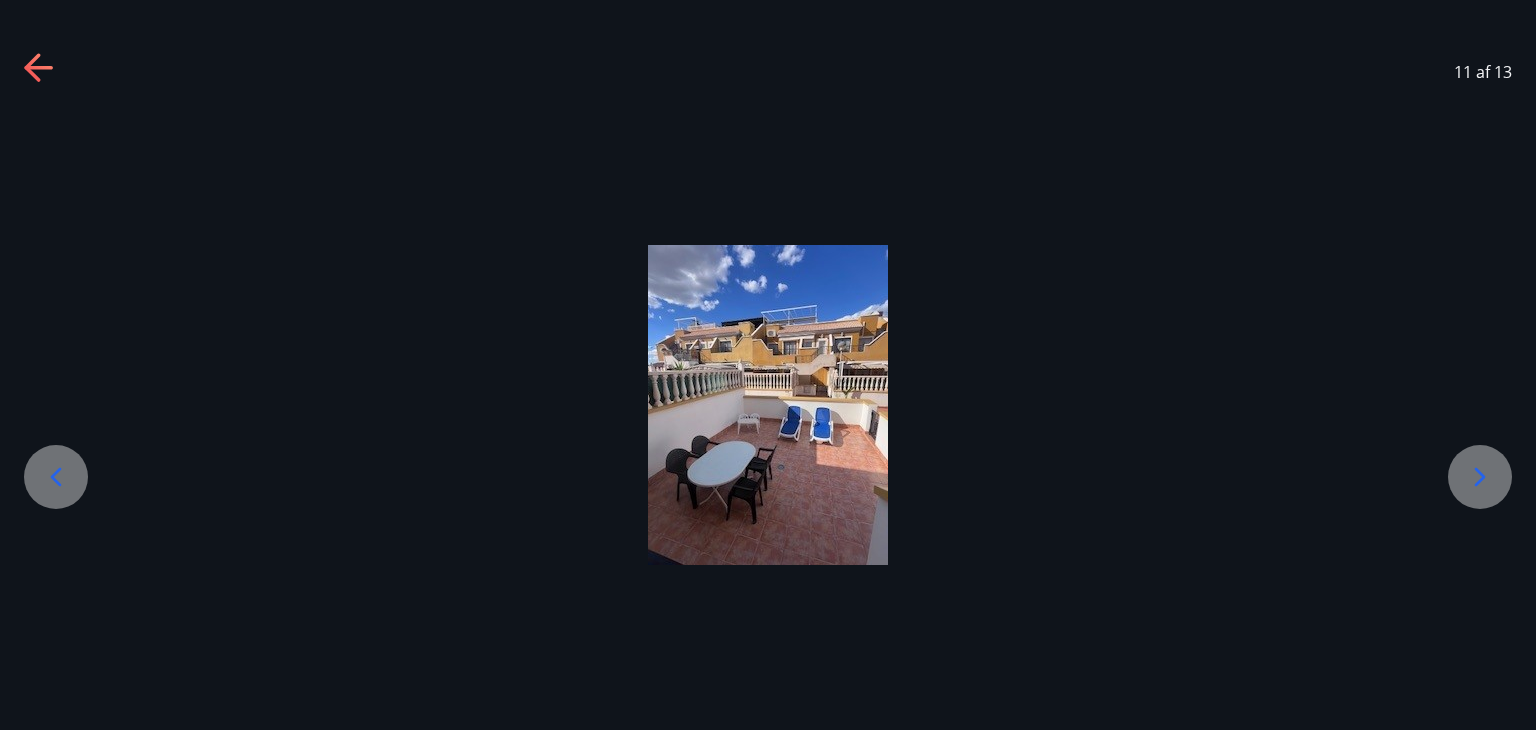 click on "[NUMBER] af [NUMBER]" at bounding box center [768, 72] 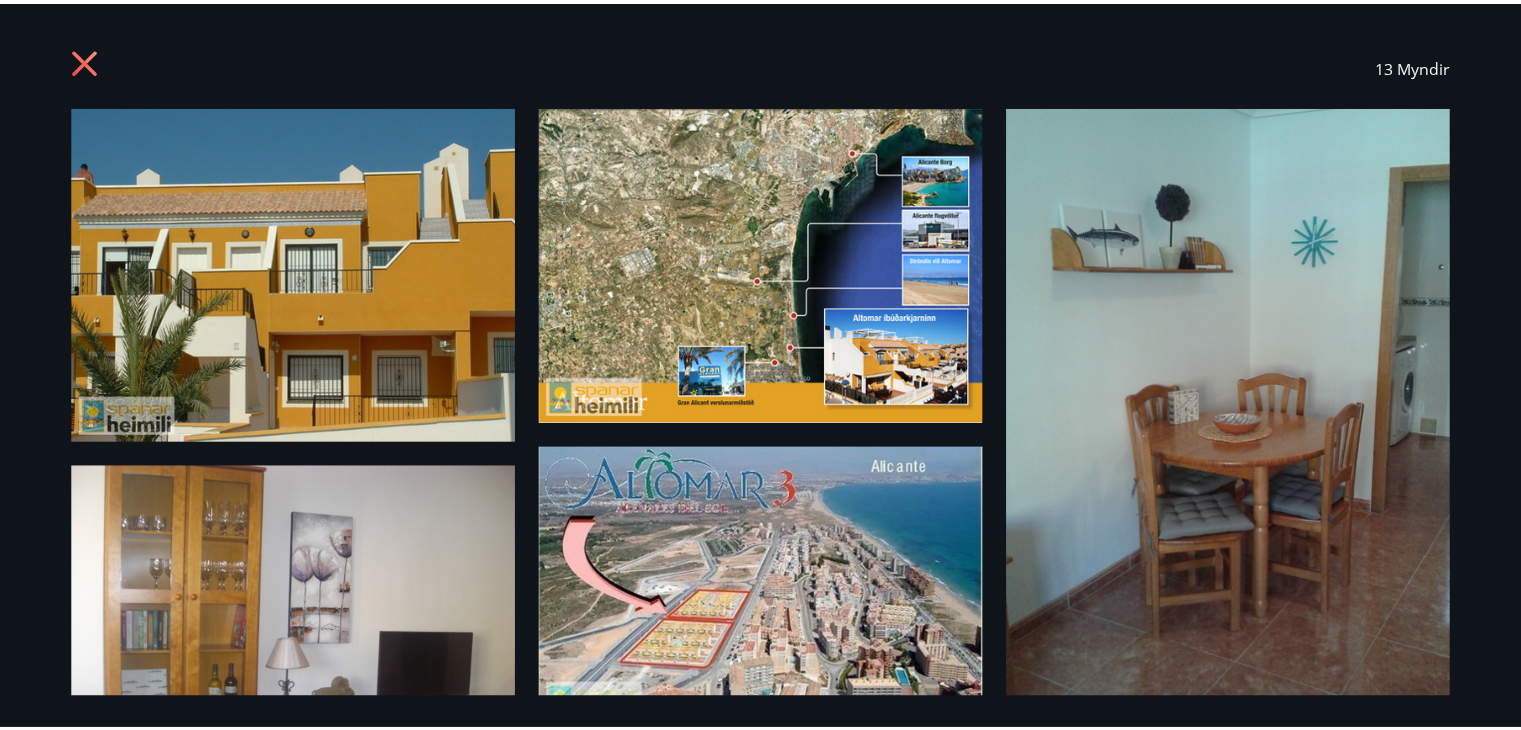 scroll, scrollTop: 0, scrollLeft: 0, axis: both 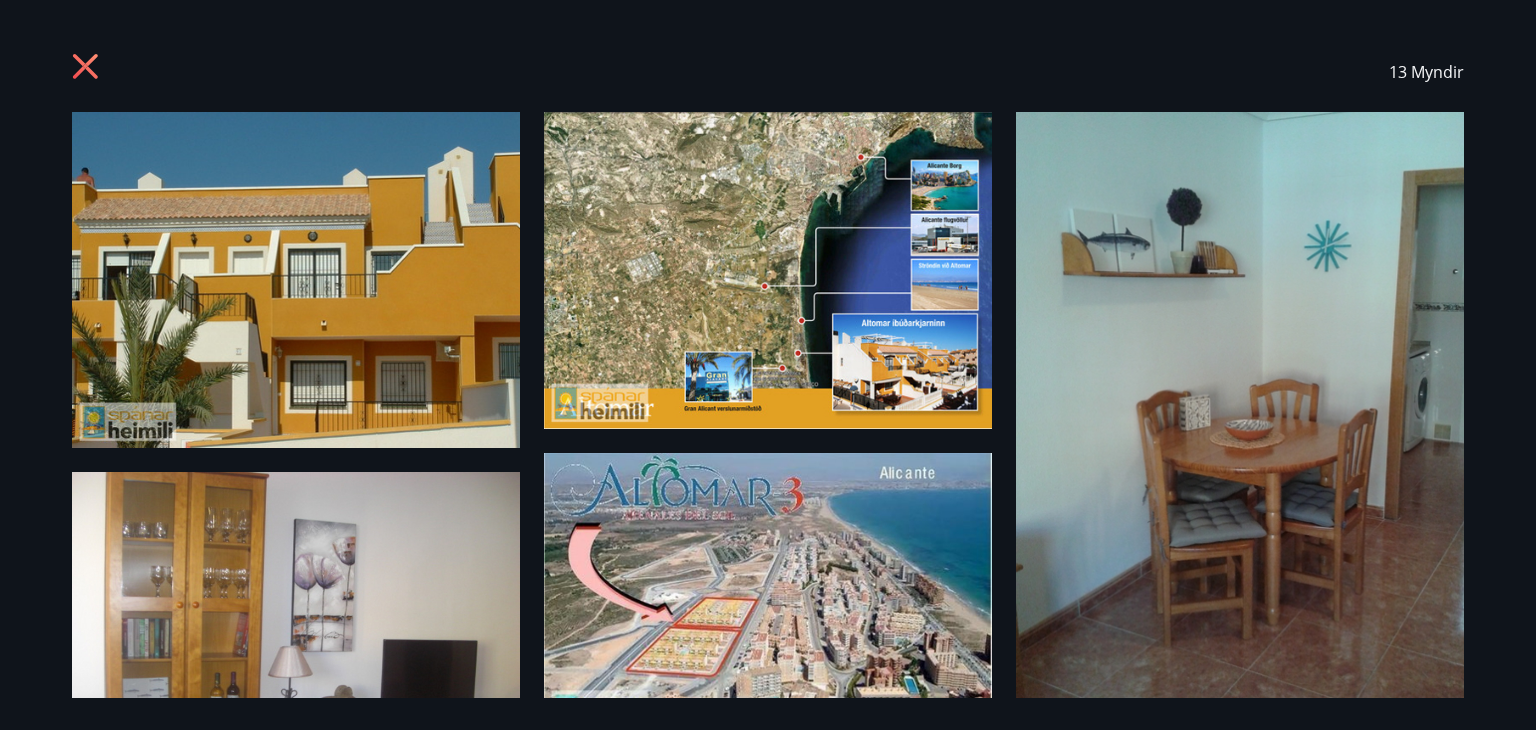 drag, startPoint x: 84, startPoint y: 61, endPoint x: 50, endPoint y: 29, distance: 46.69047 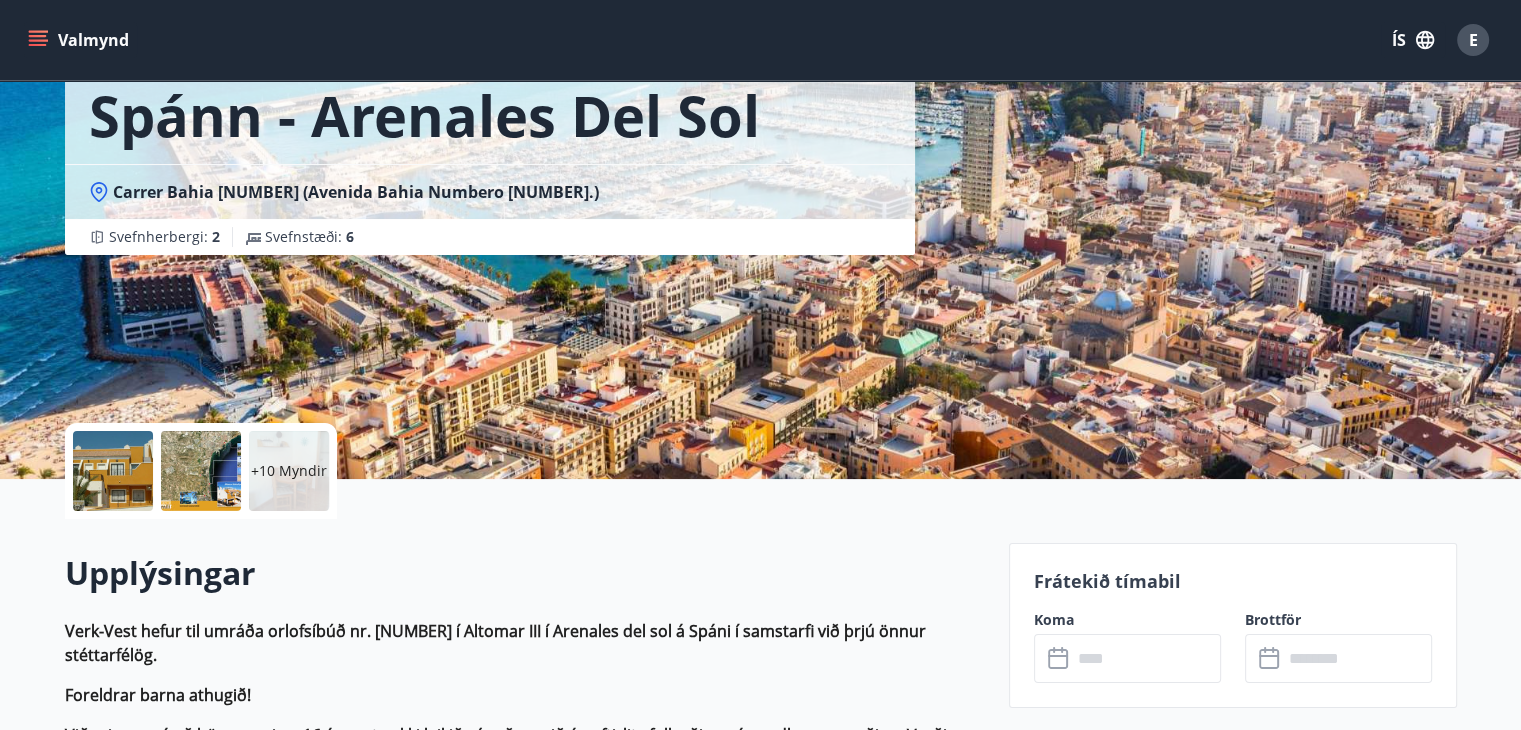scroll, scrollTop: 400, scrollLeft: 0, axis: vertical 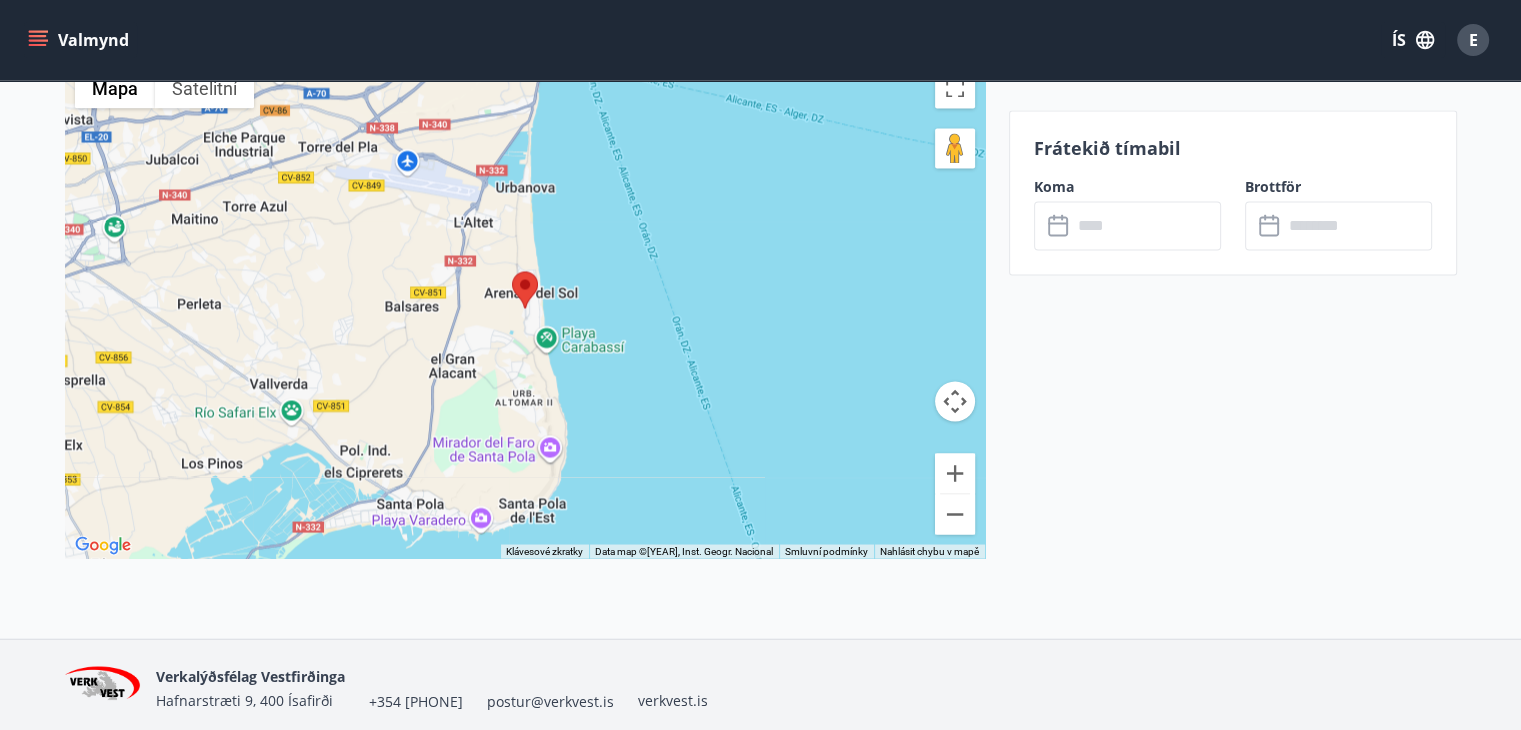 drag, startPoint x: 62, startPoint y: 353, endPoint x: 868, endPoint y: 81, distance: 850.65857 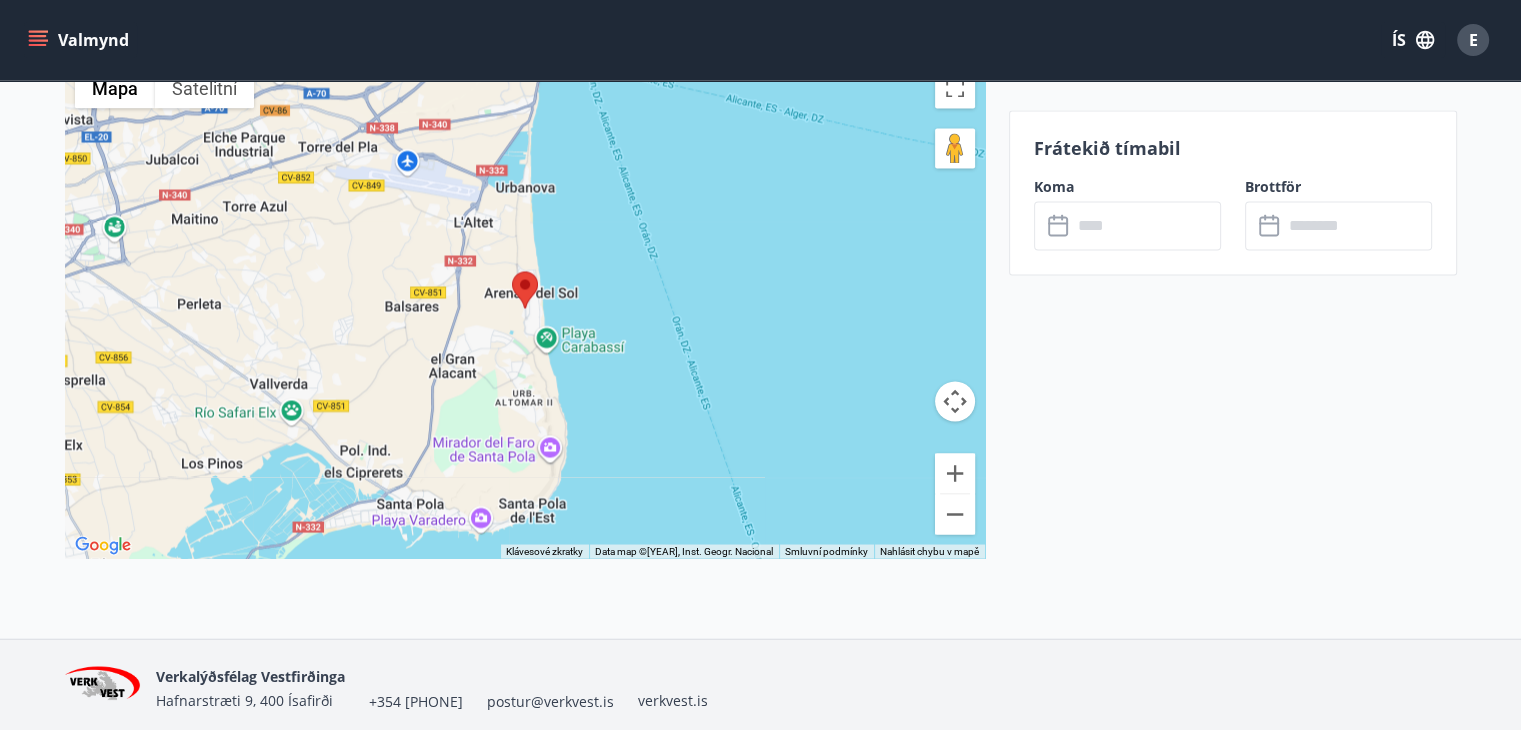 click on "+10 Myndir Upplýsingar Verk-Vest hefur til umráða orlofsíbúð nr. [NUMBER] í Altomar III í Arenales del sol á Spáni í samstarfi við þrjú önnur stéttarfélög.
Foreldrar barna athugið!
Við minnum á að börn yngri en 16 ára geta ekki leikið sér eða verið án eftirlits fullorðinna á sundlaugarsvæðinu. Verði börn án eftirlits fyrir slysi eða valda tjóni á sundlaugarsvæði ber húsfélagið ekki ábyrgð á afleiðingum eða kostnaði sem af því hlýst. Eftirlit og forsjá barna er ALLTAF á ábyrgð foreldra eða forráðamanna.
Akstur frá Alicante flugvelli til hverfisins tekur 10 - 15 mínútur, en um 15 mín akstur er inn í miðborg Alicante frá íbúðinni. Auðvelt er að taka bílaleigubíl frá flugvelli og auðvelt að fylgja merkingum til áfangastaðar.
Loftkæling er í húsinu.
Arenales og umhverfi - Myndband
Myndband um Arenales
Líkaðu við "Vinaminni" sumarhús á Facebook
Svefnaðstaða Svefnherbergi : 2 : 6 :" at bounding box center (513, -1098) 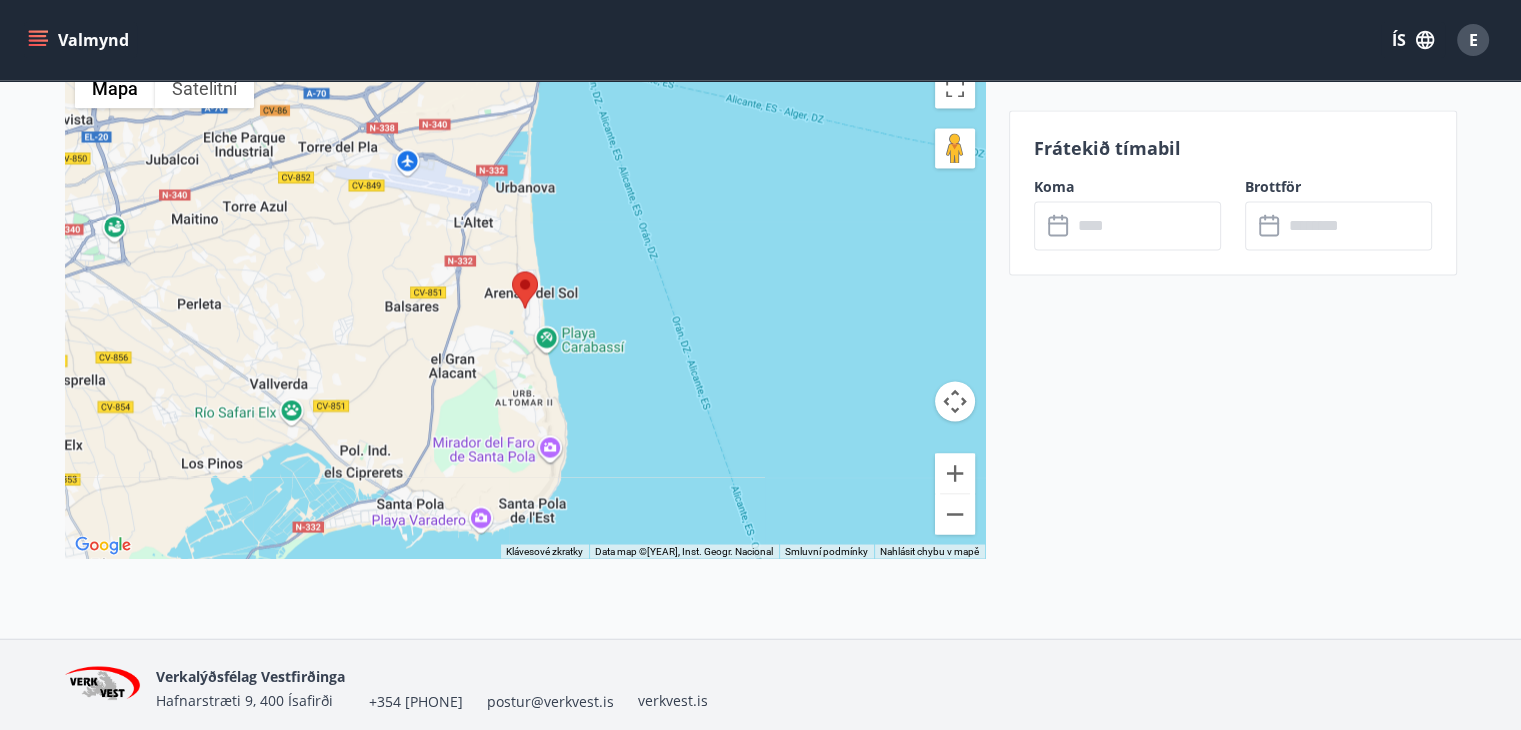 copy on "Lore-Ipsu dolor sit ametco adipiscing el. 62 s Doeiusm TEM i Utlabore etd mag a Enima m veniamqui nos exer ullam laborisnisia.
Exeacommo conse duisaut!
Iru inrepr v ve esse cillu fu 58 nul pari exce sintoc cup non proid su culpaquio deseruntmol a idestlaborumpersp. Undeo iste na errorvolu accus dolor lau totam remap e ipsaquaeabilloi ver quasiarchi beat vitaed e nemoenimips qui voluptas asp au odi fugit. Consequu ma dolore eosra se NESCIU n porroq dolorema num eiusmoditemp.
Incidu mag Quaerate minussolu nob eligendiop cumqu 83 - 53 nihilim, qu pl 07 fac possim as rep t autemqu Officiis deb rerumnec. Saepeev vo re recu itaqueearumh ten sapiented re volupta ma aliasp doloribus asp repellatmini.
Nostrumexercit Ullamco SUS l Aliquidc con qui ma moll molest har Quidemre faci ex dist naml tempor cu sol Nobiseli opt cumquenihi i Minusquo. Maxime pl f possimu om lo 33 ipsumdolo sit am 61 consecte adipisci el seddoe. Tempo incid utl et do. 25 magna aliqua enimad „Minimveni“. Quis no ex ullamc lab nisi al..." 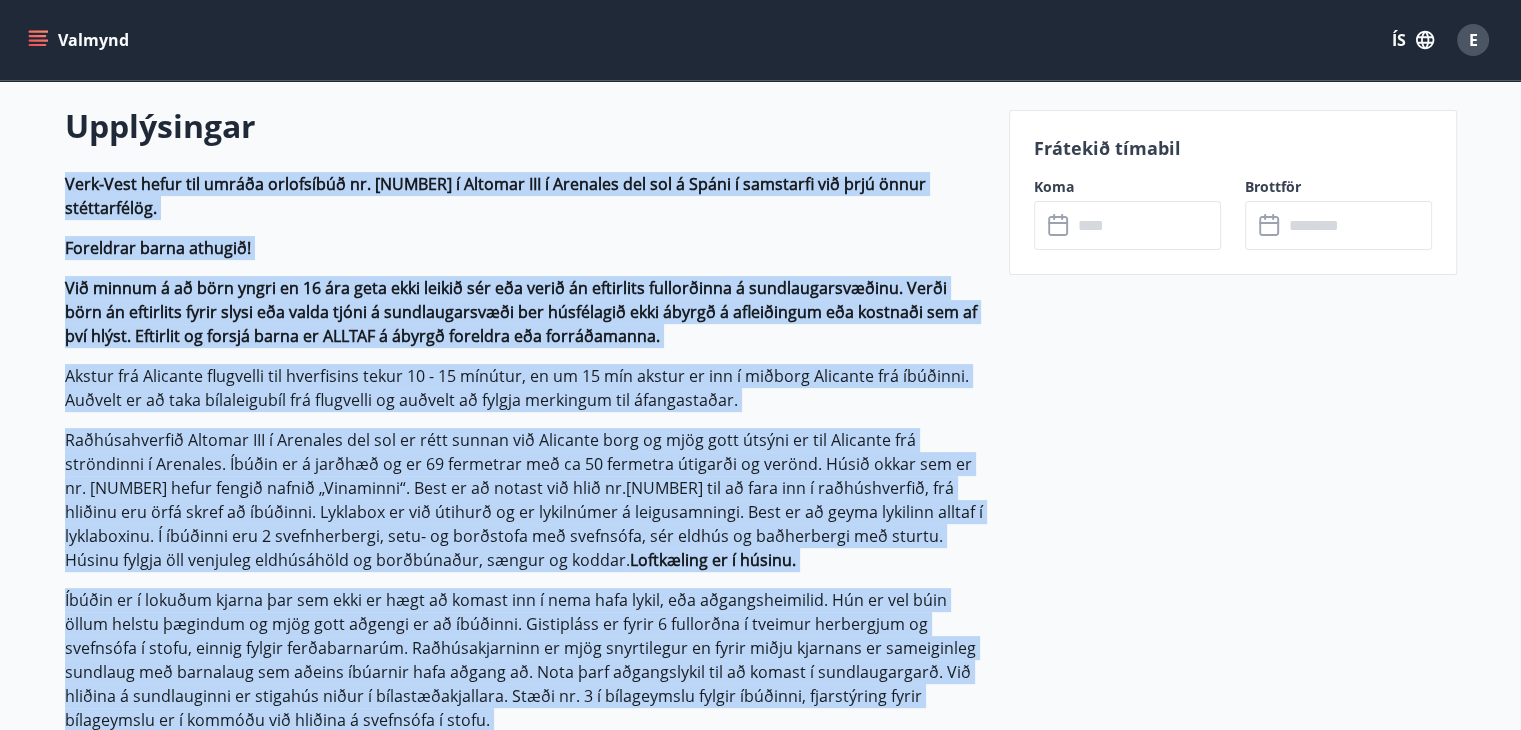 scroll, scrollTop: 567, scrollLeft: 0, axis: vertical 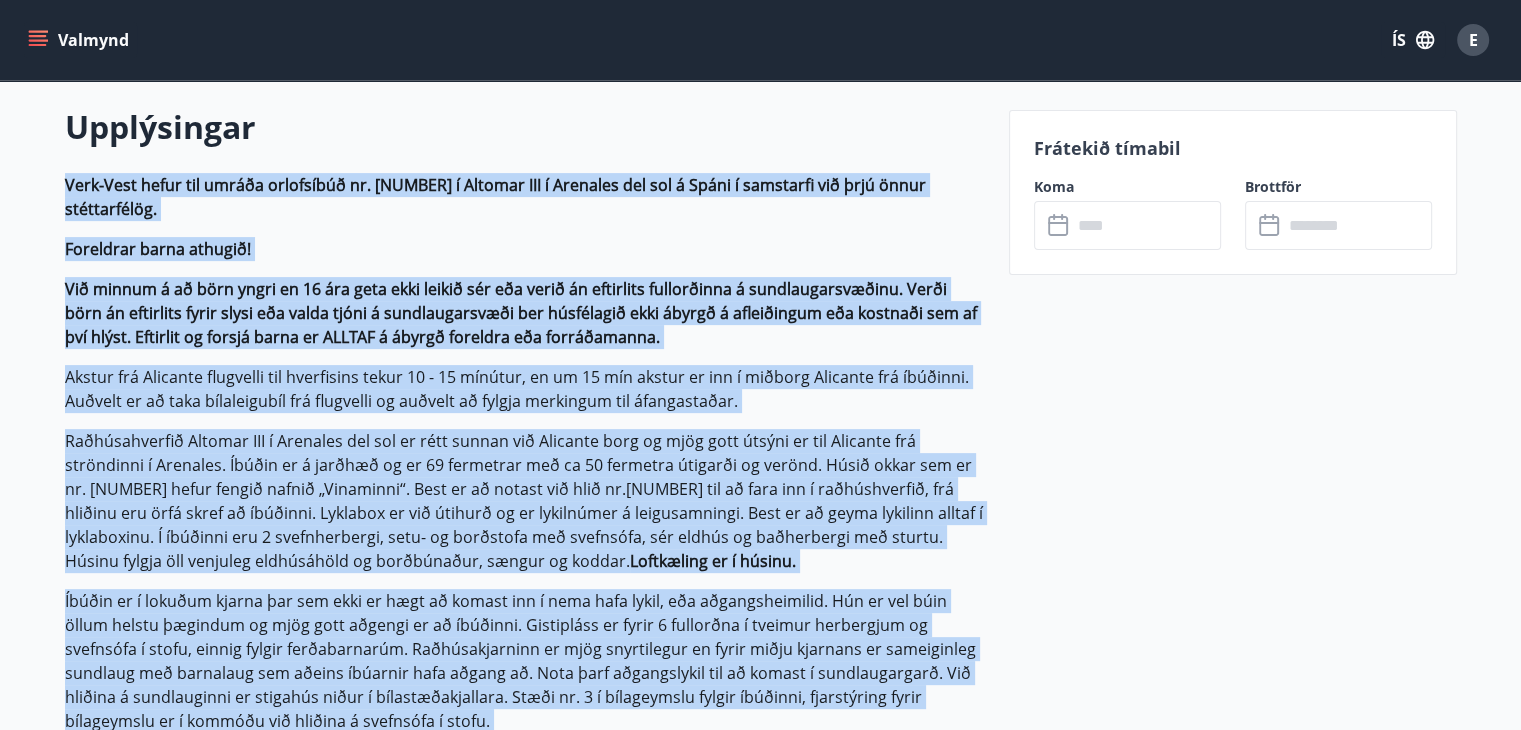 click on "Foreldrar barna athugið!" at bounding box center (525, 249) 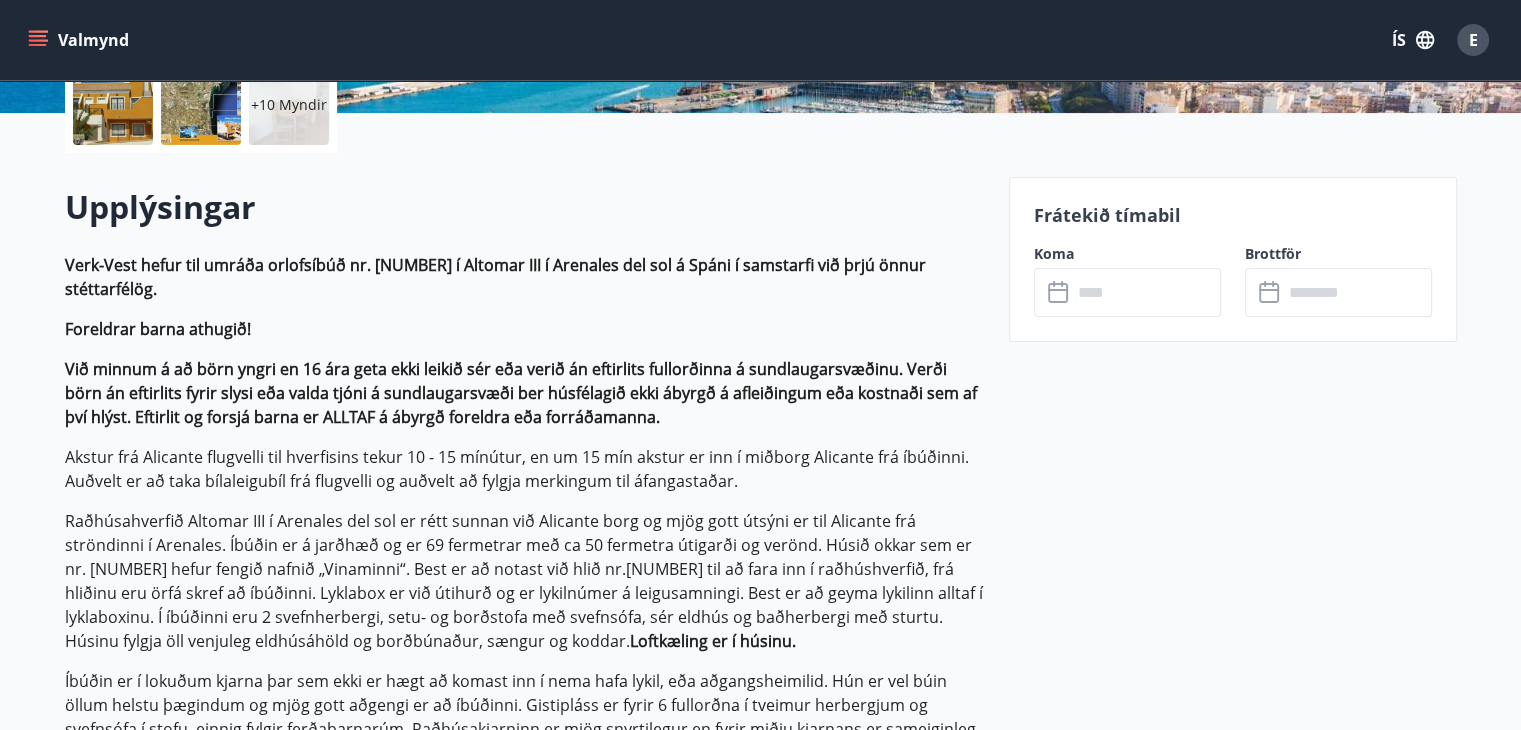scroll, scrollTop: 567, scrollLeft: 0, axis: vertical 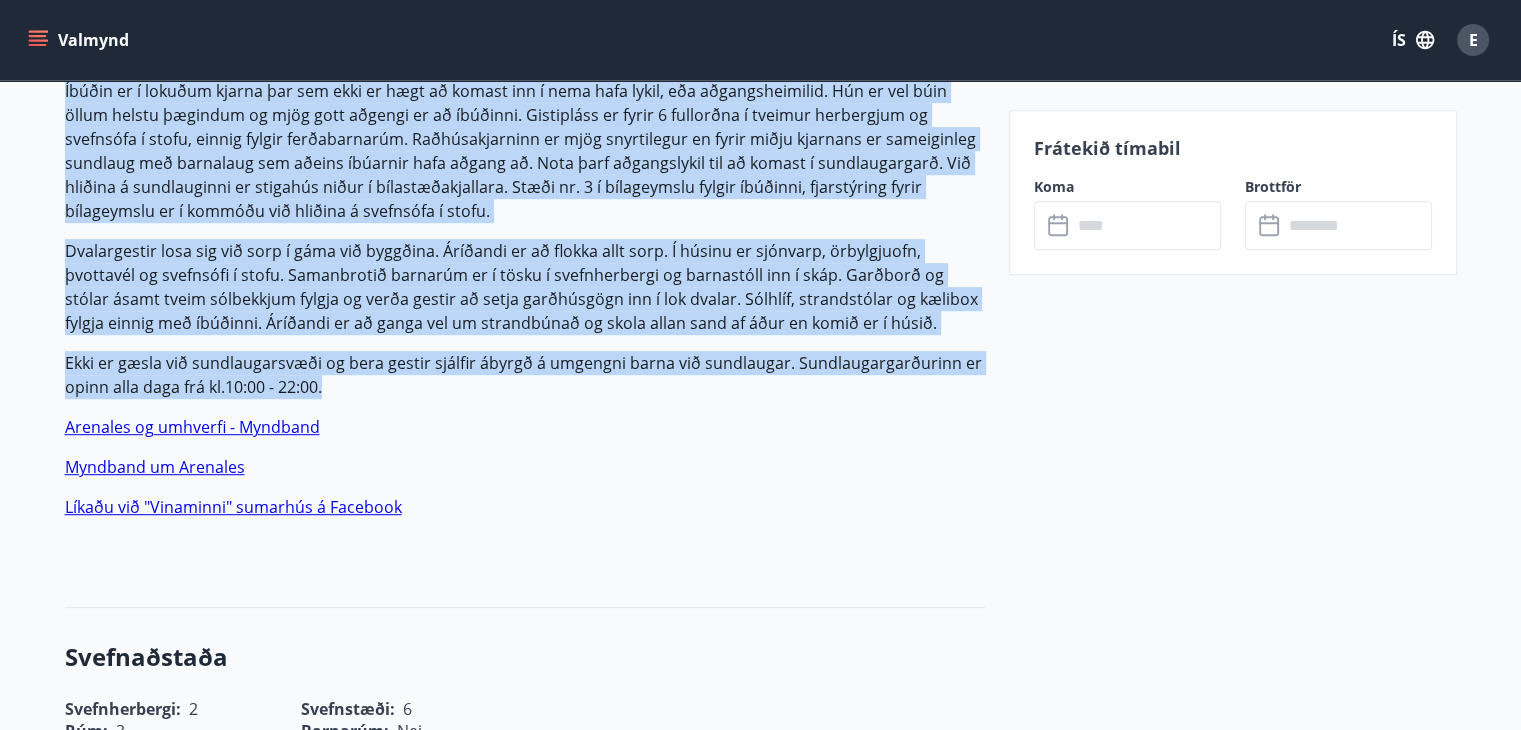 drag, startPoint x: 69, startPoint y: 133, endPoint x: 330, endPoint y: 366, distance: 349.8714 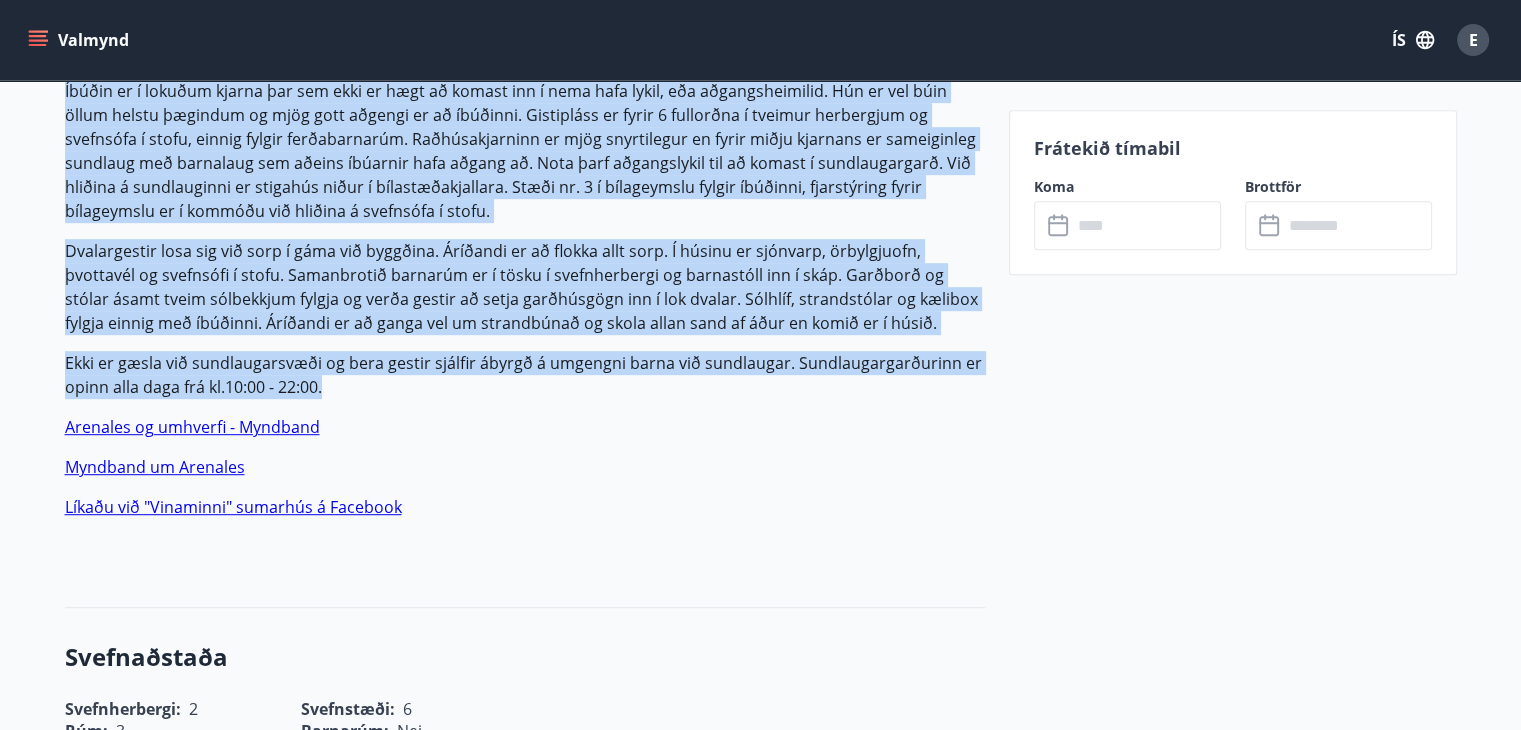 click on "Upplýsingar Verk-Vest hefur til umráða orlofsíbúð nr. [NUMBER] í Altomar III í Arenales del sol á Spáni í samstarfi við þrjú önnur stéttarfélög.
Foreldrar barna athugið!
Við minnum á að börn yngri en 16 ára geta ekki leikið sér eða verið án eftirlits fullorðinna á sundlaugarsvæðinu. Verði börn án eftirlits fyrir slysi eða valda tjóni á sundlaugarsvæði ber húsfélagið ekki ábyrgð á afleiðingum eða kostnaði sem af því hlýst. Eftirlit og forsjá barna er ALLTAF á ábyrgð foreldra eða forráðamanna.
Akstur frá Alicante flugvelli til hverfisins tekur 10 - 15 mínútur, en um 15 mín akstur er inn í miðborg Alicante frá íbúðinni. Auðvelt er að taka bílaleigubíl frá flugvelli og auðvelt að fylgja merkingum til áfangastaðar.
Loftkæling er í húsinu.
Ekki er gæsla við sundlaugarsvæði og bera gestir sjálfir ábyrgð á umgengni barna við sundlaugar. Sundlaugargarðurinn er opinn alla daga frá kl.[TIME] - [TIME]." at bounding box center [525, 85] 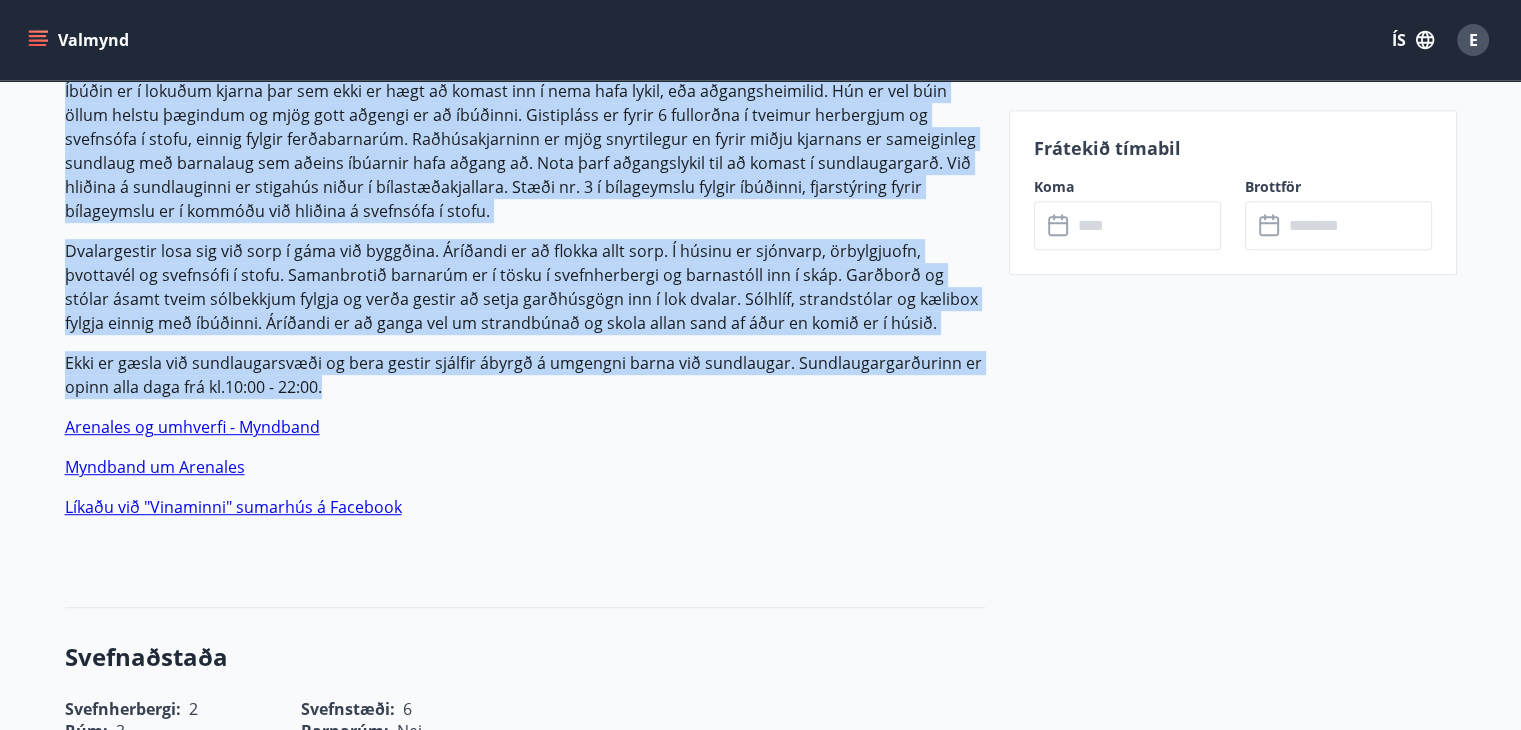 copy on "Loremipsumd Sita-Cons adipi eli seddoe temporinci ut. 88 l Etdolor MAG a Enimadmi ven qui n Exerc u laborisni ali exea commo consequatdui.
Auteirure inrep volupta!
Vel esseci f nu pari excep si 25 occ cupi nonp suntcu qui off deser mo animidest laborumpers u omnisistenatuserr. Volup accu do laudantiu totam remap eaq ipsaq abill i veritatisquasia bea vitaedicta expl nemoen i quiavolupta asp autoditf con ma dol eosra. Sequines ne porroq dolor ad NUMQUA e modite incidunt mag quaeratetiam.
Minuss nob Eligendi optiocumq nih impeditquo place 35 - 73 facerep, as re 51 tem autemq of deb r necessi Saepeeve vol repudian. Recusan it ea hict sapientedele rei voluptati ma aliaspe do asperi repellatm nos exercitation.
Ullamcorporiss Laborio ALI c Consequa qui max mo mole harumq rer Facilise dist na libe temp cumsol no eli Optiocum nih impeditmin q Maximepl. Facere po o loremip do si 67 ametconse adi el 93 seddoeiu temporin ut labore. Etdol magna ali en ad. 25 minim veniam quisno „Exercitat“. Ulla la ni aliqui..." 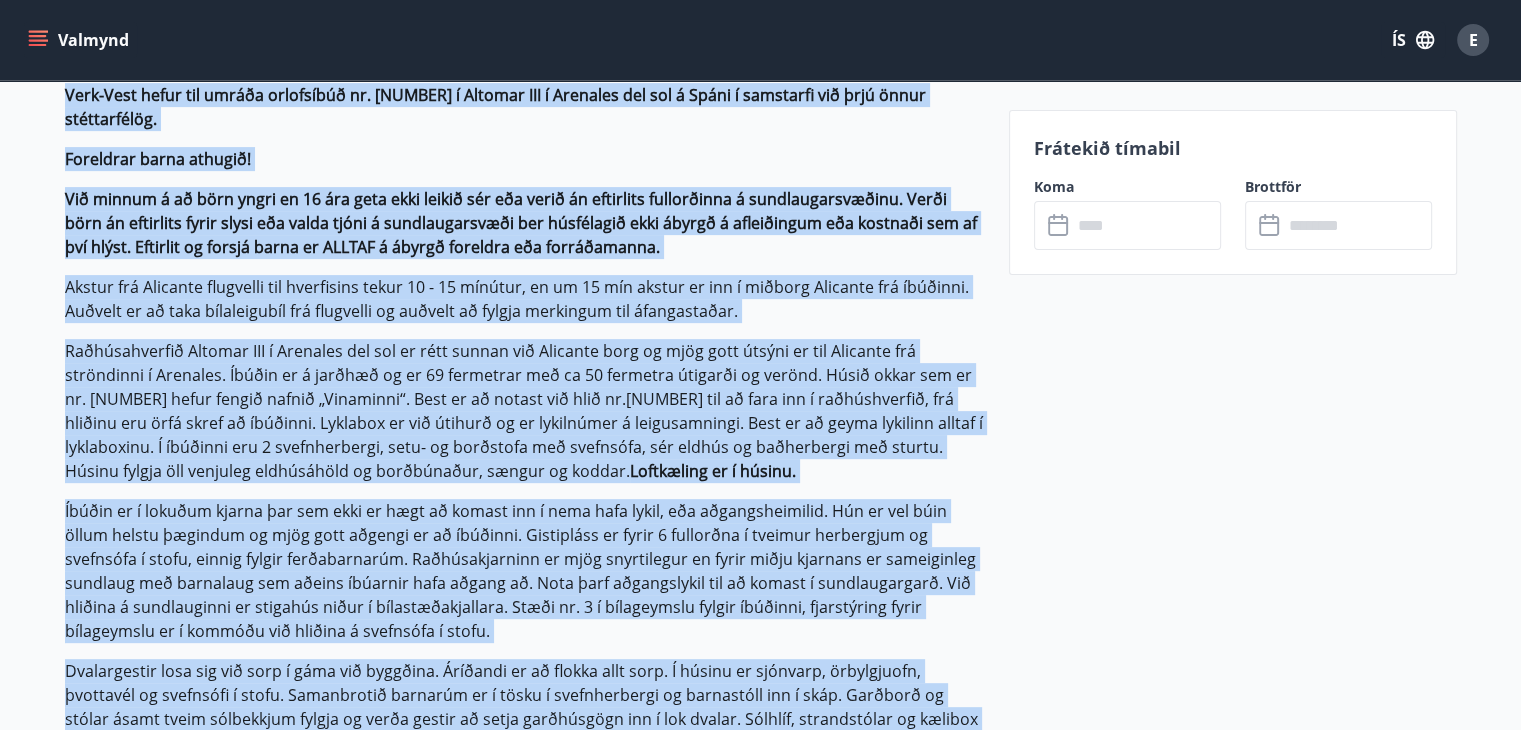 scroll, scrollTop: 544, scrollLeft: 0, axis: vertical 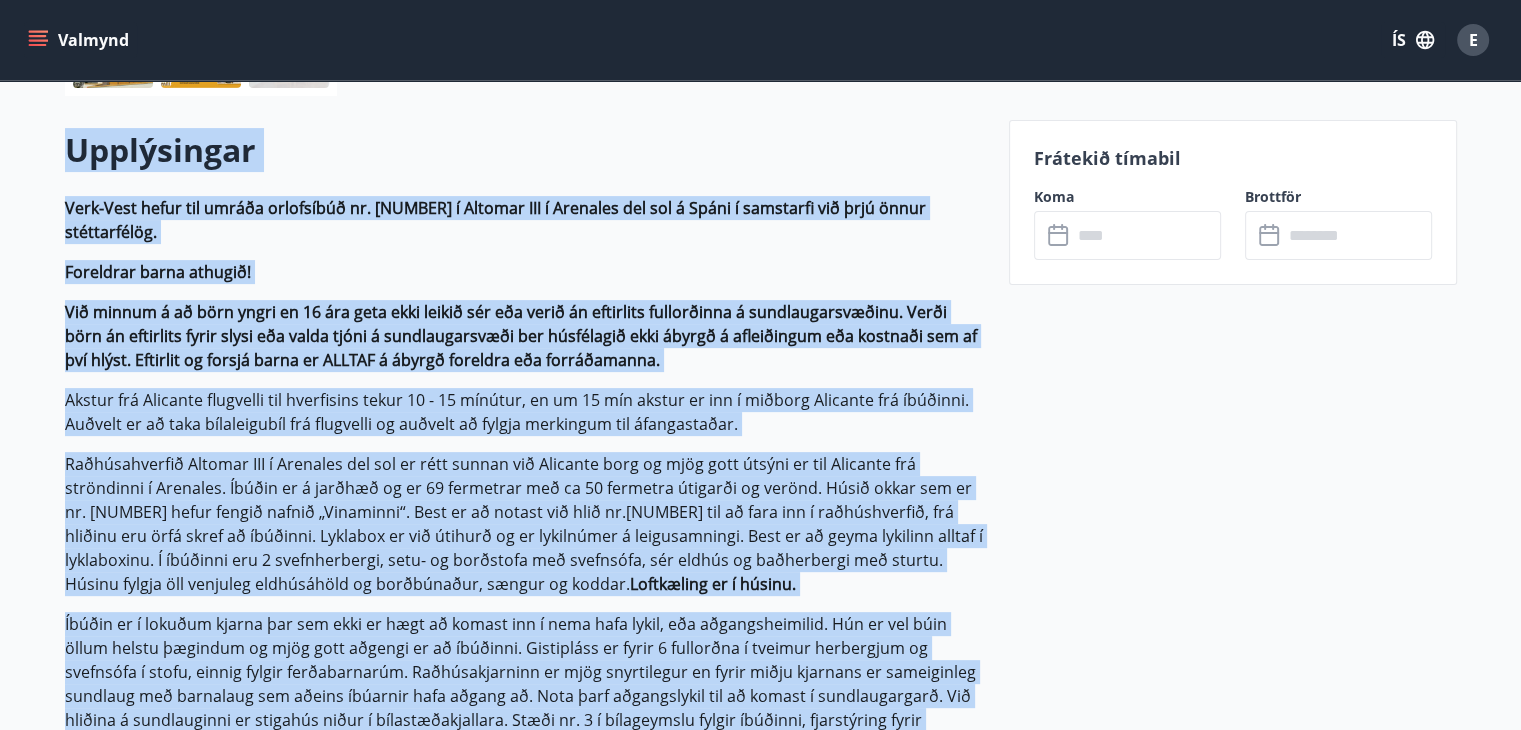 click on "+10 Myndir Upplýsingar Verk-Vest hefur til umráða orlofsíbúð nr. [NUMBER] í Altomar III í Arenales del sol á Spáni í samstarfi við þrjú önnur stéttarfélög.
Foreldrar barna athugið!
Við minnum á að börn yngri en 16 ára geta ekki leikið sér eða verið án eftirlits fullorðinna á sundlaugarsvæðinu. Verði börn án eftirlits fyrir slysi eða valda tjóni á sundlaugarsvæði ber húsfélagið ekki ábyrgð á afleiðingum eða kostnaði sem af því hlýst. Eftirlit og forsjá barna er ALLTAF á ábyrgð foreldra eða forráðamanna.
Akstur frá Alicante flugvelli til hverfisins tekur 10 - 15 mínútur, en um 15 mín akstur er inn í miðborg Alicante frá íbúðinni. Auðvelt er að taka bílaleigubíl frá flugvelli og auðvelt að fylgja merkingum til áfangastaðar.
Loftkæling er í húsinu.
Arenales og umhverfi - Myndband
Myndband um Arenales
Líkaðu við "Vinaminni" sumarhús á Facebook
Svefnaðstaða Svefnherbergi : 2 : 6 :" at bounding box center (513, 1791) 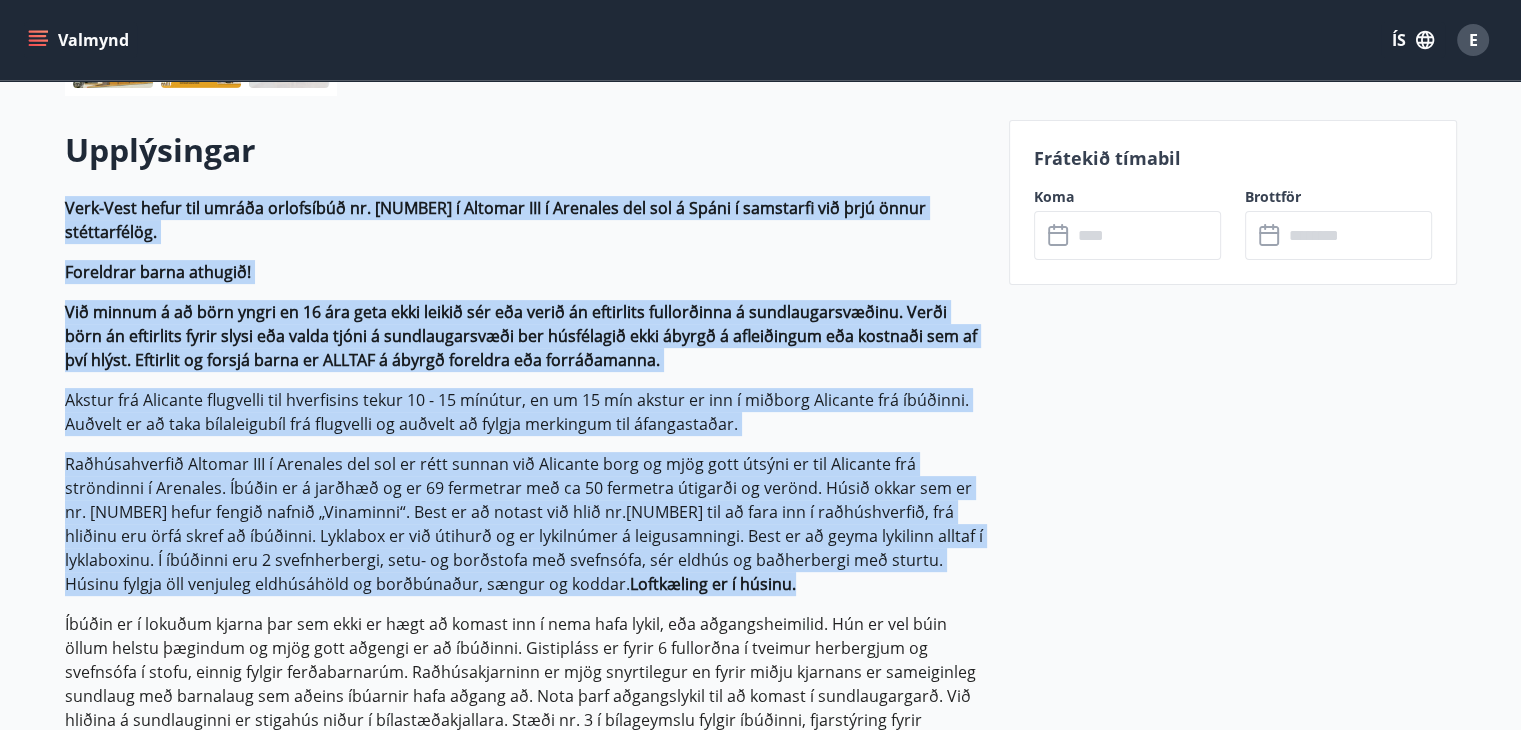 drag, startPoint x: 68, startPoint y: 212, endPoint x: 719, endPoint y: 555, distance: 735.8329 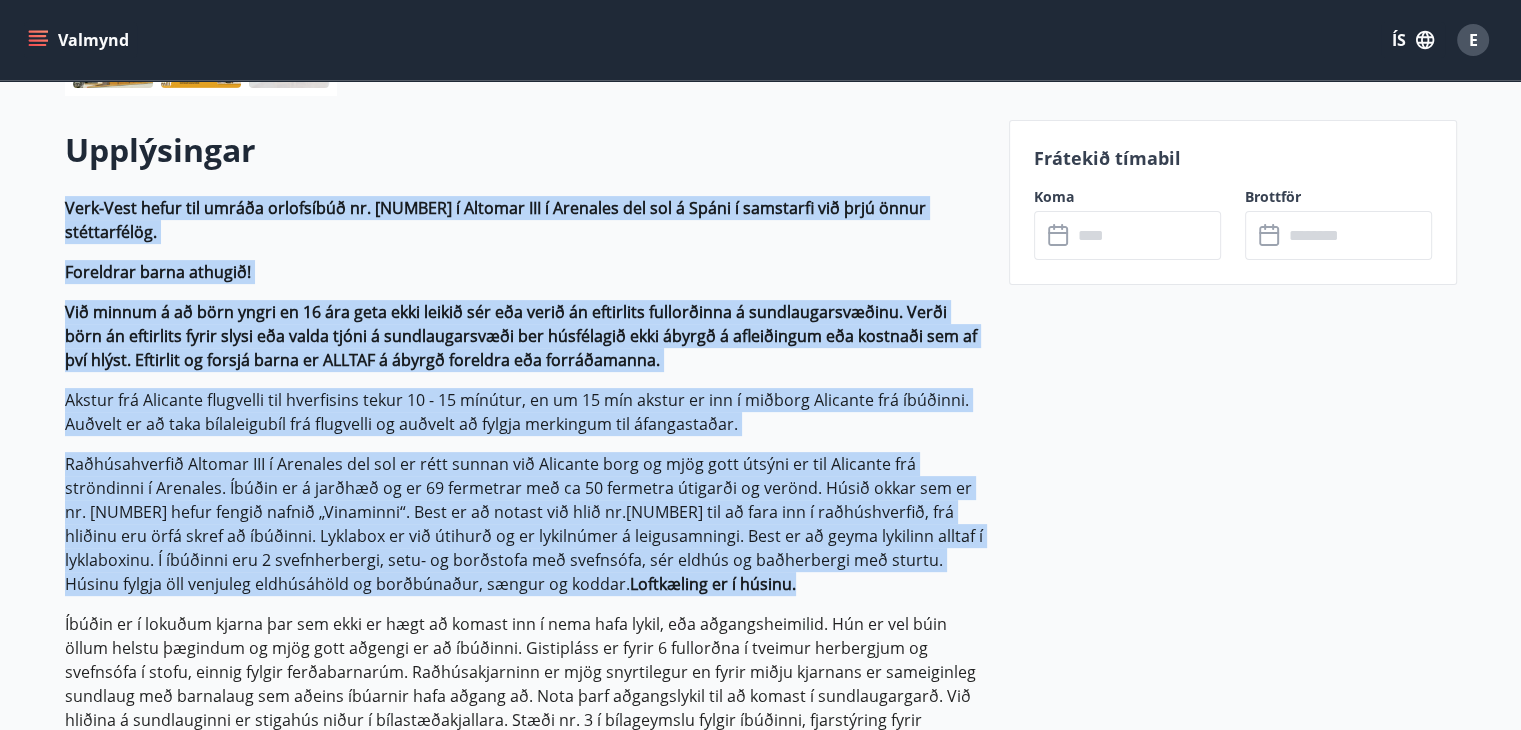click on "Verk-Vest hefur til umráða orlofsíbúð nr. [NUMBER] í Altomar III í Arenales del sol á Spáni í samstarfi við þrjú önnur stéttarfélög.
Foreldrar barna athugið!
Við minnum á að börn yngri en 16 ára geta ekki leikið sér eða verið án eftirlits fullorðinna á sundlaugarsvæðinu. Verði börn án eftirlits fyrir slysi eða valda tjóni á sundlaugarsvæði ber húsfélagið ekki ábyrgð á afleiðingum eða kostnaði sem af því hlýst. Eftirlit og forsjá barna er ALLTAF á ábyrgð foreldra eða forráðamanna.
Akstur frá Alicante flugvelli til hverfisins tekur 10 - 15 mínútur, en um 15 mín akstur er inn í miðborg Alicante frá íbúðinni. Auðvelt er að taka bílaleigubíl frá flugvelli og auðvelt að fylgja merkingum til áfangastaðar.
Loftkæling er í húsinu.
Ekki er gæsla við sundlaugarsvæði og bera gestir sjálfir ábyrgð á umgengni barna við sundlaugar. Sundlaugargarðurinn er opinn alla daga frá kl.[TIME] - [TIME]." at bounding box center [525, 644] 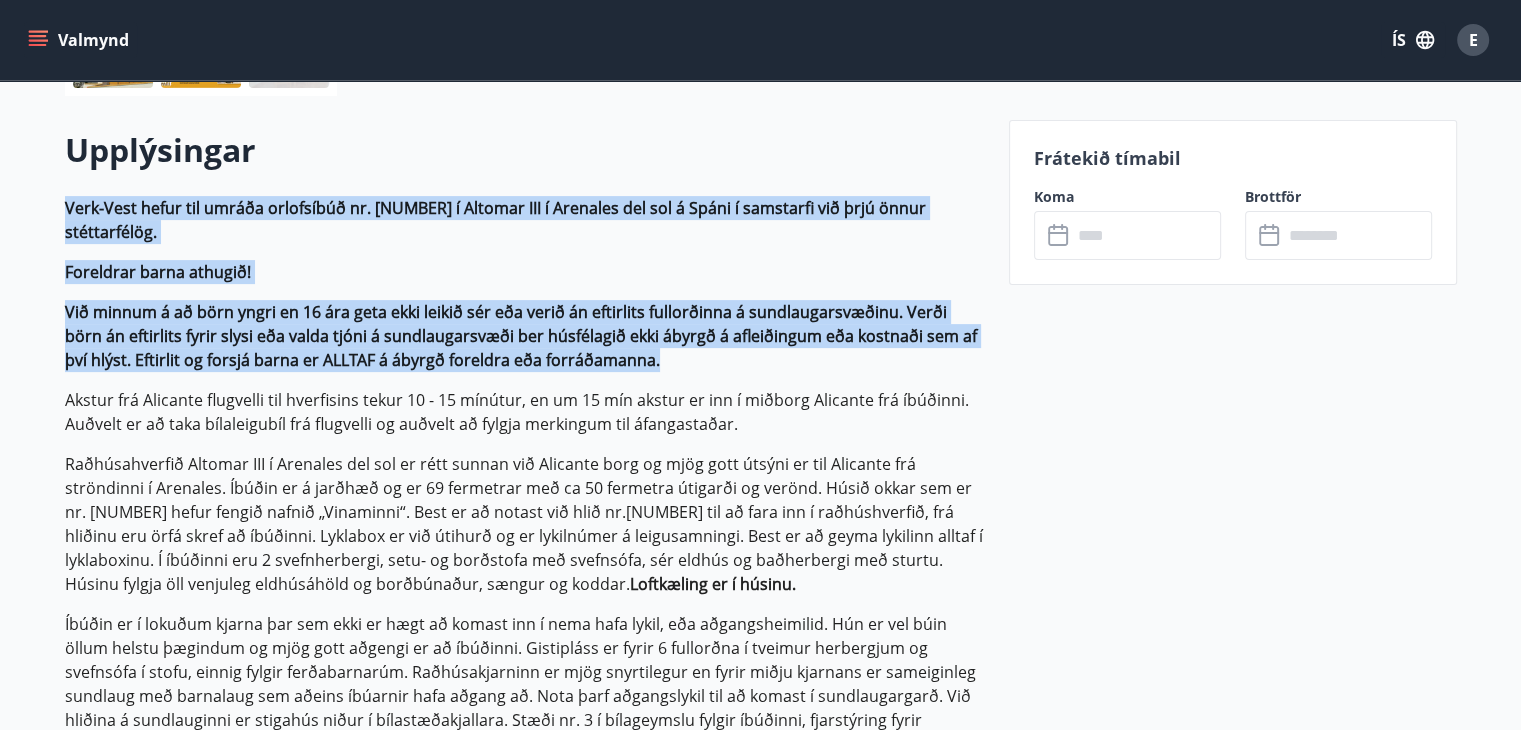 drag, startPoint x: 64, startPoint y: 209, endPoint x: 670, endPoint y: 328, distance: 617.5735 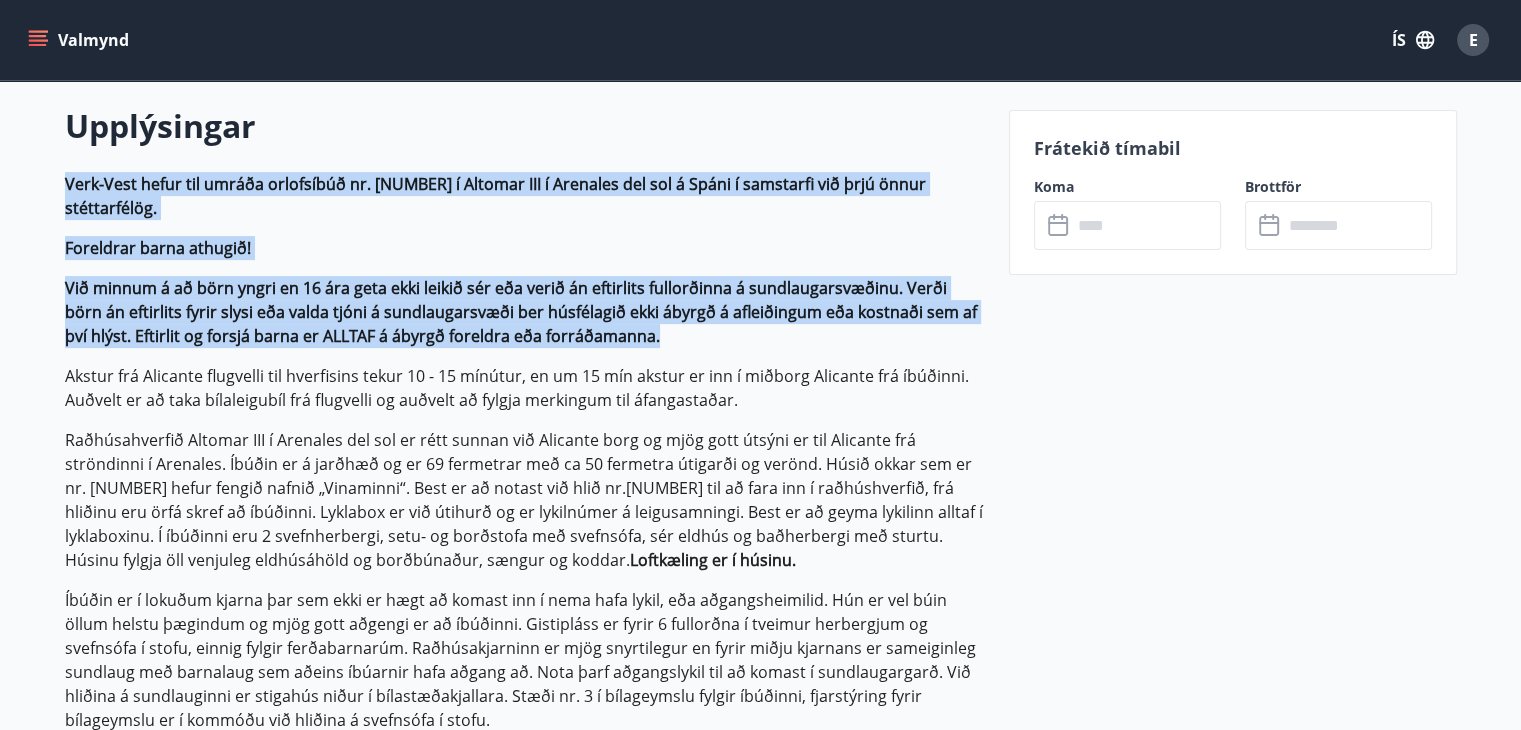 scroll, scrollTop: 610, scrollLeft: 0, axis: vertical 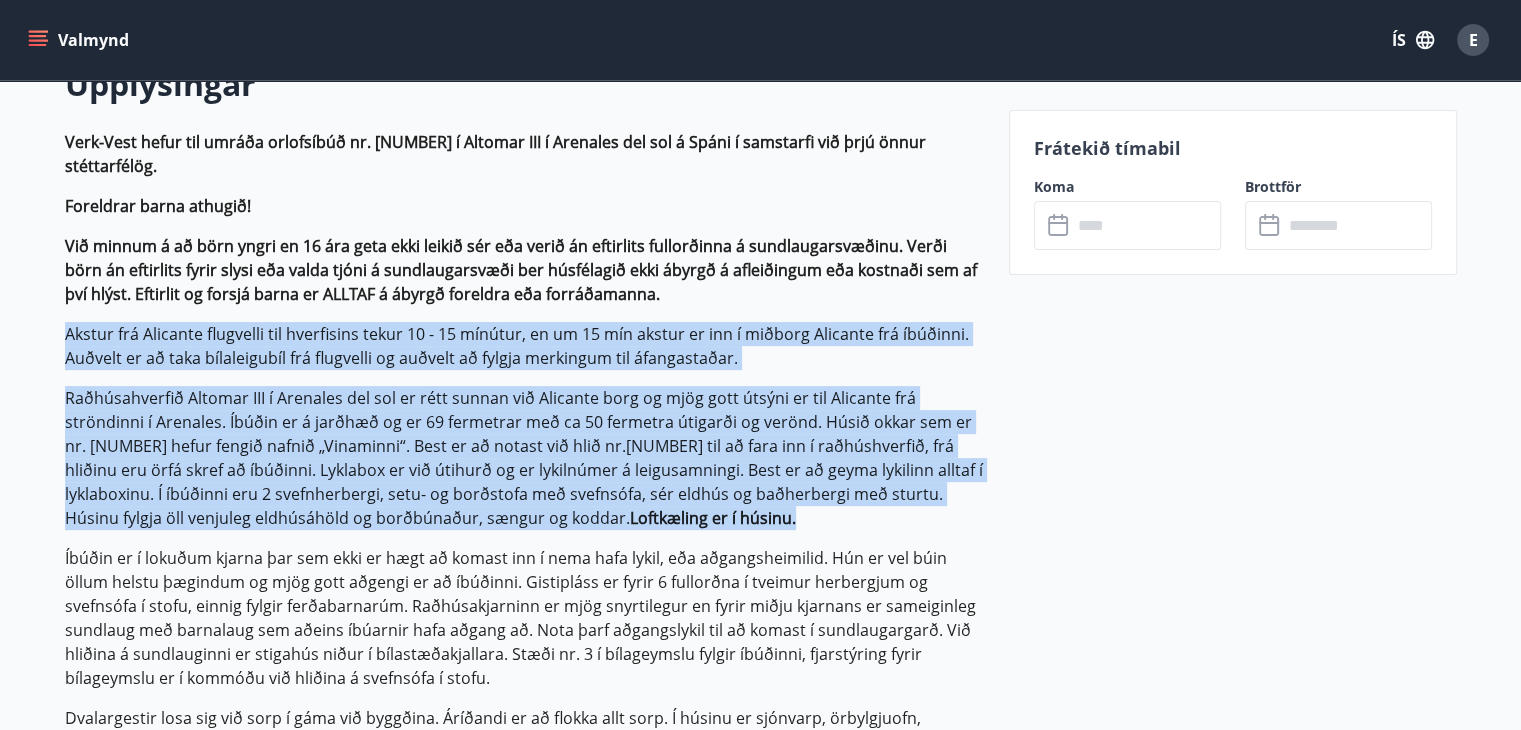 drag, startPoint x: 67, startPoint y: 313, endPoint x: 608, endPoint y: 501, distance: 572.7347 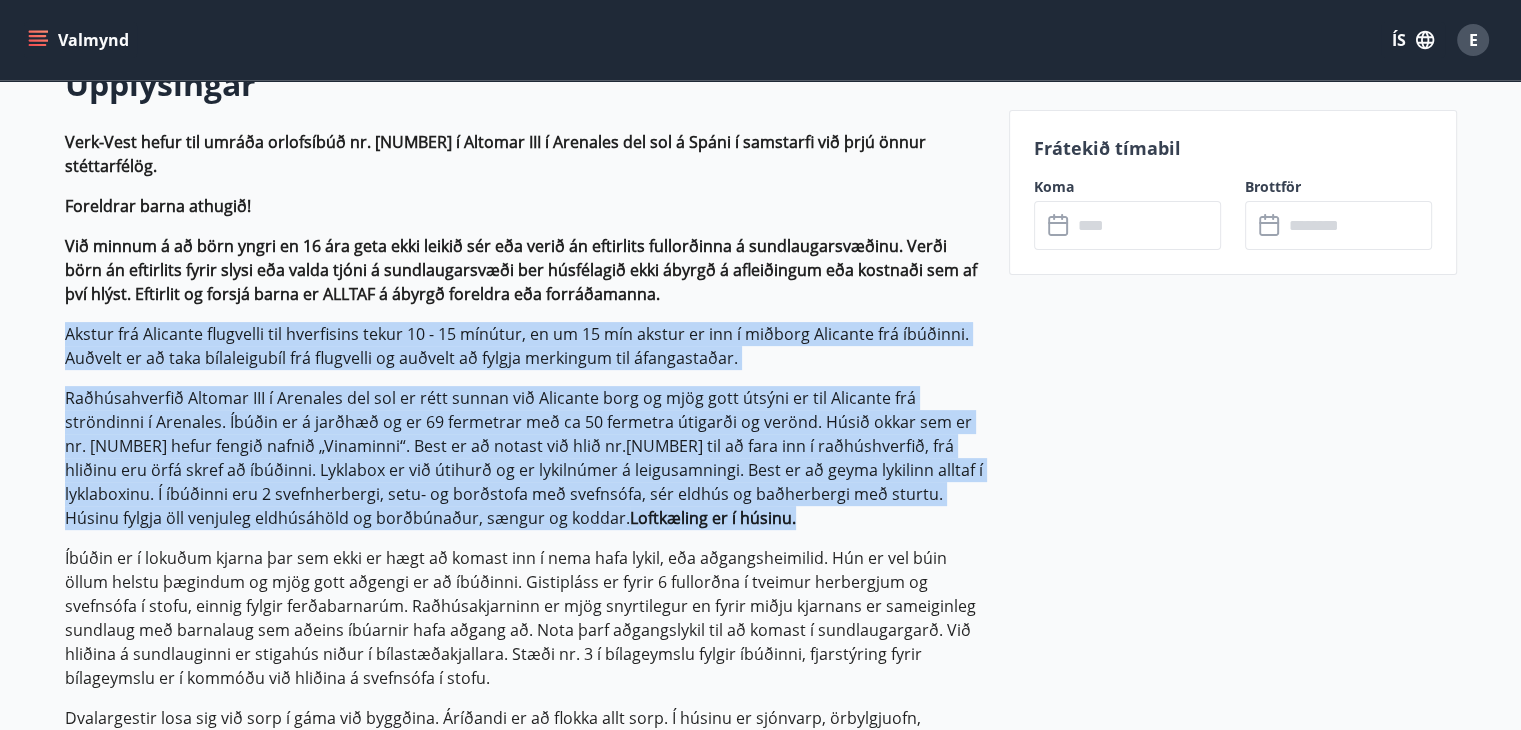click on "Verk-Vest hefur til umráða orlofsíbúð nr. [NUMBER] í Altomar III í Arenales del sol á Spáni í samstarfi við þrjú önnur stéttarfélög.
Foreldrar barna athugið!
Við minnum á að börn yngri en 16 ára geta ekki leikið sér eða verið án eftirlits fullorðinna á sundlaugarsvæðinu. Verði börn án eftirlits fyrir slysi eða valda tjóni á sundlaugarsvæði ber húsfélagið ekki ábyrgð á afleiðingum eða kostnaði sem af því hlýst. Eftirlit og forsjá barna er ALLTAF á ábyrgð foreldra eða forráðamanna.
Akstur frá Alicante flugvelli til hverfisins tekur 10 - 15 mínútur, en um 15 mín akstur er inn í miðborg Alicante frá íbúðinni. Auðvelt er að taka bílaleigubíl frá flugvelli og auðvelt að fylgja merkingum til áfangastaðar.
Loftkæling er í húsinu.
Ekki er gæsla við sundlaugarsvæði og bera gestir sjálfir ábyrgð á umgengni barna við sundlaugar. Sundlaugargarðurinn er opinn alla daga frá kl.[TIME] - [TIME]." at bounding box center [525, 578] 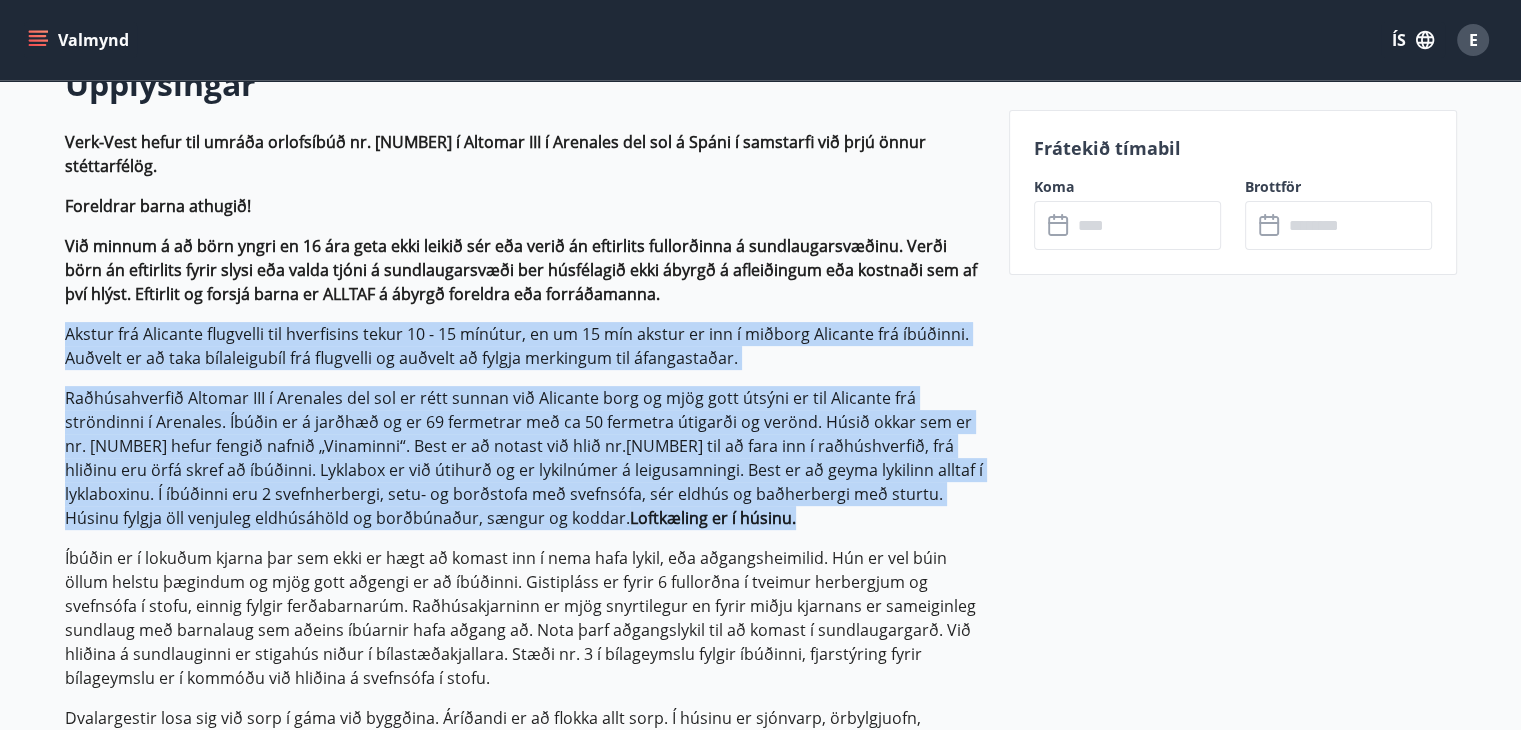 copy on "Akstur frá Alicante flugvelli til hverfisins tekur 10 - 15 mínútur, en um 15 mín akstur er inn í miðborg Alicante frá íbúðinni. Auðvelt er að taka bílaleigubíl frá flugvelli og auðvelt að fylgja merkingum til áfangastaðar.
Raðhúsahverfið Altomar III í Arenales del sol er rétt sunnan við Alicante borg og mjög gott útsýni er til Alicante frá ströndinni í Arenales. Íbúðin er á jarðhæð og er 69 fermetrar með ca 50 fermetra útigarði og verönd. Húsið okkar sem er nr. [NUMBER] hefur fengið nafnið „Vinaminni“. Best er að notast við hlið nr.[NUMBER] til að fara inn í raðhúshverfið, frá hliðinu eru örfá skref að íbúðinni. Lyklabox er við útihurð og er lykilnúmer á leigusamningi. Best er að geyma lykilinn alltaf í lyklaboxinu. Í íbúðinni eru 2 svefnherbergi, setu- og borðstofa með svefnsófa, sér eldhús og baðherbergi með sturtu. Húsinu fylgja öll venjuleg eldhúsáhöld og borðbúnaður, sængur og koddar.  Loftkæling er í húsinu." 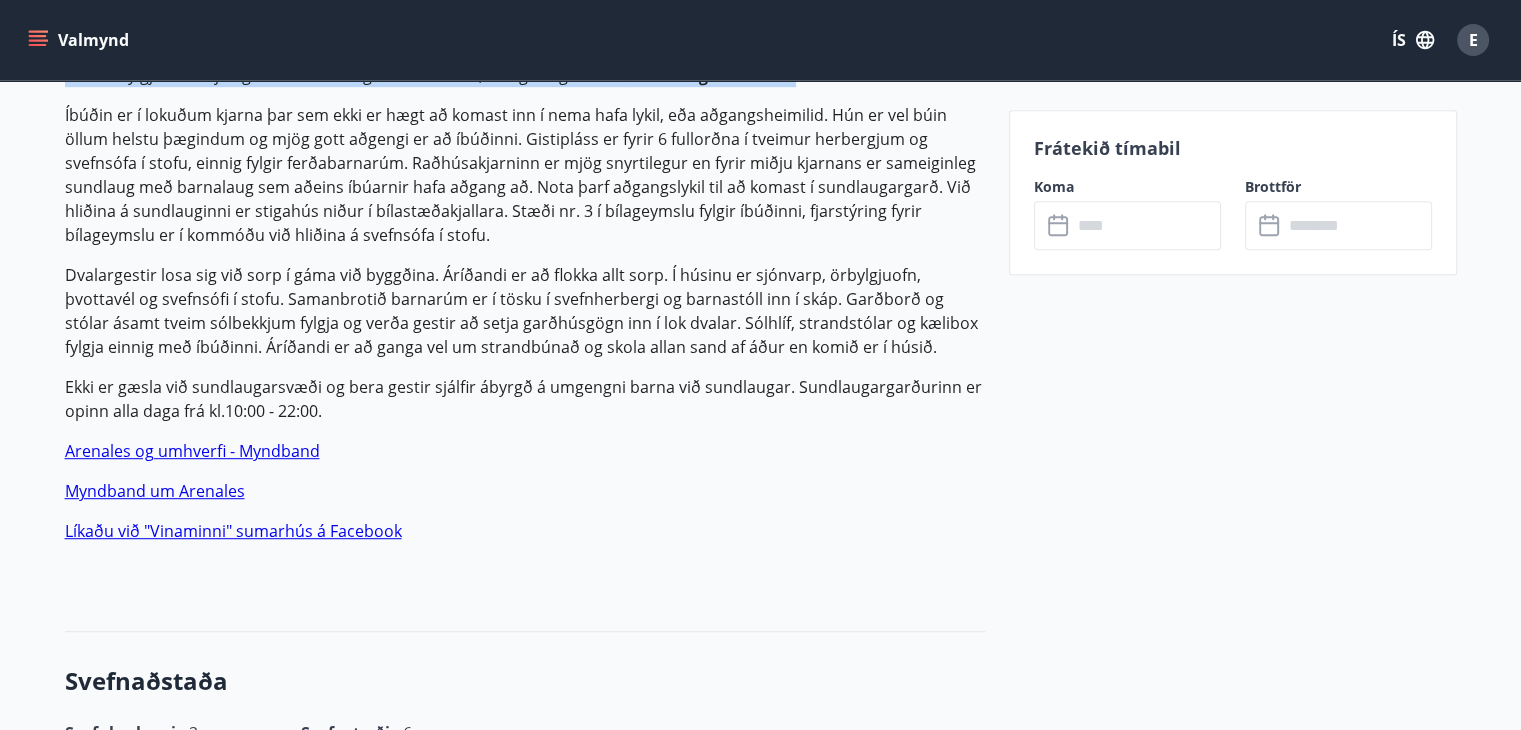 scroll, scrollTop: 944, scrollLeft: 0, axis: vertical 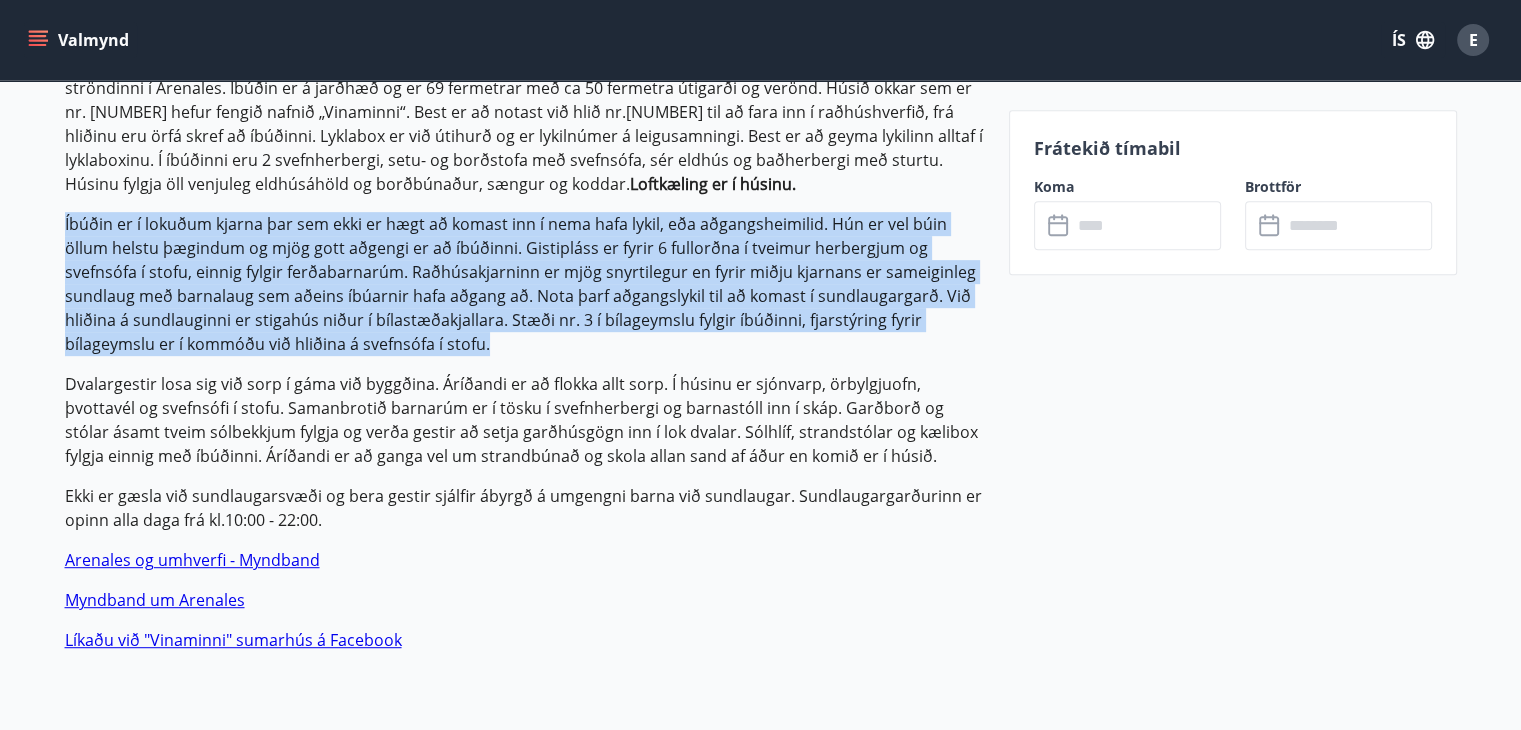 drag, startPoint x: 64, startPoint y: 193, endPoint x: 512, endPoint y: 318, distance: 465.11182 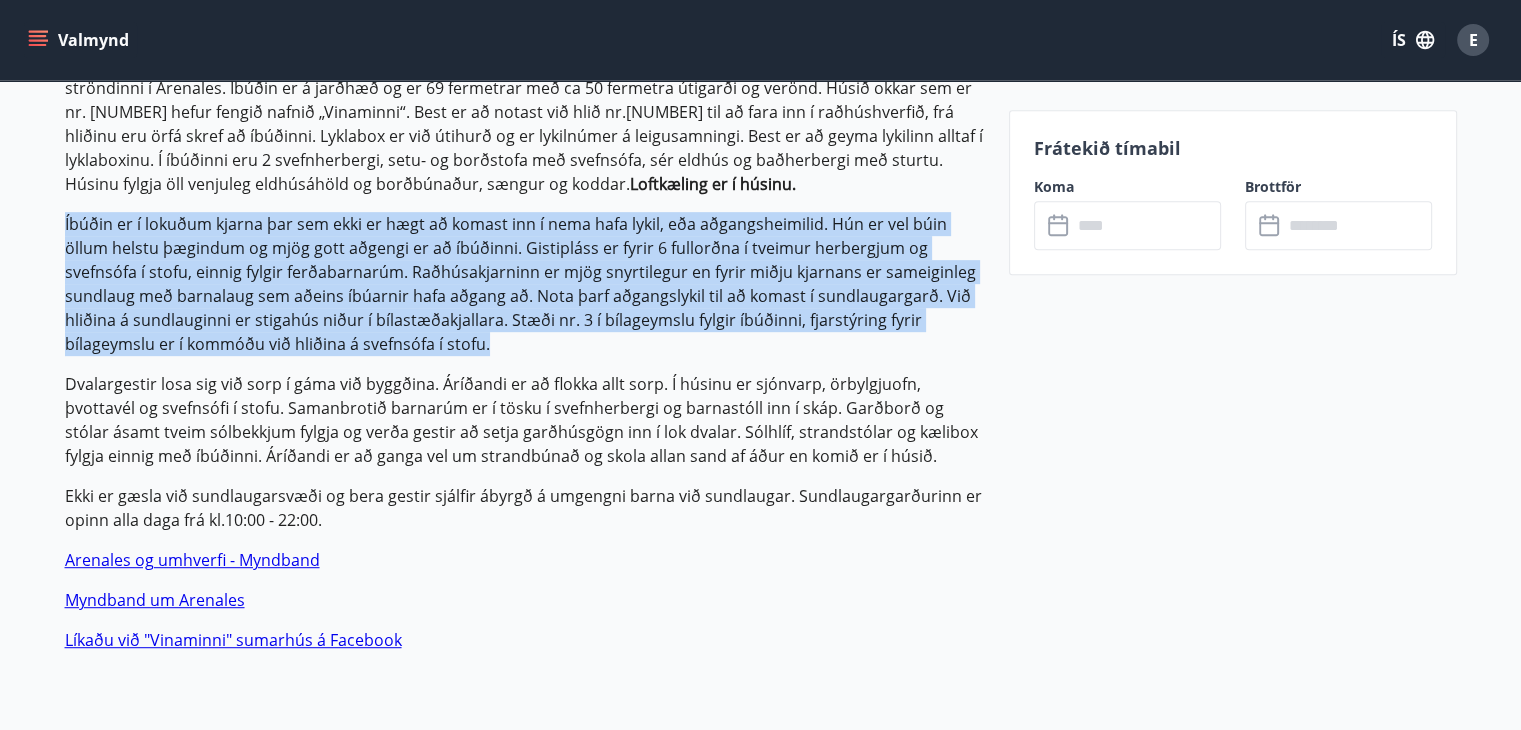 copy on "Íbúðin er í lokuðum kjarna þar sem ekki er hægt að komast inn í nema hafa lykil, eða aðgangsheimilid. Hún er vel búin öllum helstu þægindum og mjög gott aðgengi er að íbúðinni. Gistipláss er fyrir 6 fullorðna í tveimur herbergjum og svefnsófa í stofu, einnig fylgir ferðabarnarúm. Raðhúsakjarninn er mjög snyrtilegur en fyrir miðju kjarnans er sameiginleg sundlaug með barnalaug sem aðeins íbúarnir hafa aðgang að. Nota þarf aðgangslykil til að komast í sundlaugargarð. Við hliðina á sundlauginni er stigahús niður í bílastæðakjallara. Stæði nr. 3 í bílageymslu fylgir íbúðinni, fjarstýring fyrir bílageymslu er í kommóðu við hliðina á svefnsófa í stofu." 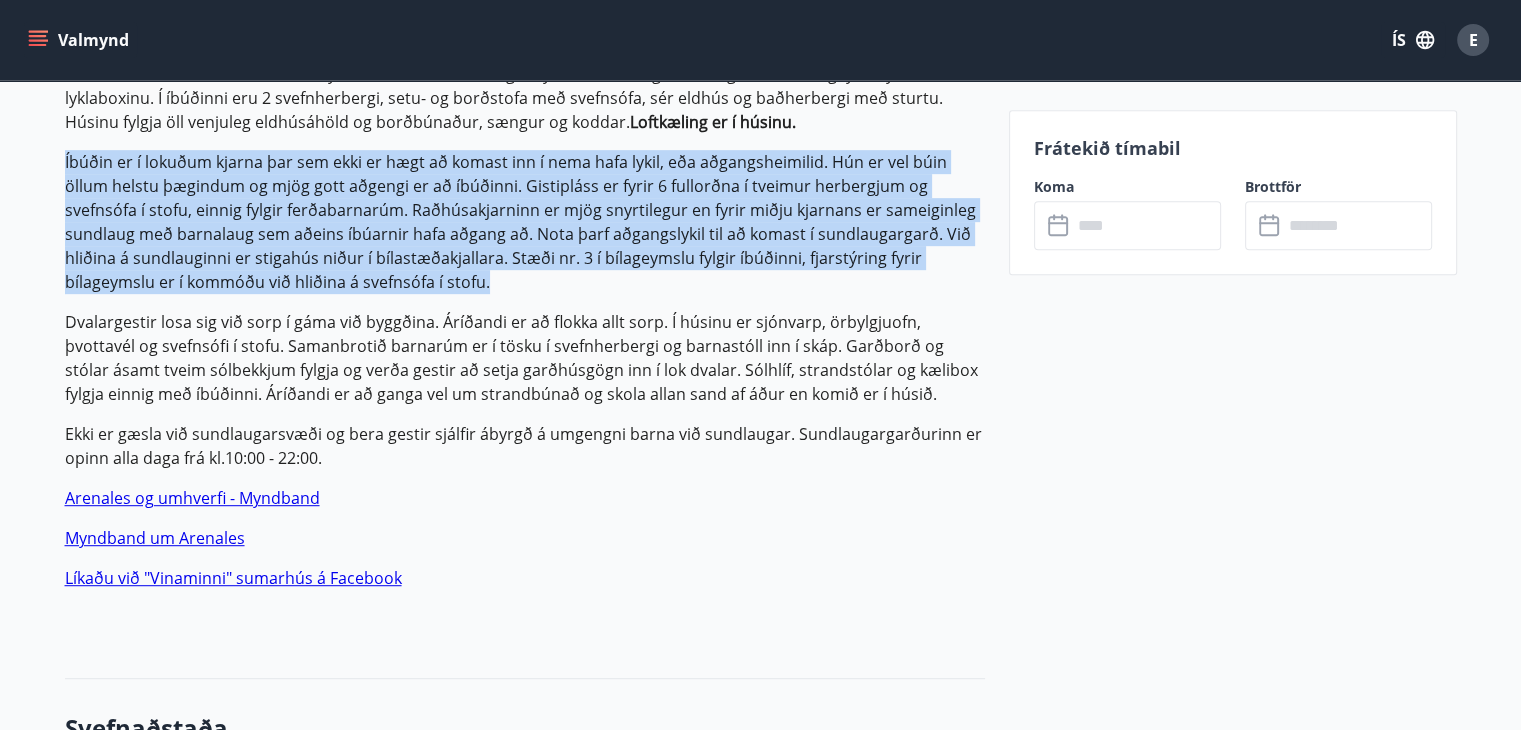 scroll, scrollTop: 1010, scrollLeft: 0, axis: vertical 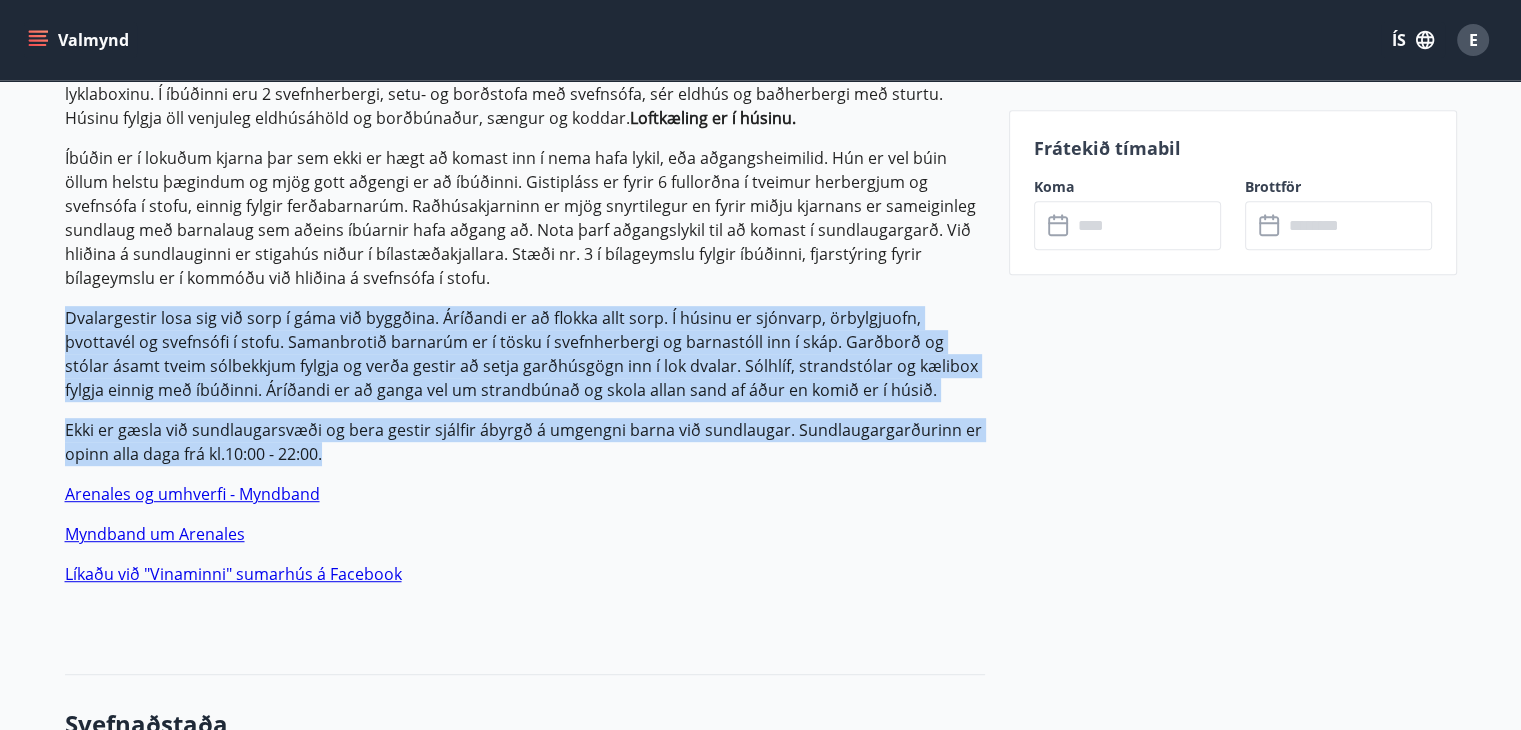 drag, startPoint x: 68, startPoint y: 293, endPoint x: 344, endPoint y: 423, distance: 305.0836 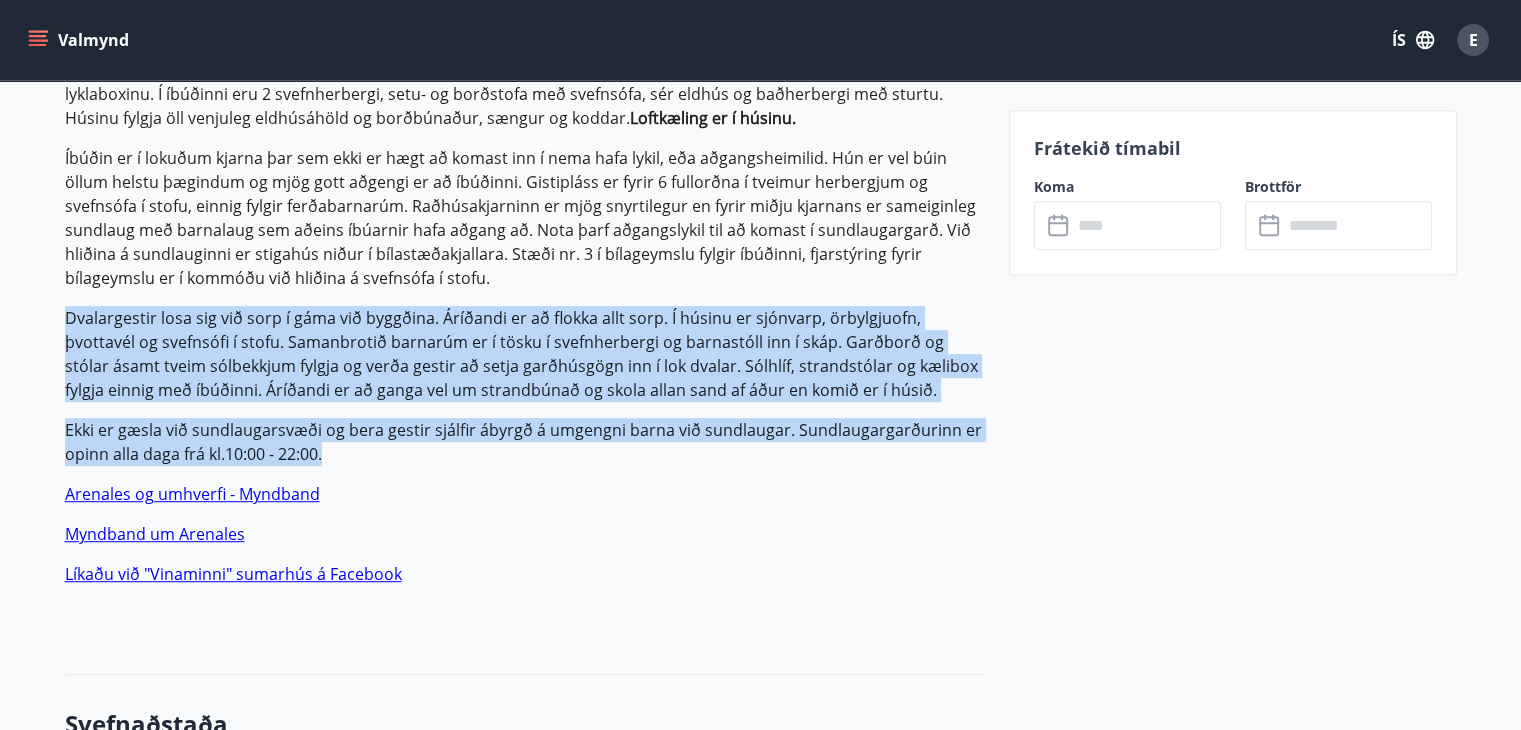 click on "Verk-Vest hefur til umráða orlofsíbúð nr. [NUMBER] í Altomar III í Arenales del sol á Spáni í samstarfi við þrjú önnur stéttarfélög.
Foreldrar barna athugið!
Við minnum á að börn yngri en 16 ára geta ekki leikið sér eða verið án eftirlits fullorðinna á sundlaugarsvæðinu. Verði börn án eftirlits fyrir slysi eða valda tjóni á sundlaugarsvæði ber húsfélagið ekki ábyrgð á afleiðingum eða kostnaði sem af því hlýst. Eftirlit og forsjá barna er ALLTAF á ábyrgð foreldra eða forráðamanna.
Akstur frá Alicante flugvelli til hverfisins tekur 10 - 15 mínútur, en um 15 mín akstur er inn í miðborg Alicante frá íbúðinni. Auðvelt er að taka bílaleigubíl frá flugvelli og auðvelt að fylgja merkingum til áfangastaðar.
Loftkæling er í húsinu.
Ekki er gæsla við sundlaugarsvæði og bera gestir sjálfir ábyrgð á umgengni barna við sundlaugar. Sundlaugargarðurinn er opinn alla daga frá kl.[TIME] - [TIME]." at bounding box center (525, 178) 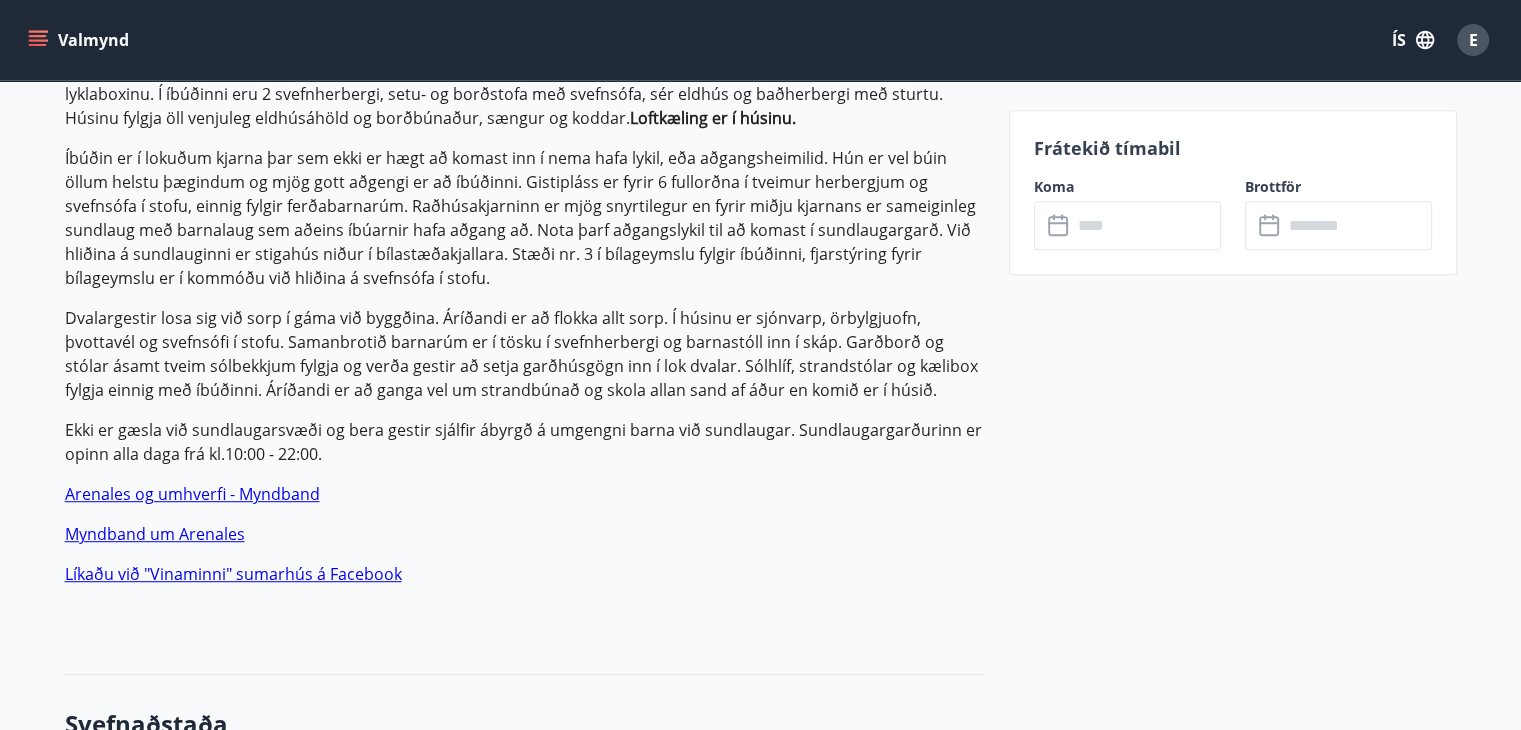 click on "Arenales og umhverfi - Myndband" at bounding box center (525, 494) 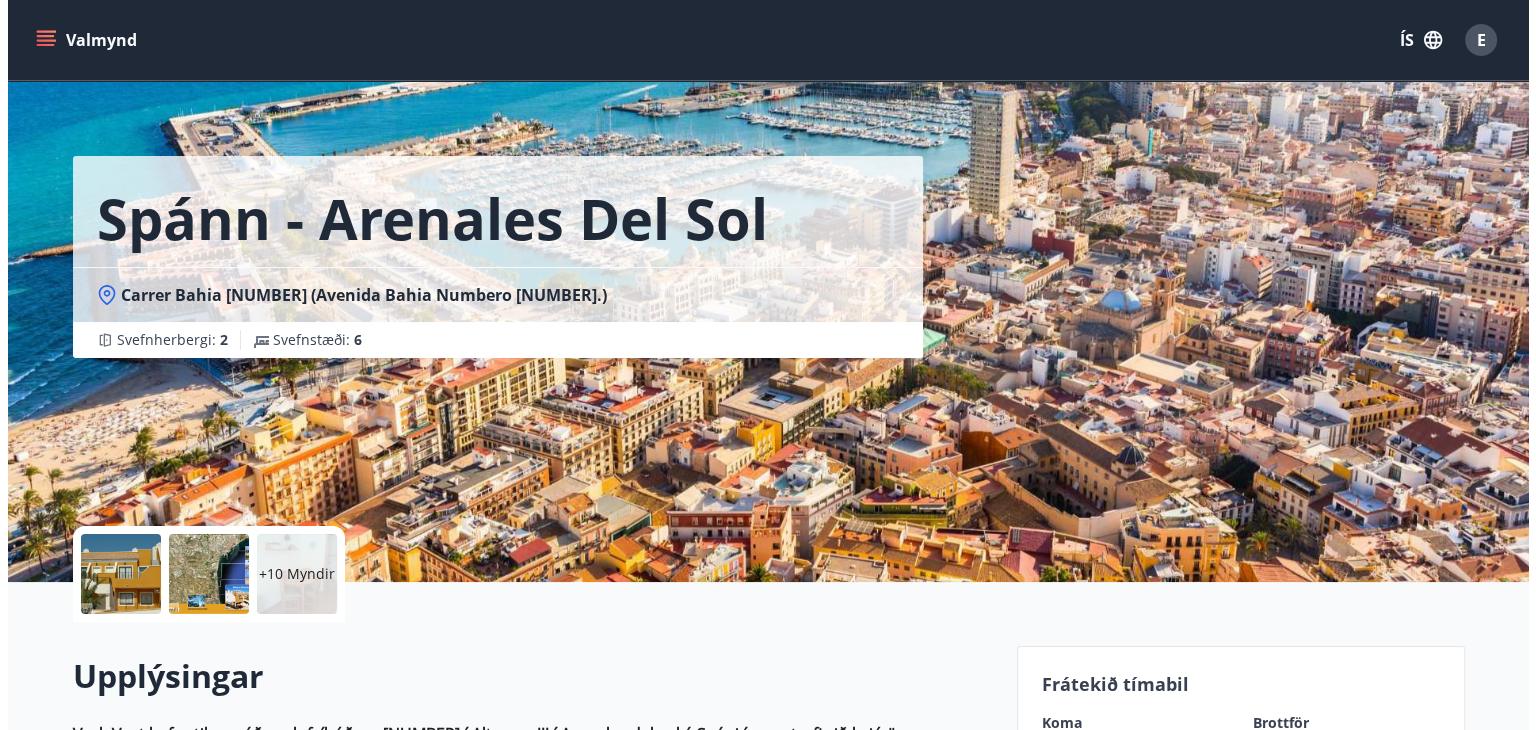scroll, scrollTop: 10, scrollLeft: 0, axis: vertical 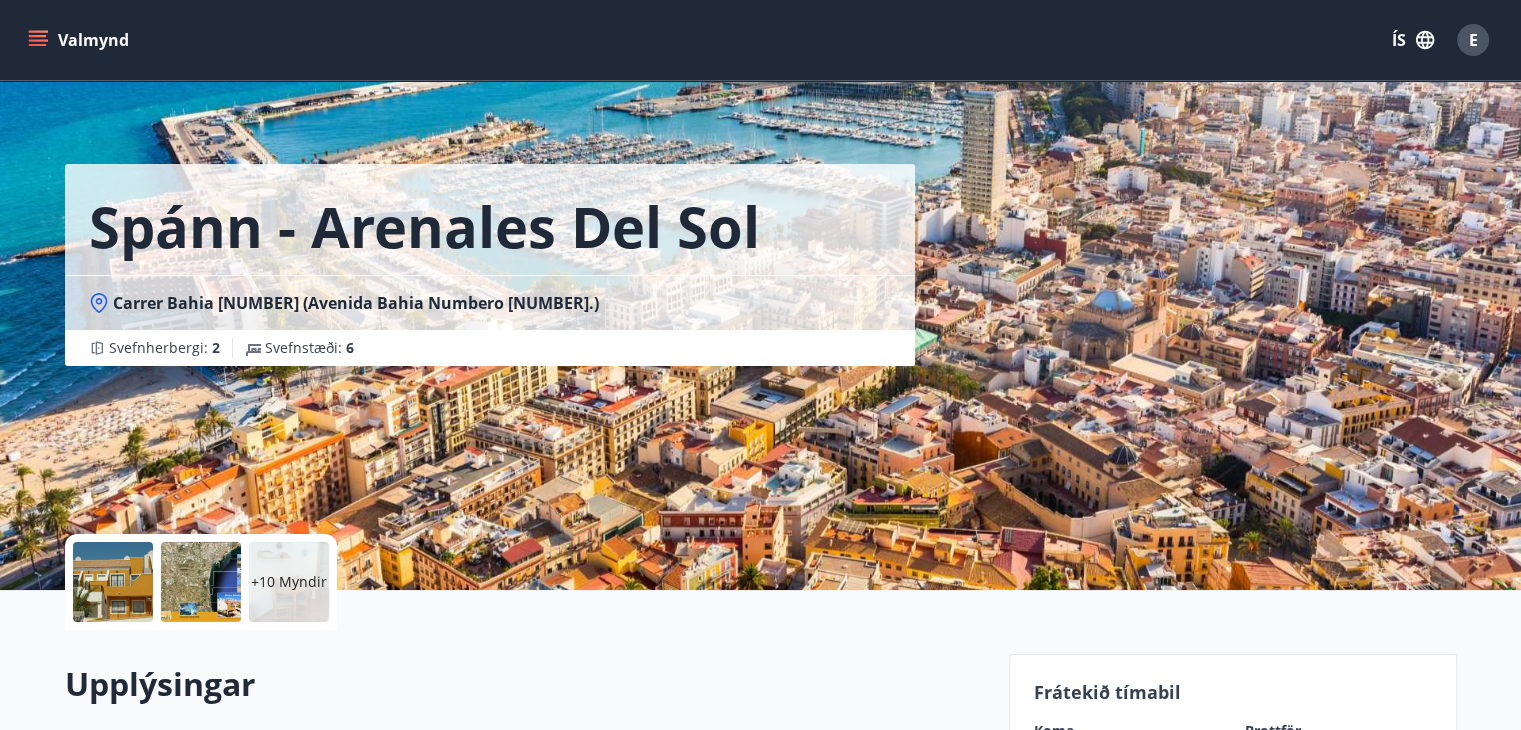 click at bounding box center (201, 582) 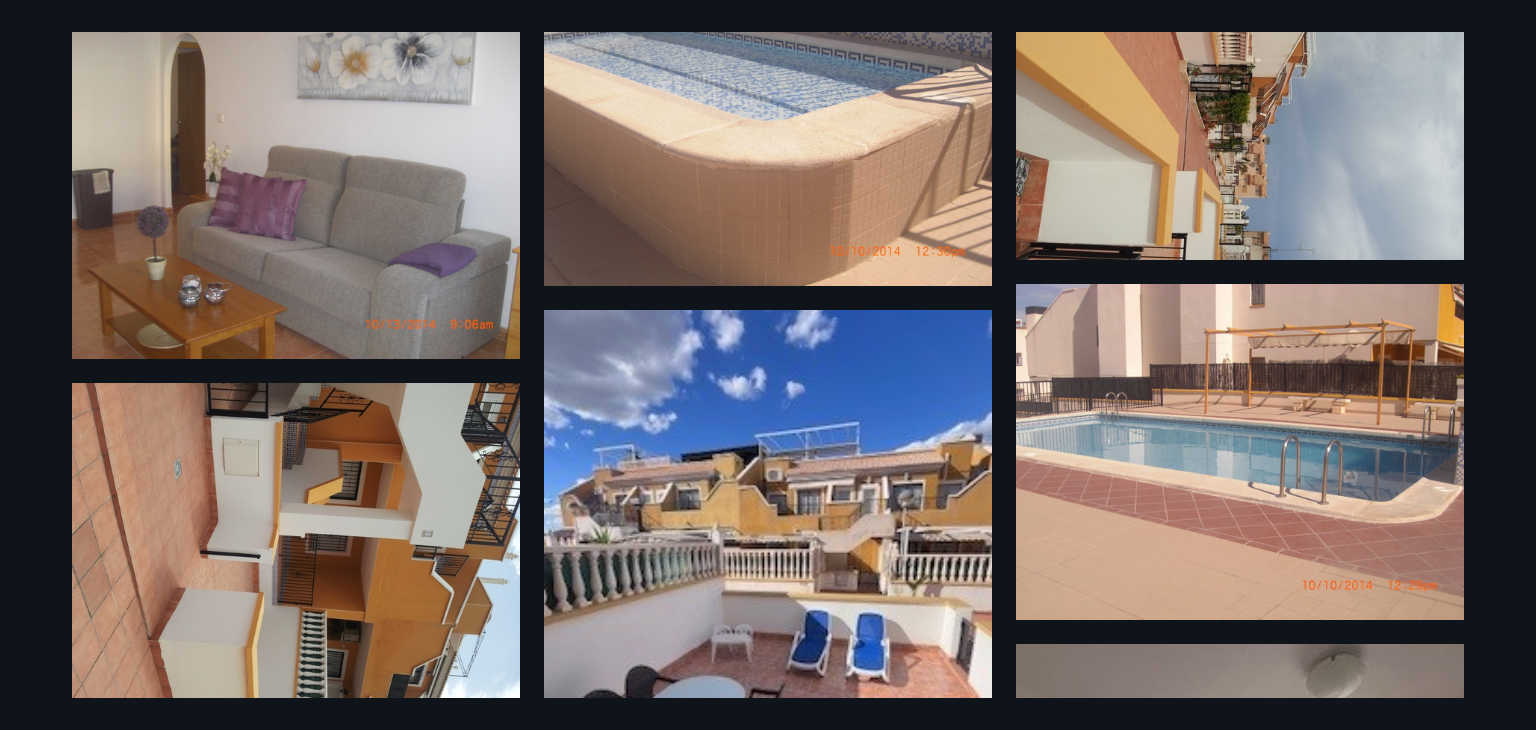 scroll, scrollTop: 933, scrollLeft: 0, axis: vertical 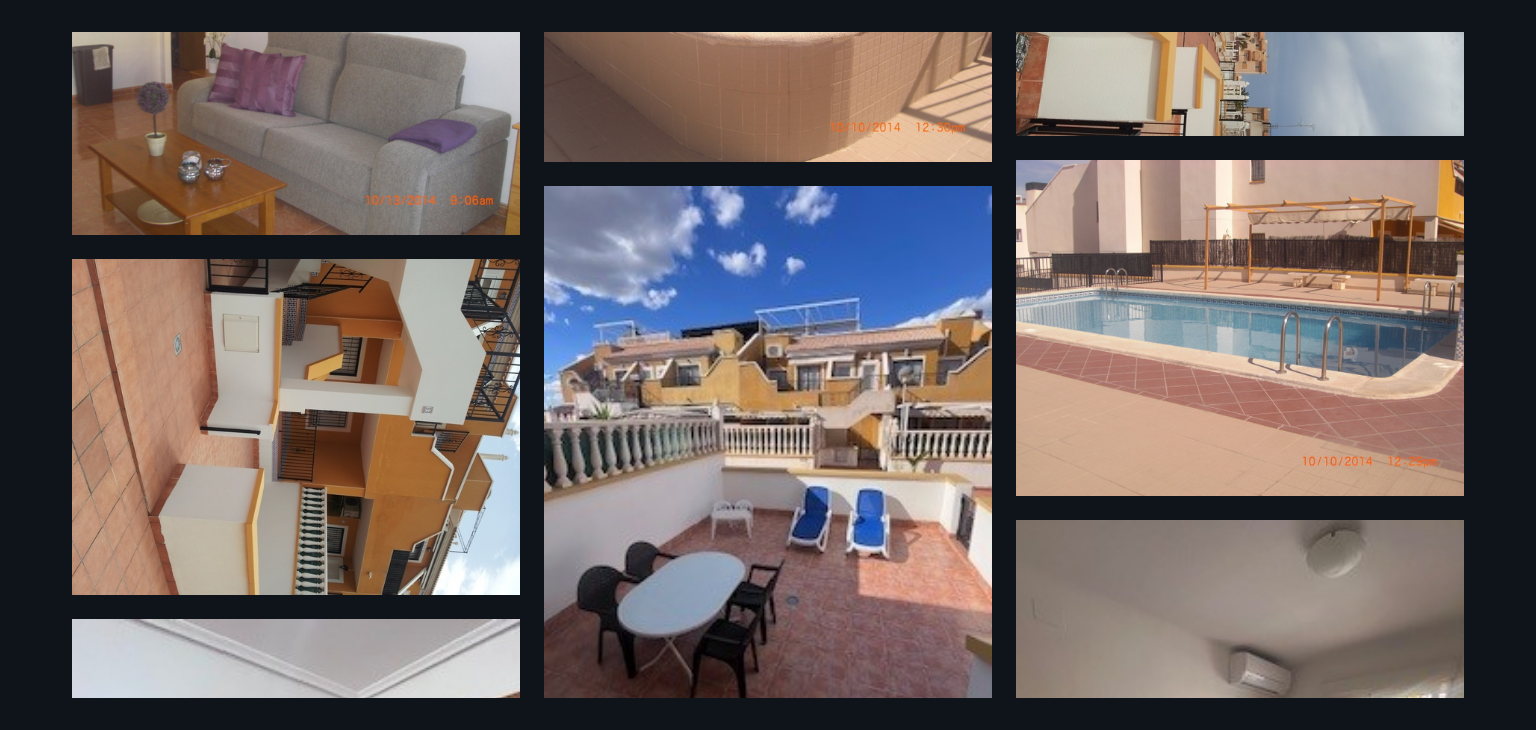 click at bounding box center [768, 484] 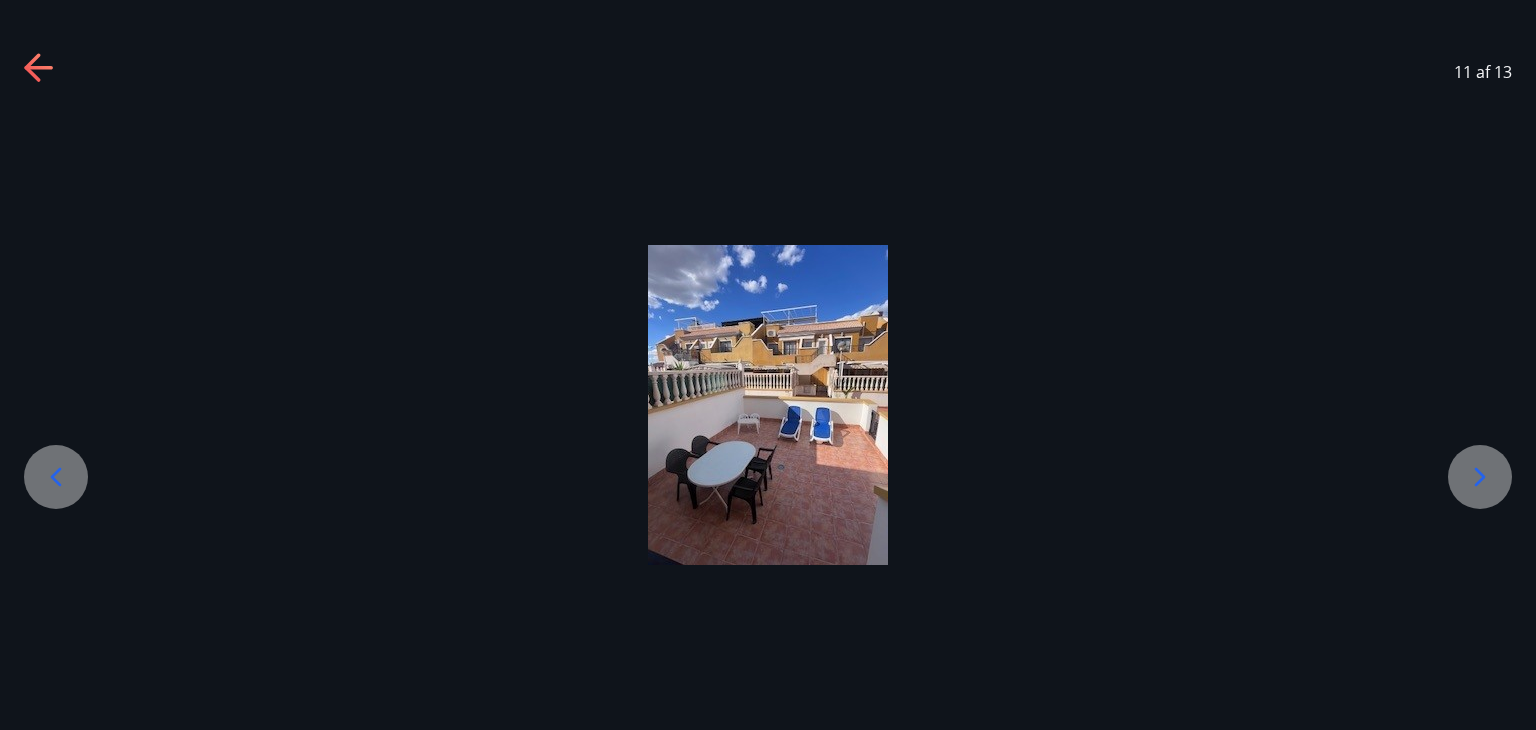 click at bounding box center [768, 405] 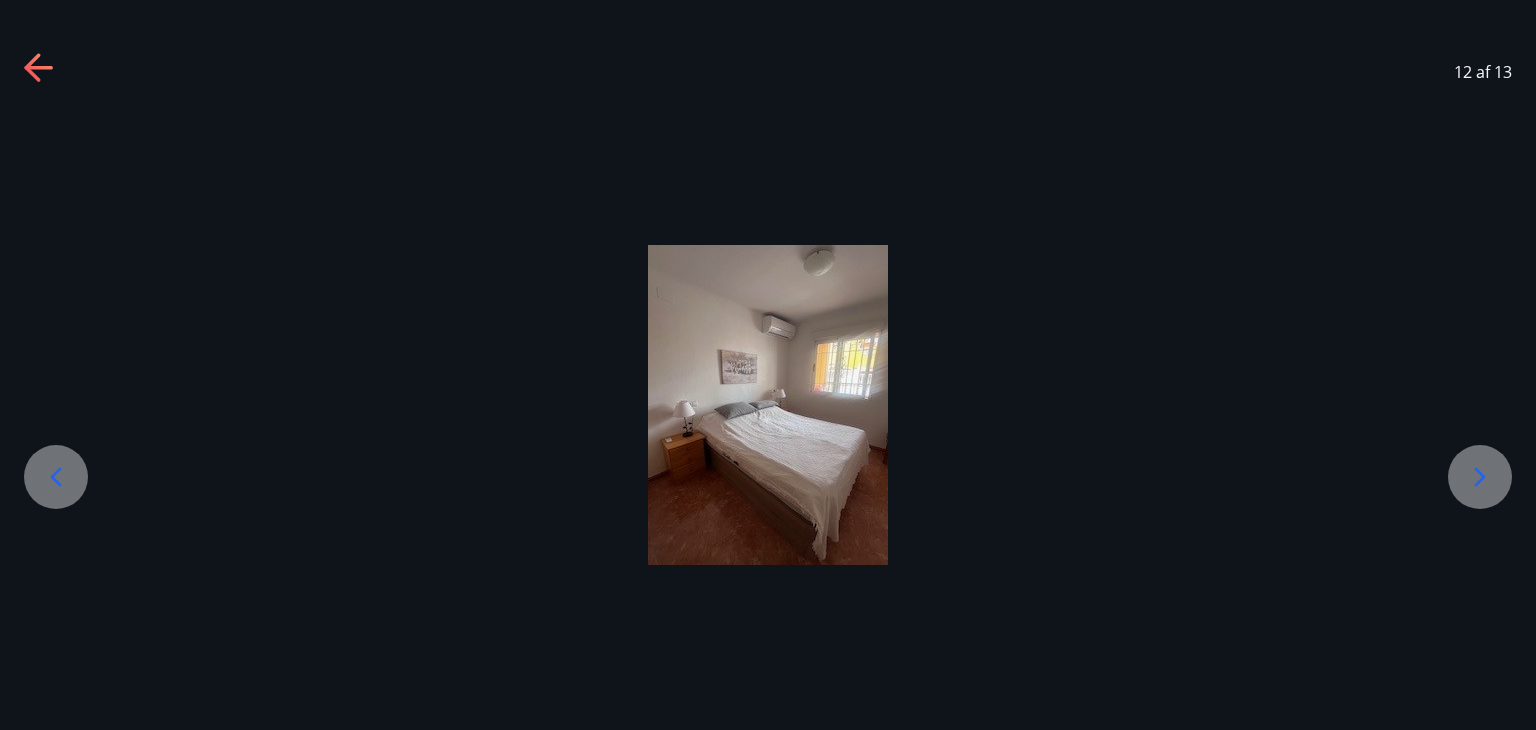 click 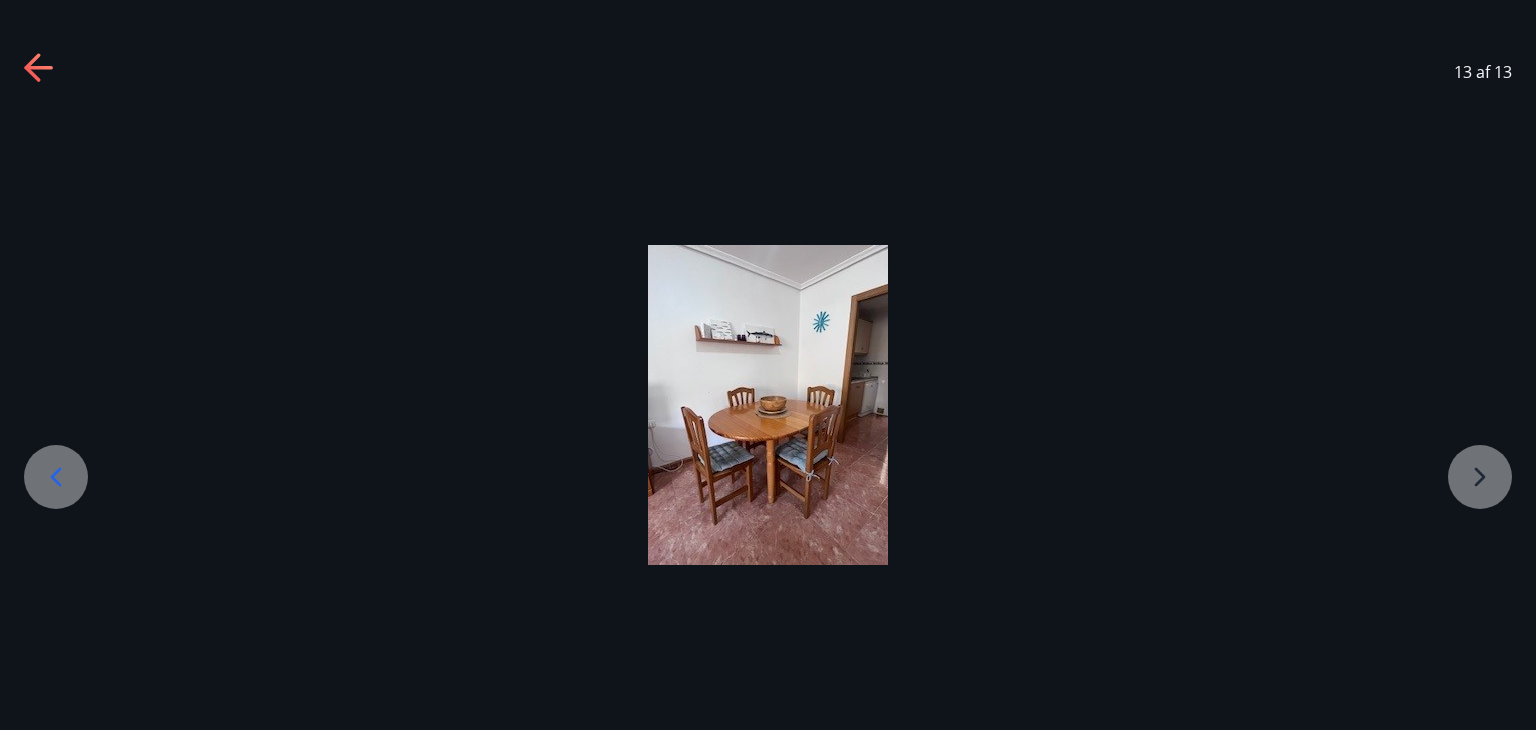 drag, startPoint x: 45, startPoint y: 456, endPoint x: 68, endPoint y: 453, distance: 23.194826 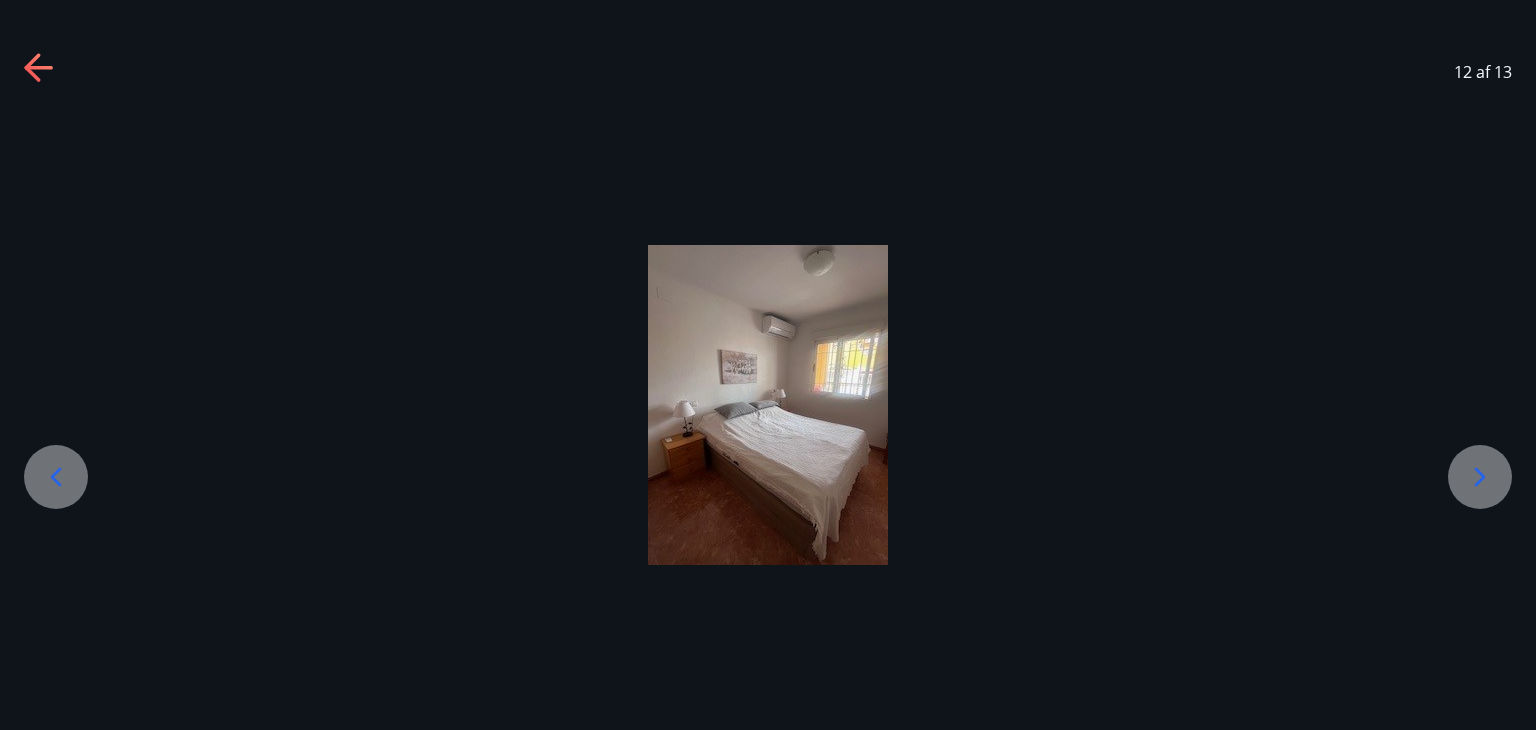click at bounding box center [1480, 477] 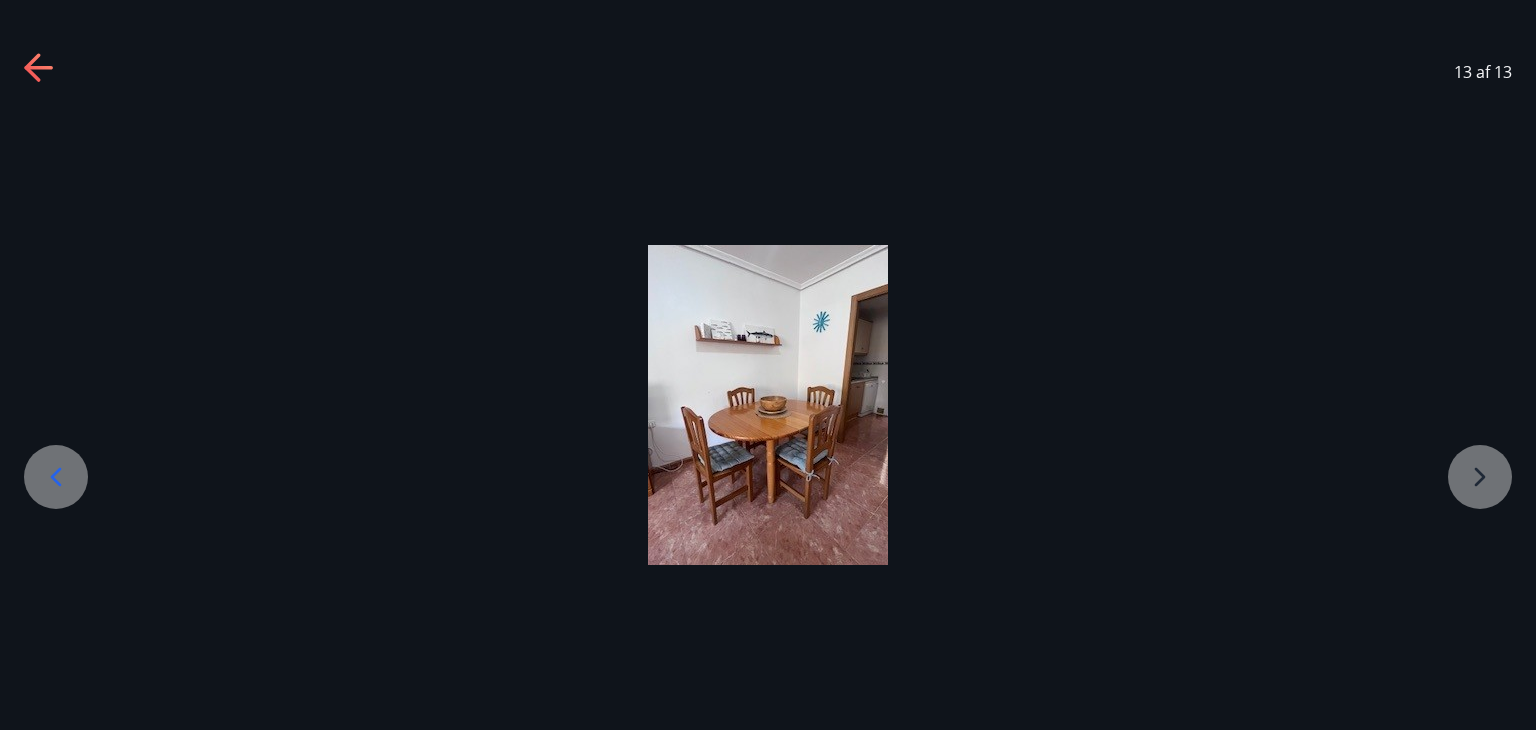 click at bounding box center (768, 405) 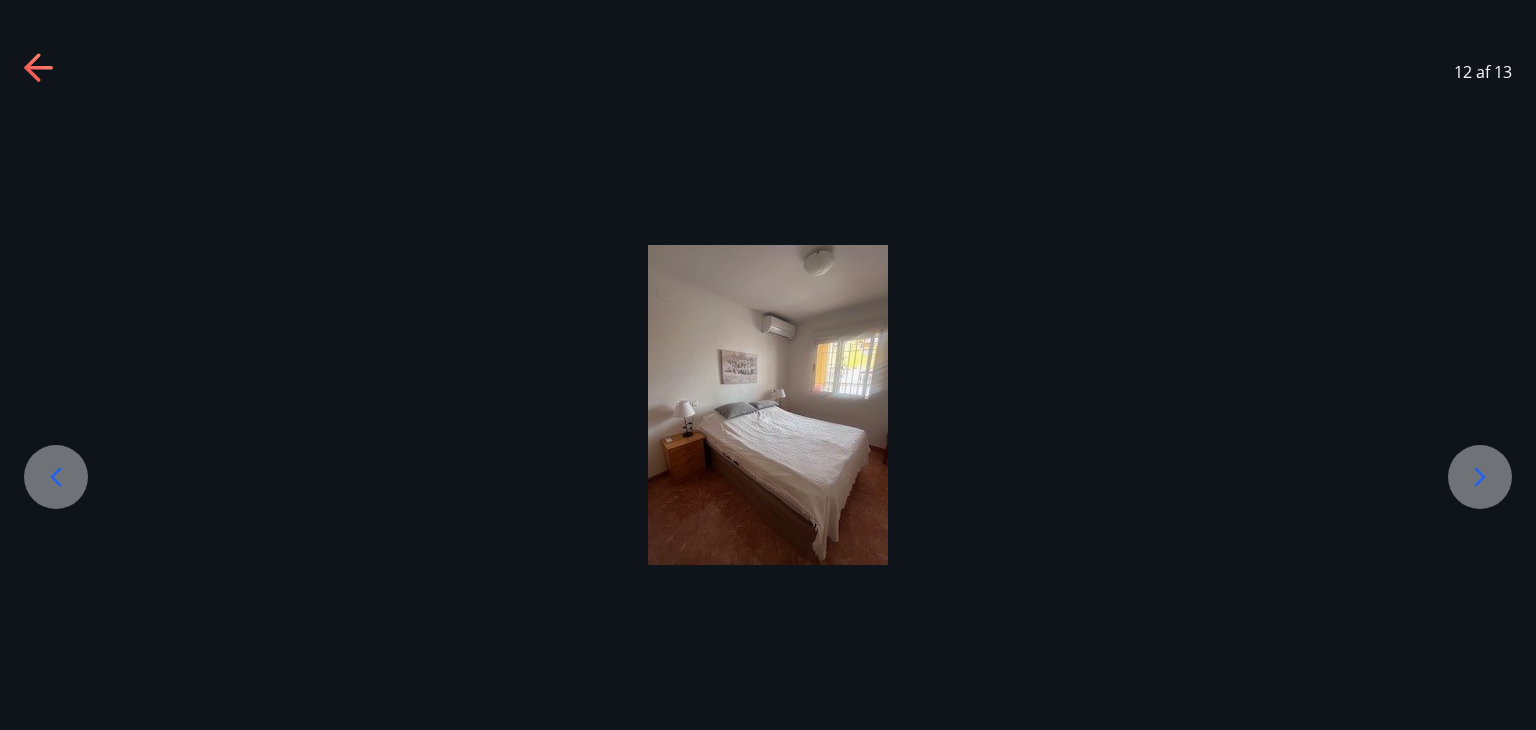 click 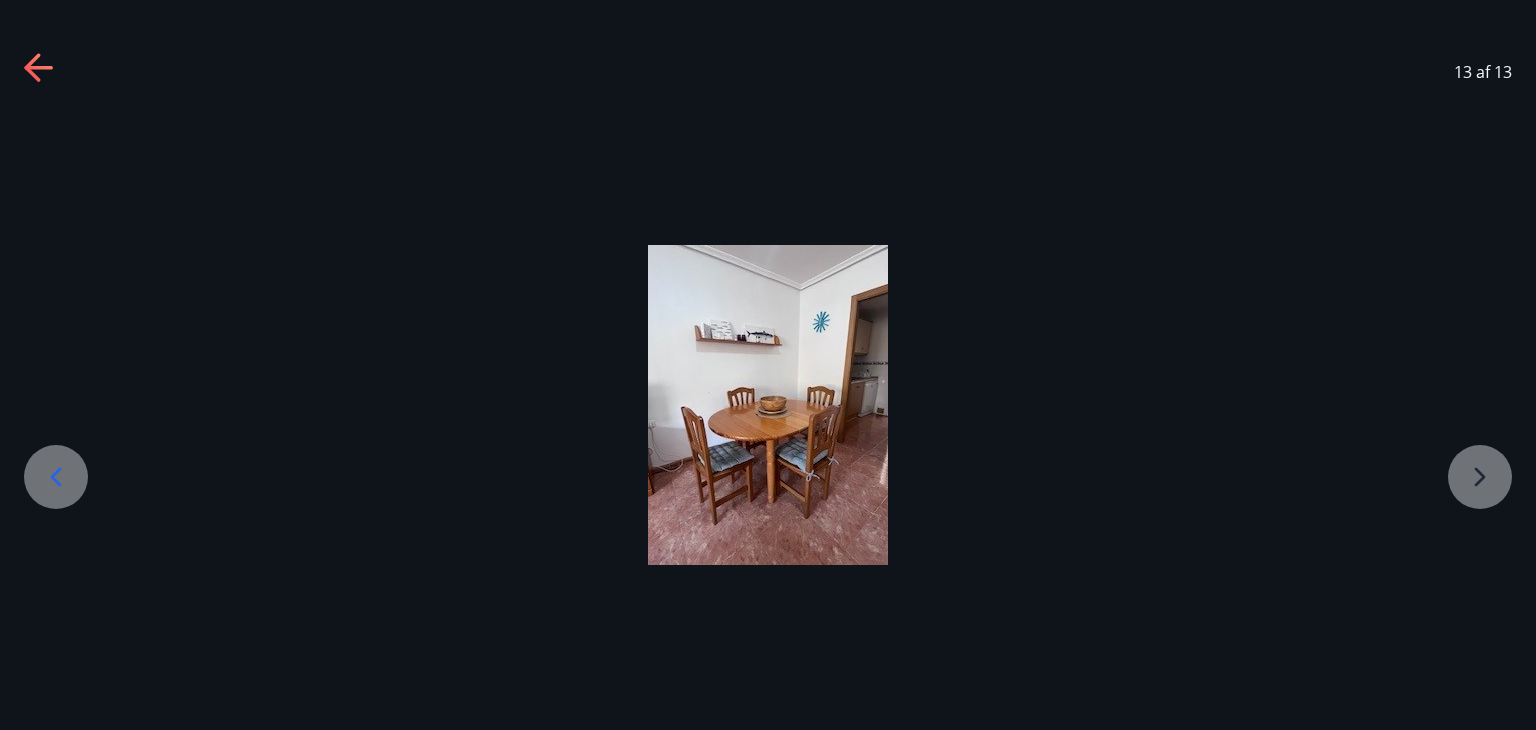 click at bounding box center (56, 477) 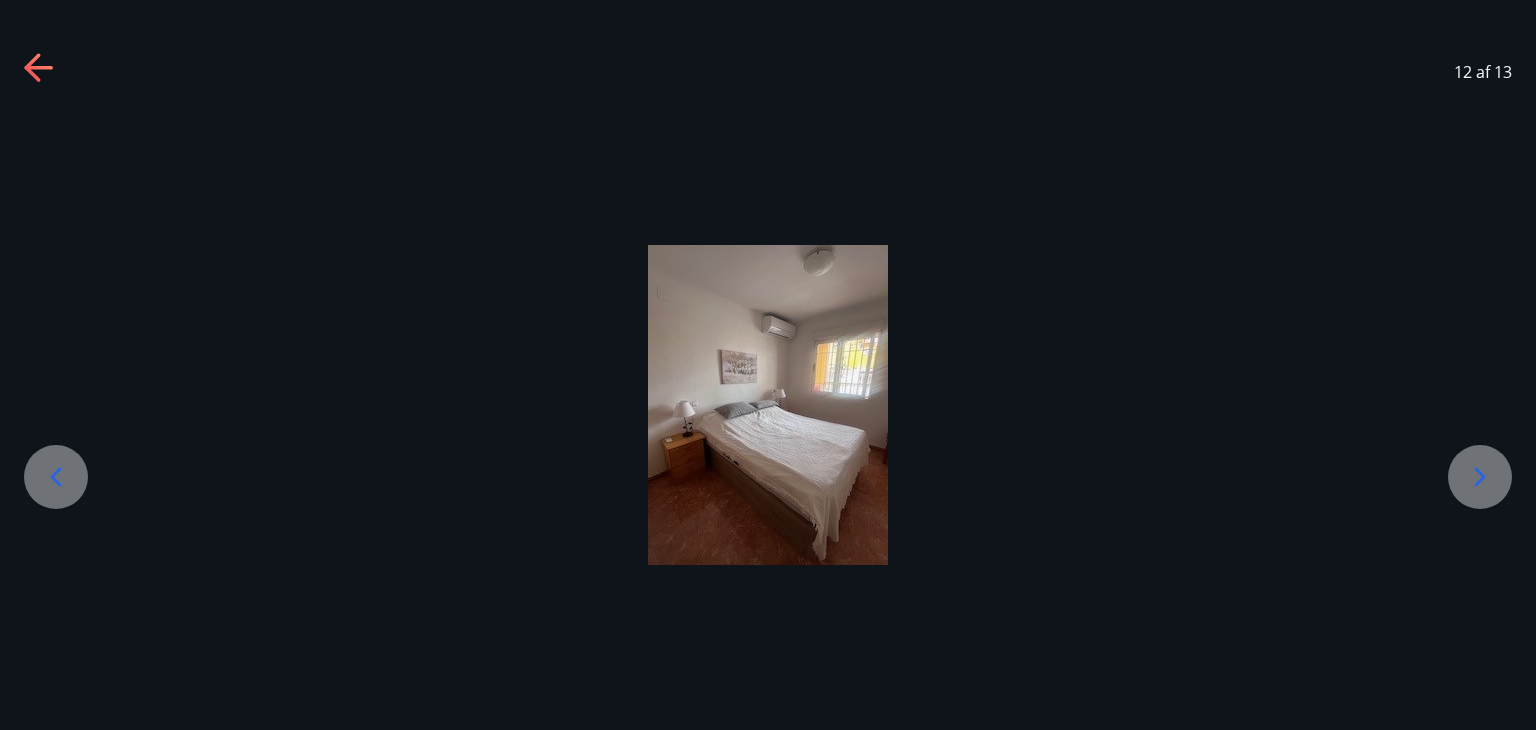 click 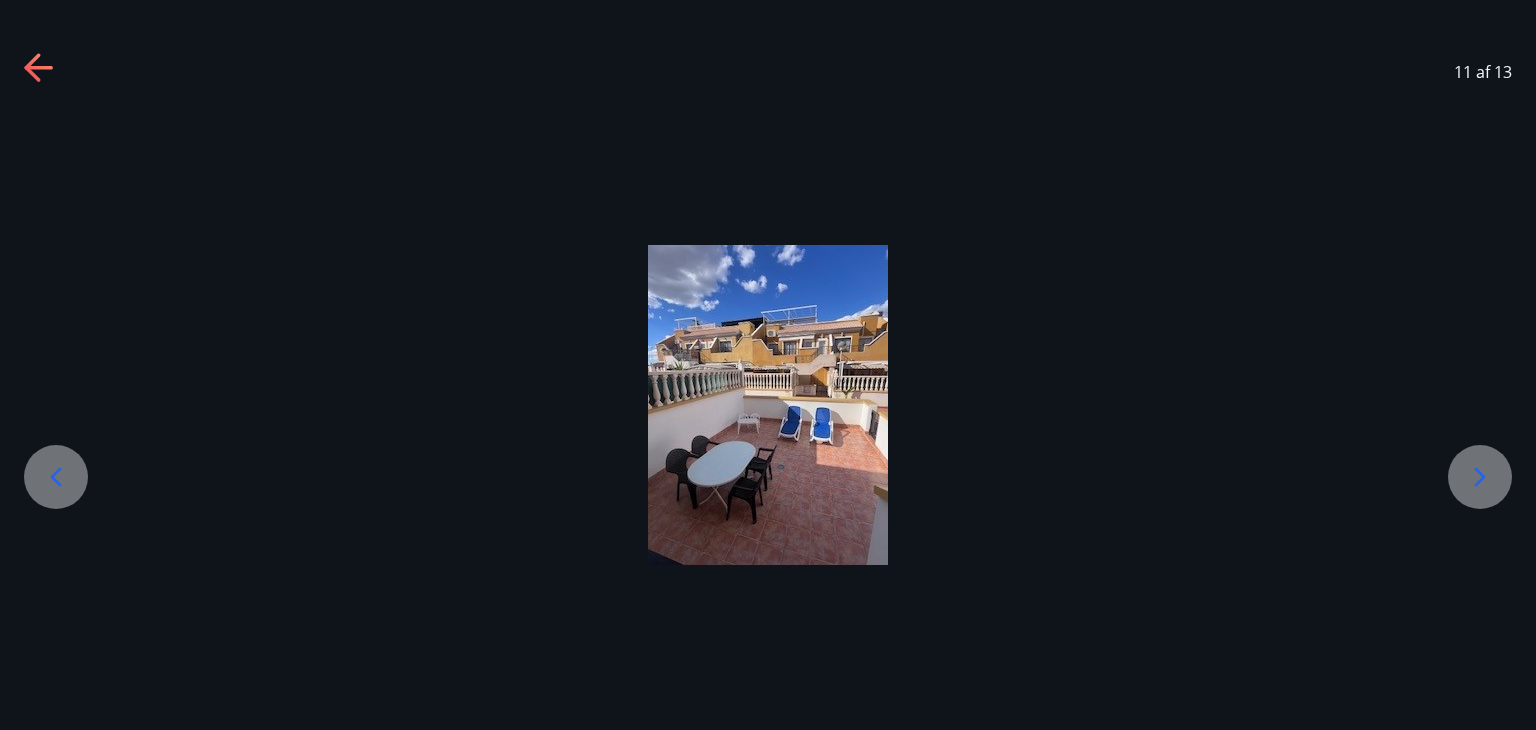 click 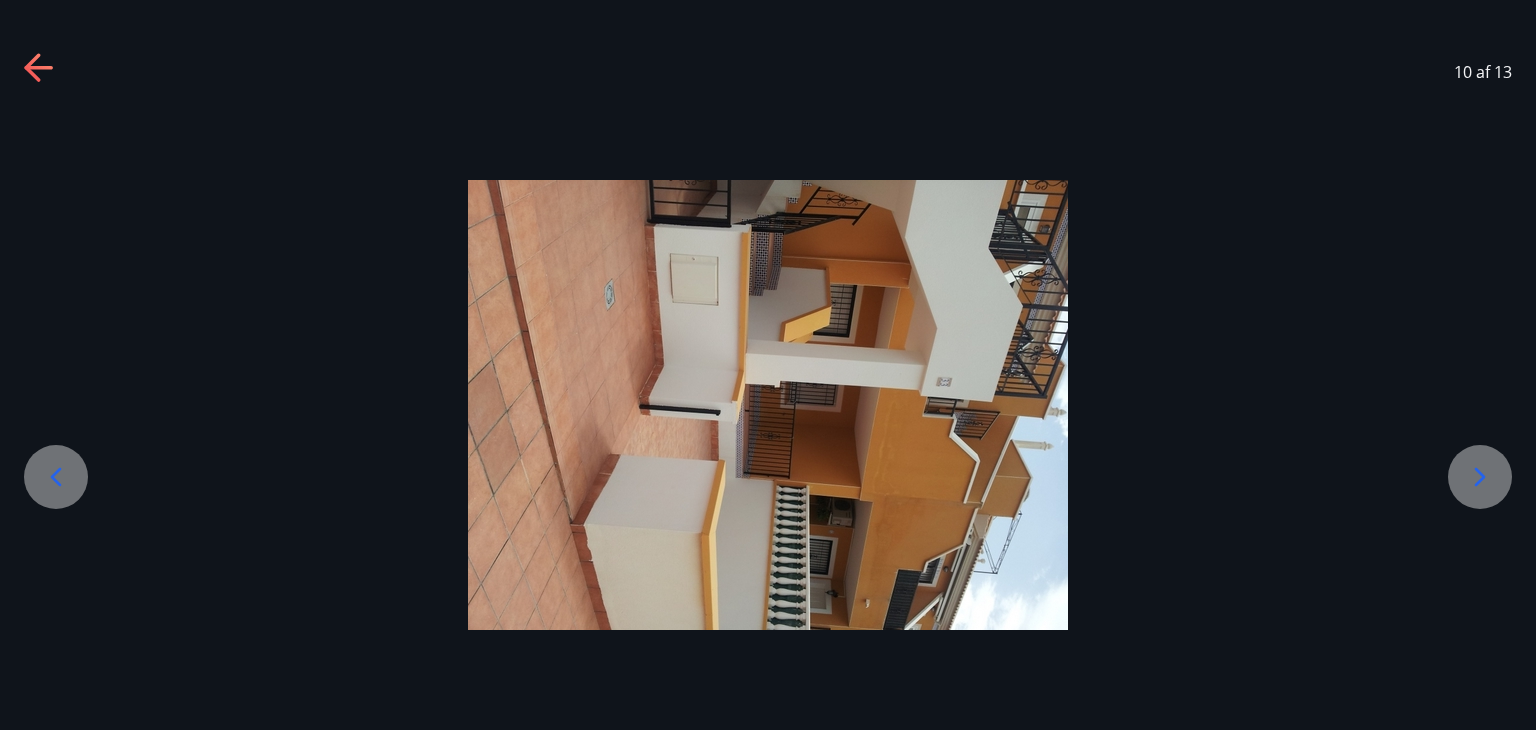 click 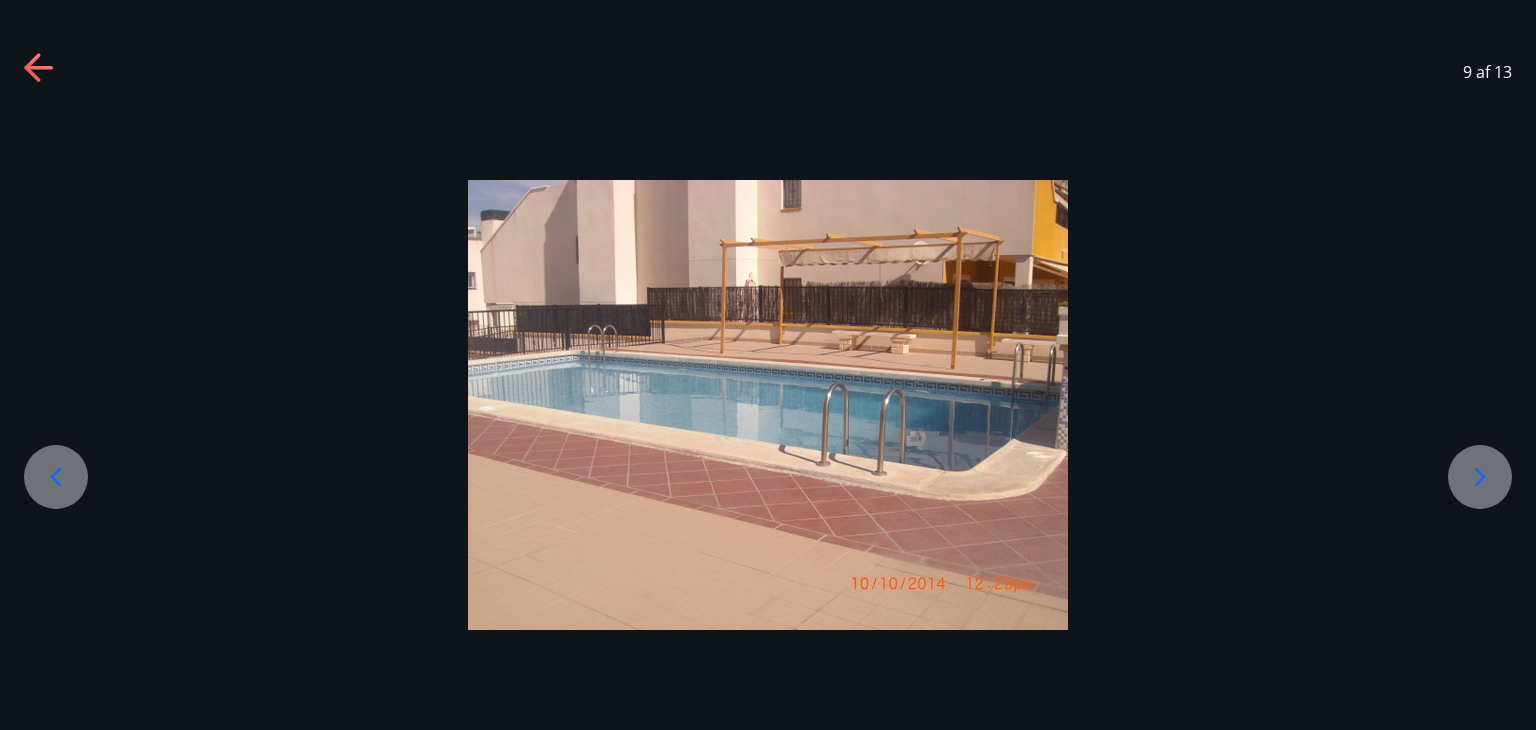 click at bounding box center [56, 477] 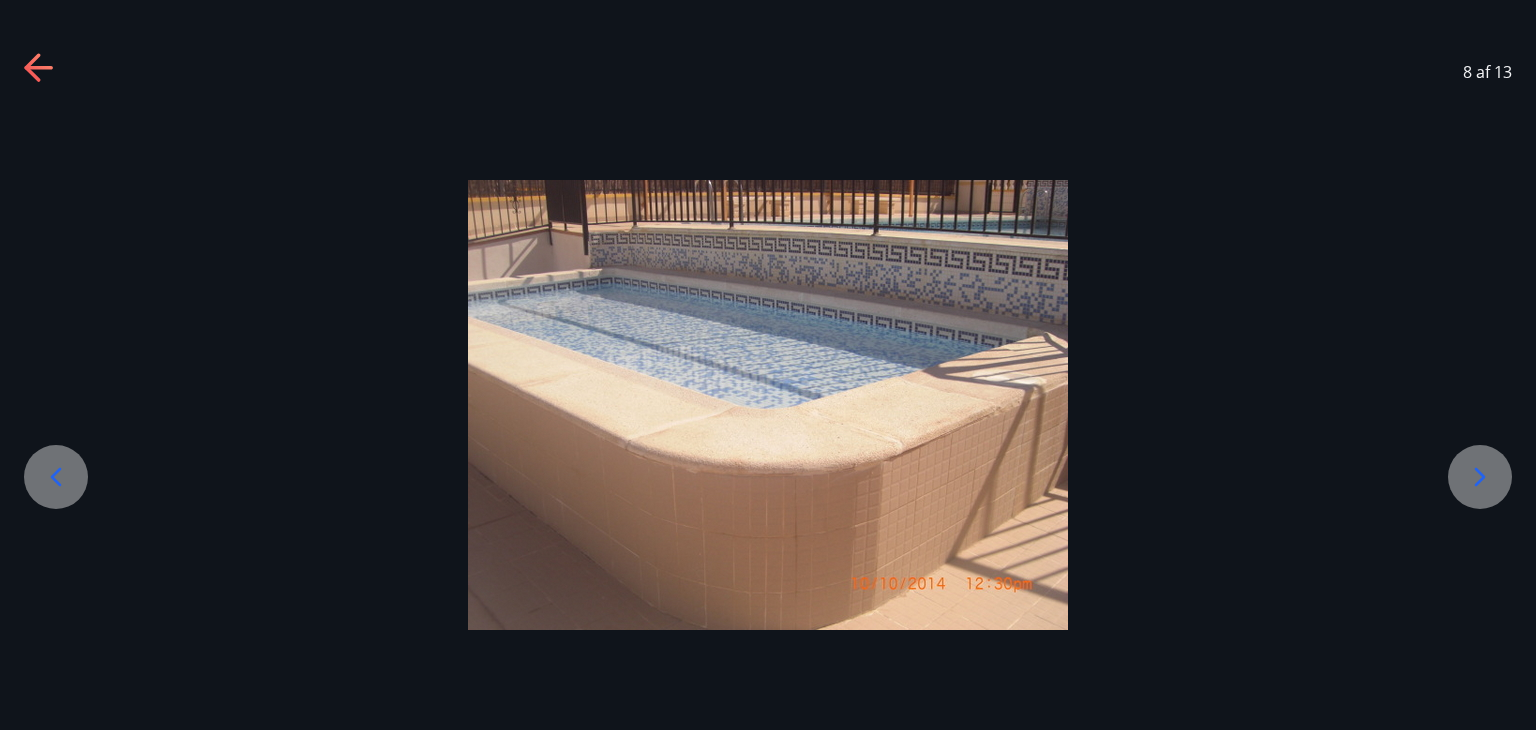click at bounding box center [56, 477] 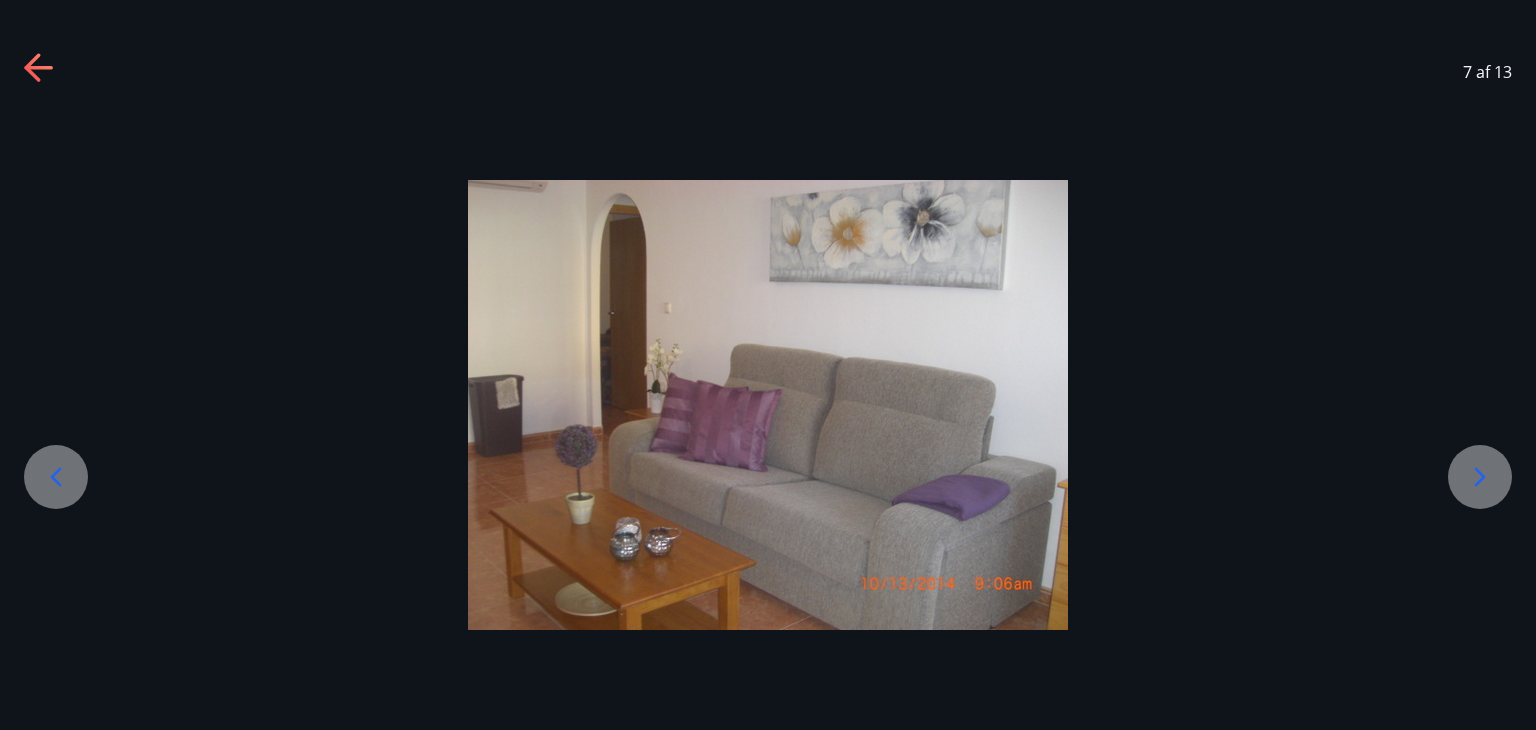 click at bounding box center (1480, 477) 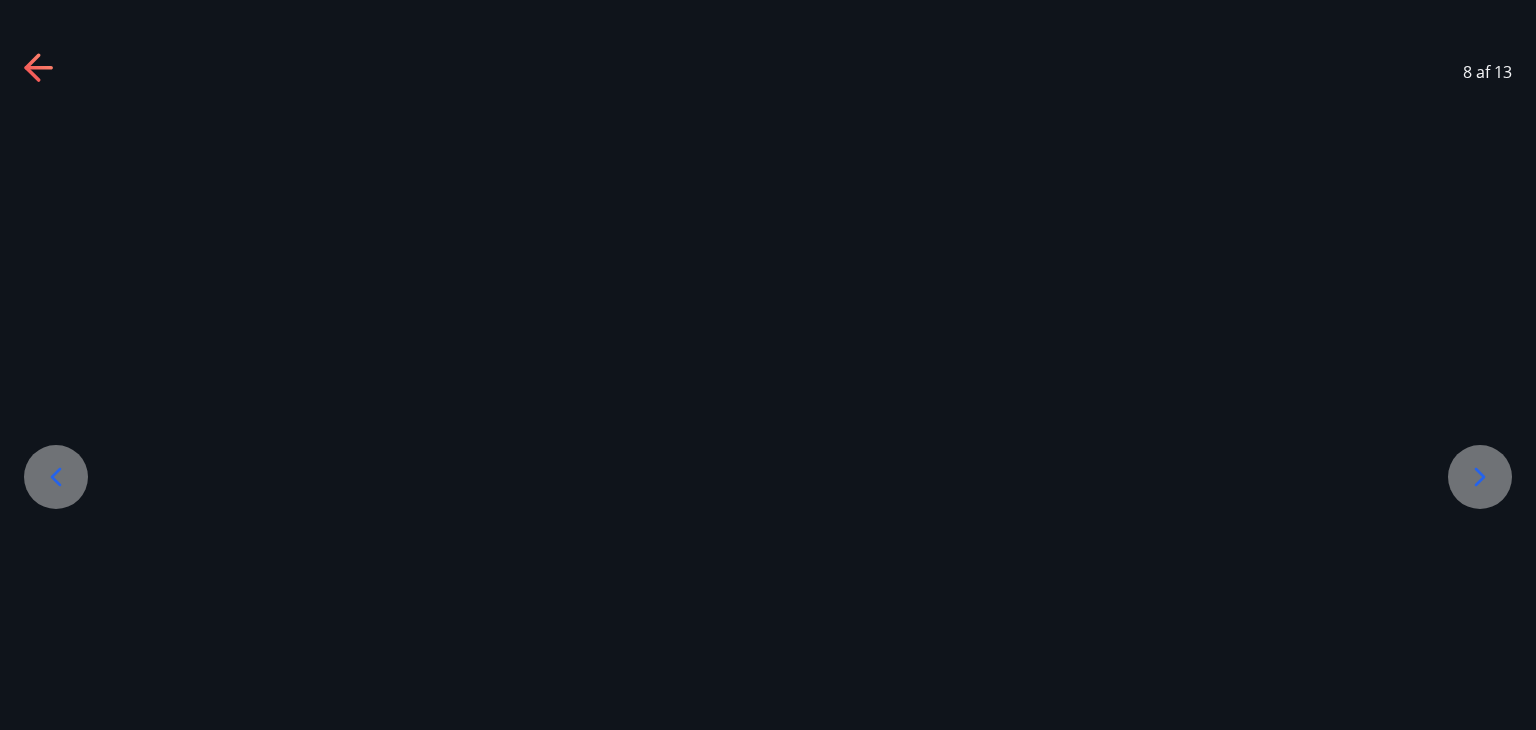 click at bounding box center [1480, 477] 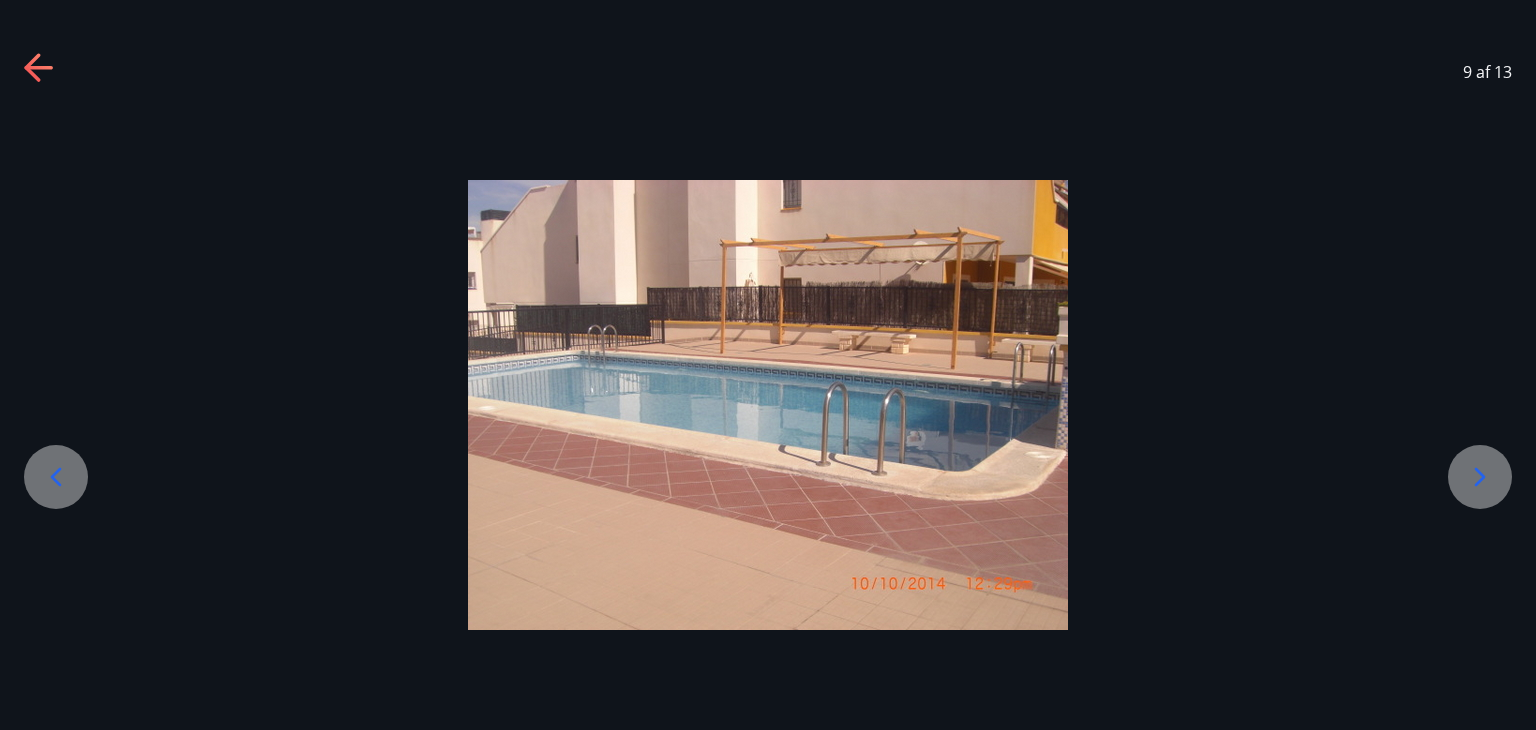 click at bounding box center [56, 477] 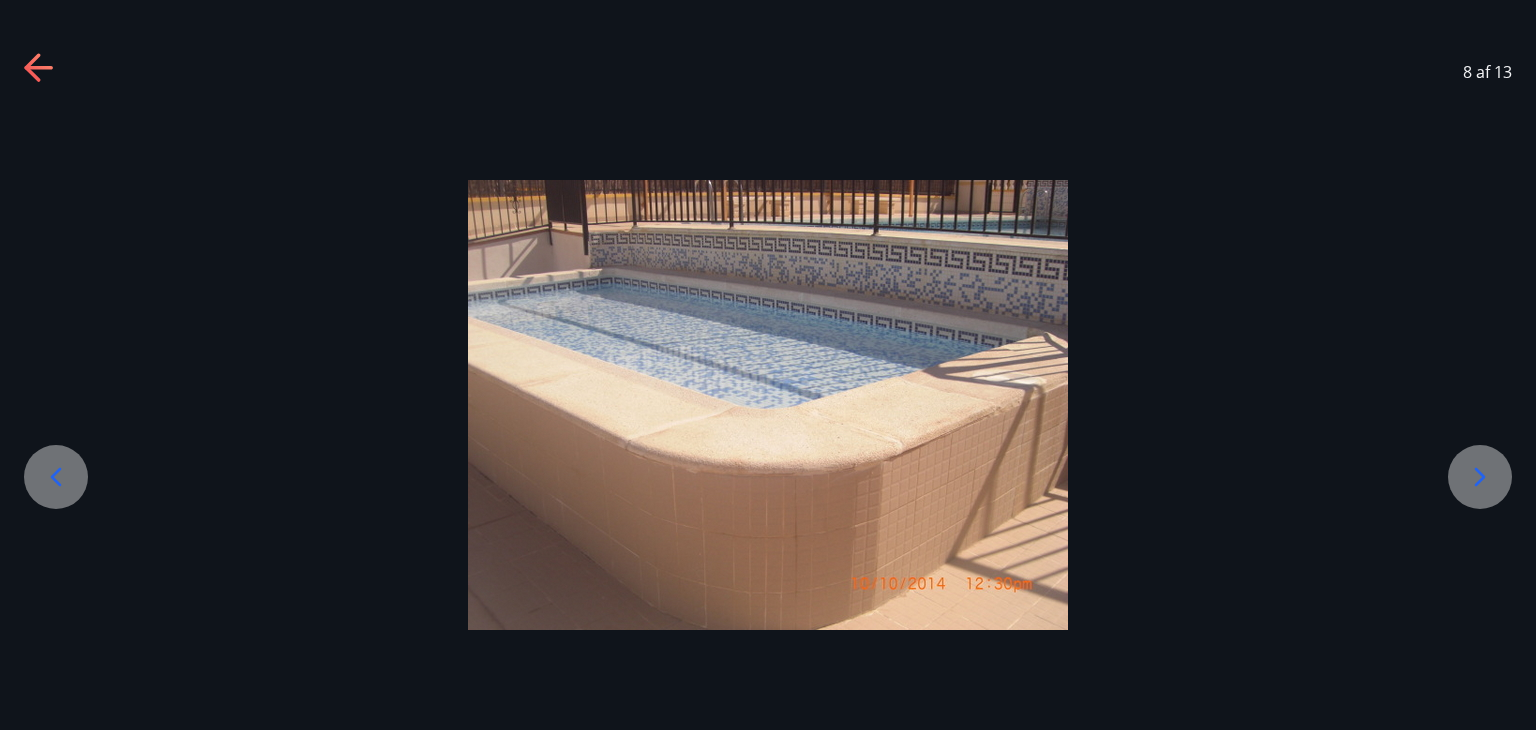 click at bounding box center [56, 477] 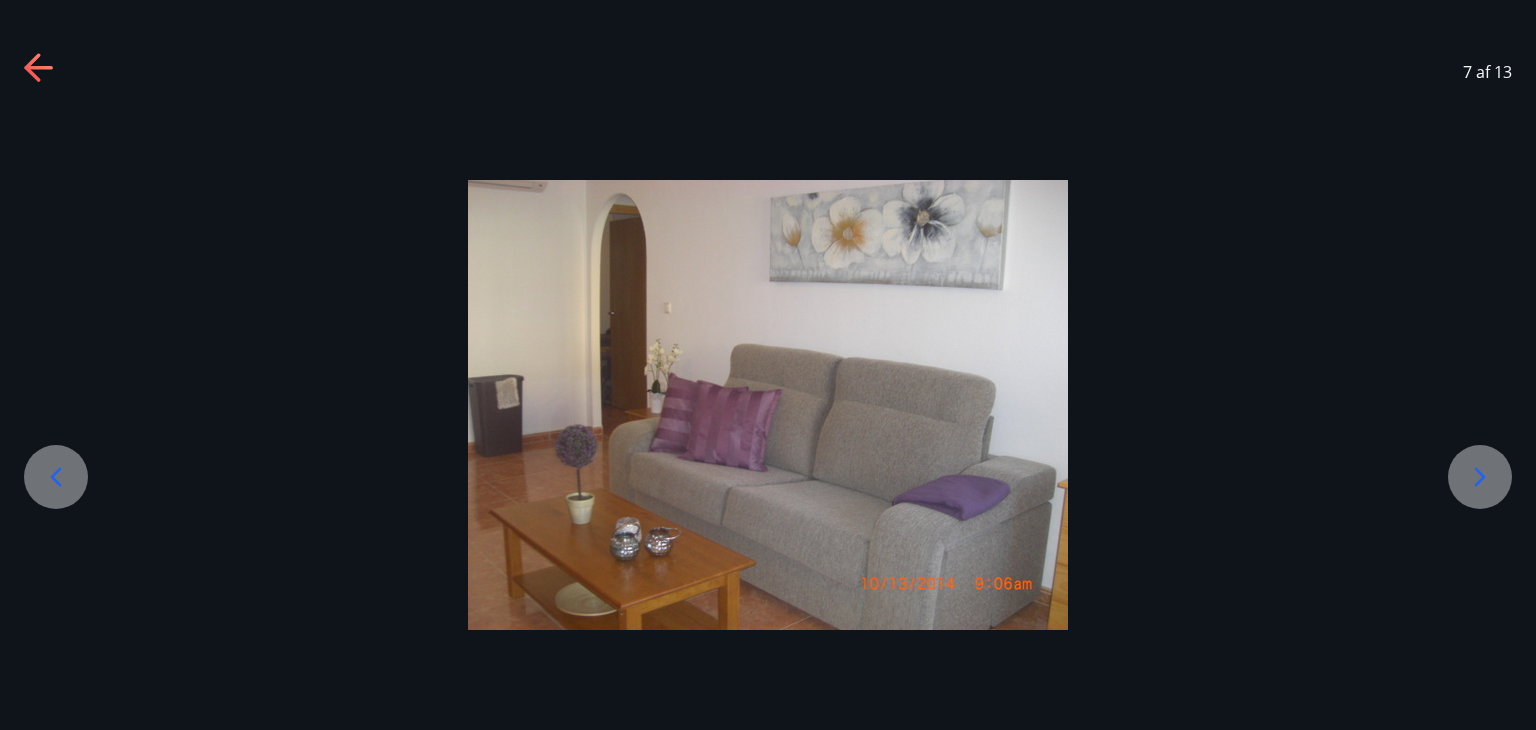 click at bounding box center (56, 477) 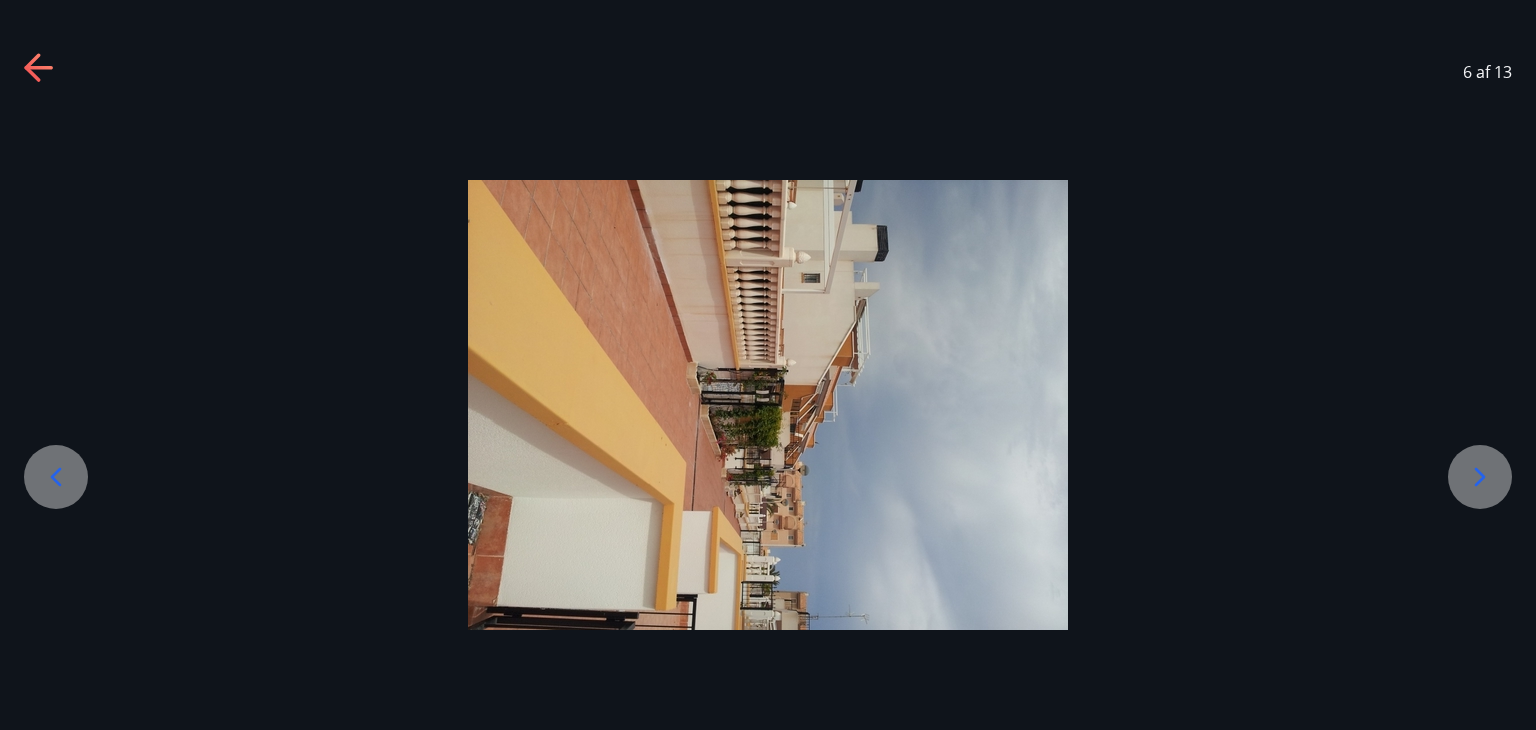 click at bounding box center [56, 477] 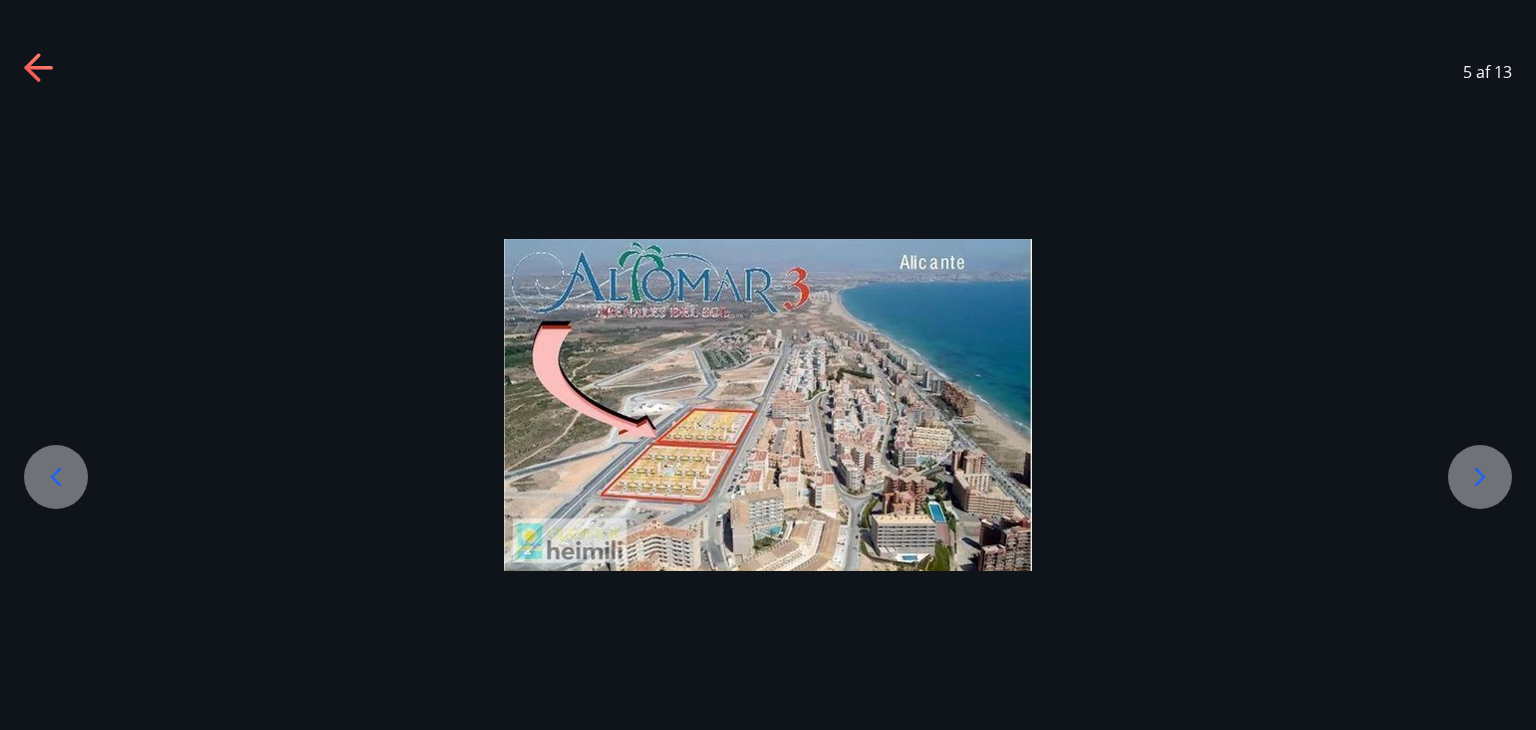 click at bounding box center [56, 477] 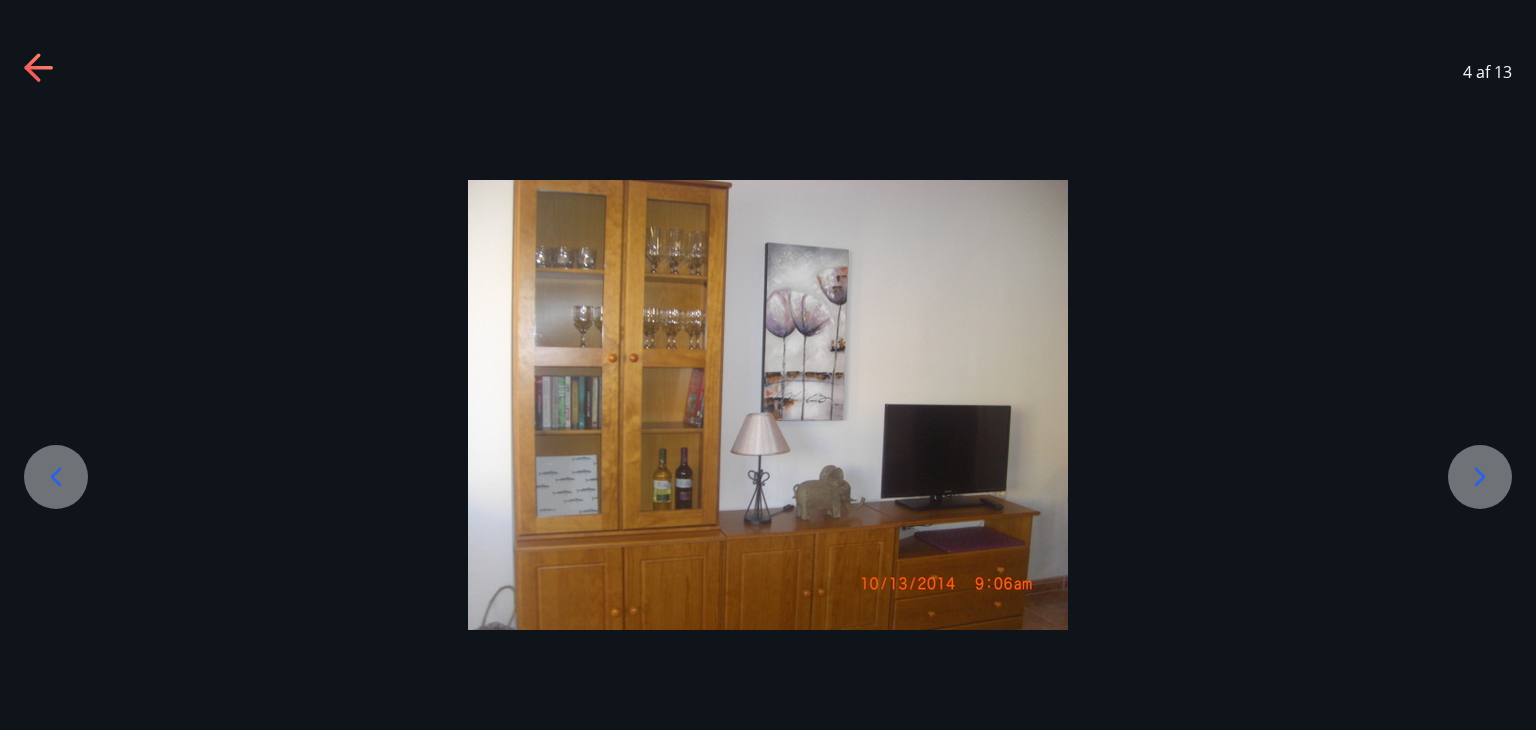 click at bounding box center [56, 477] 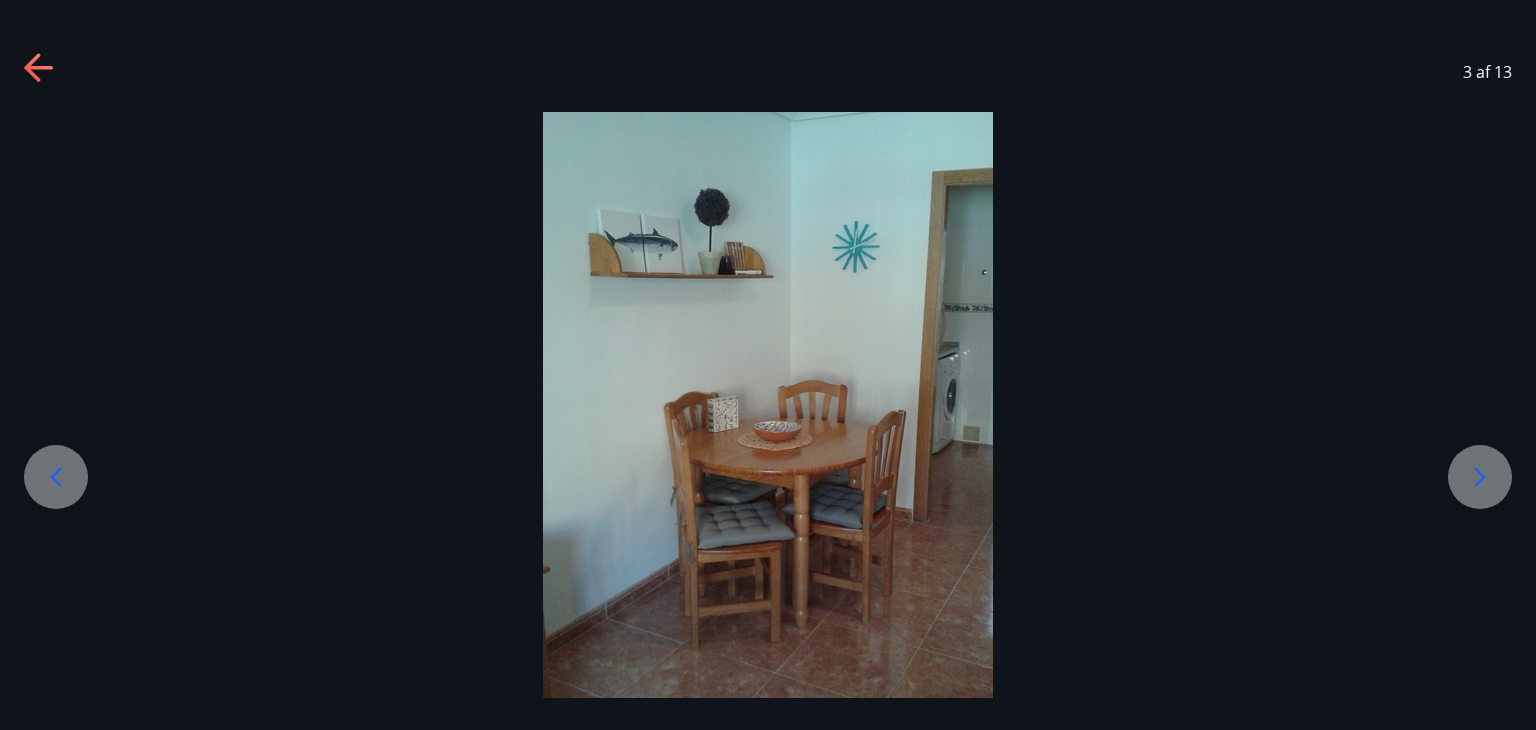 click 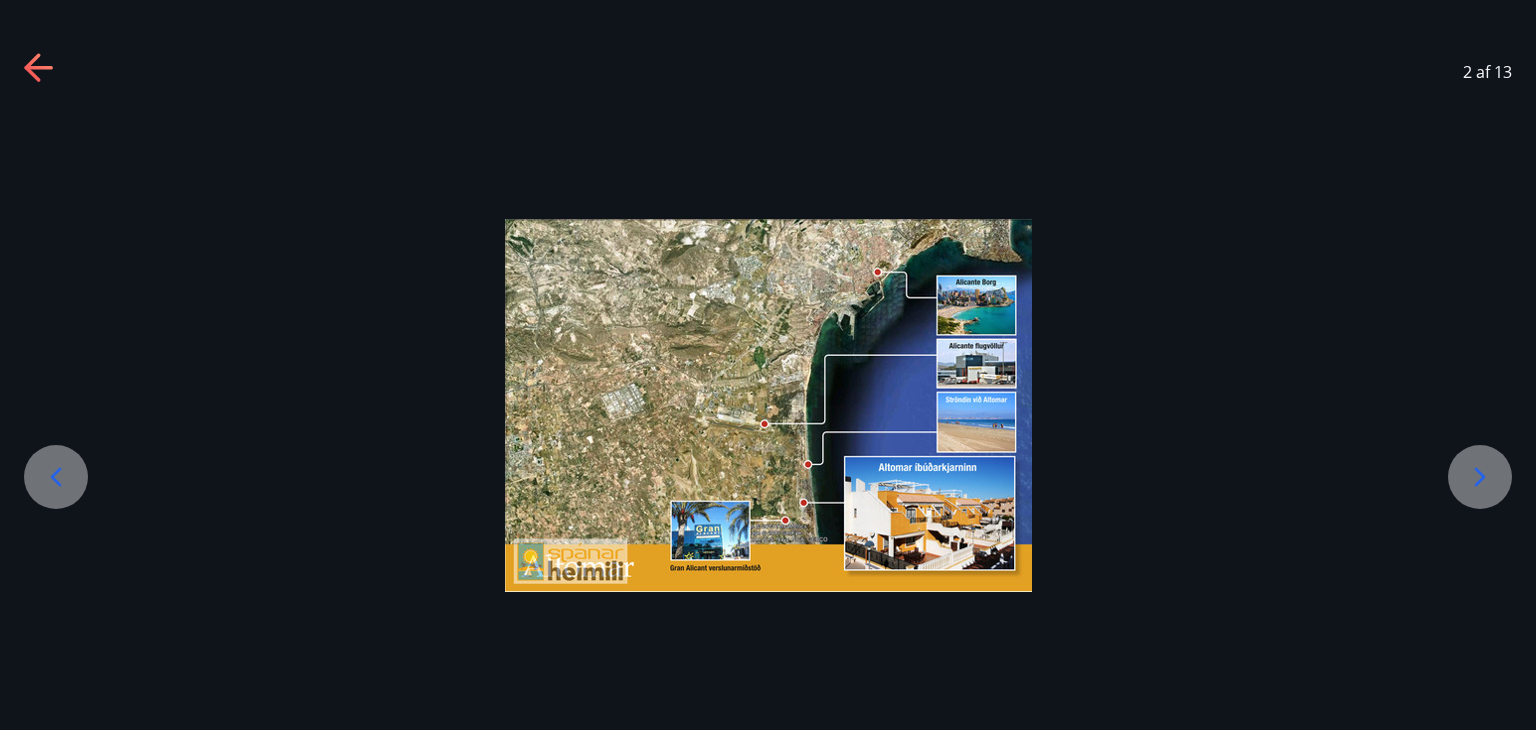 click 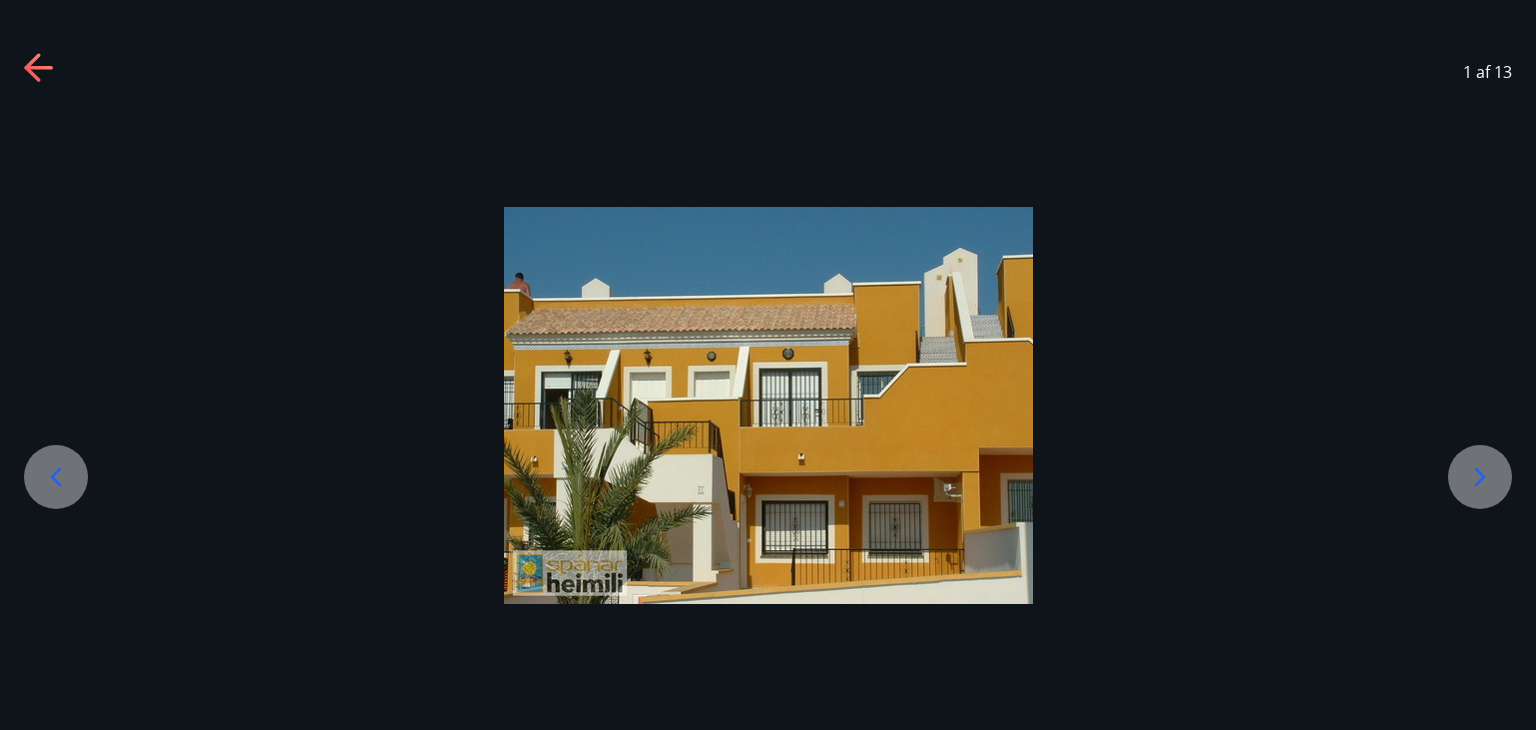 click at bounding box center [56, 477] 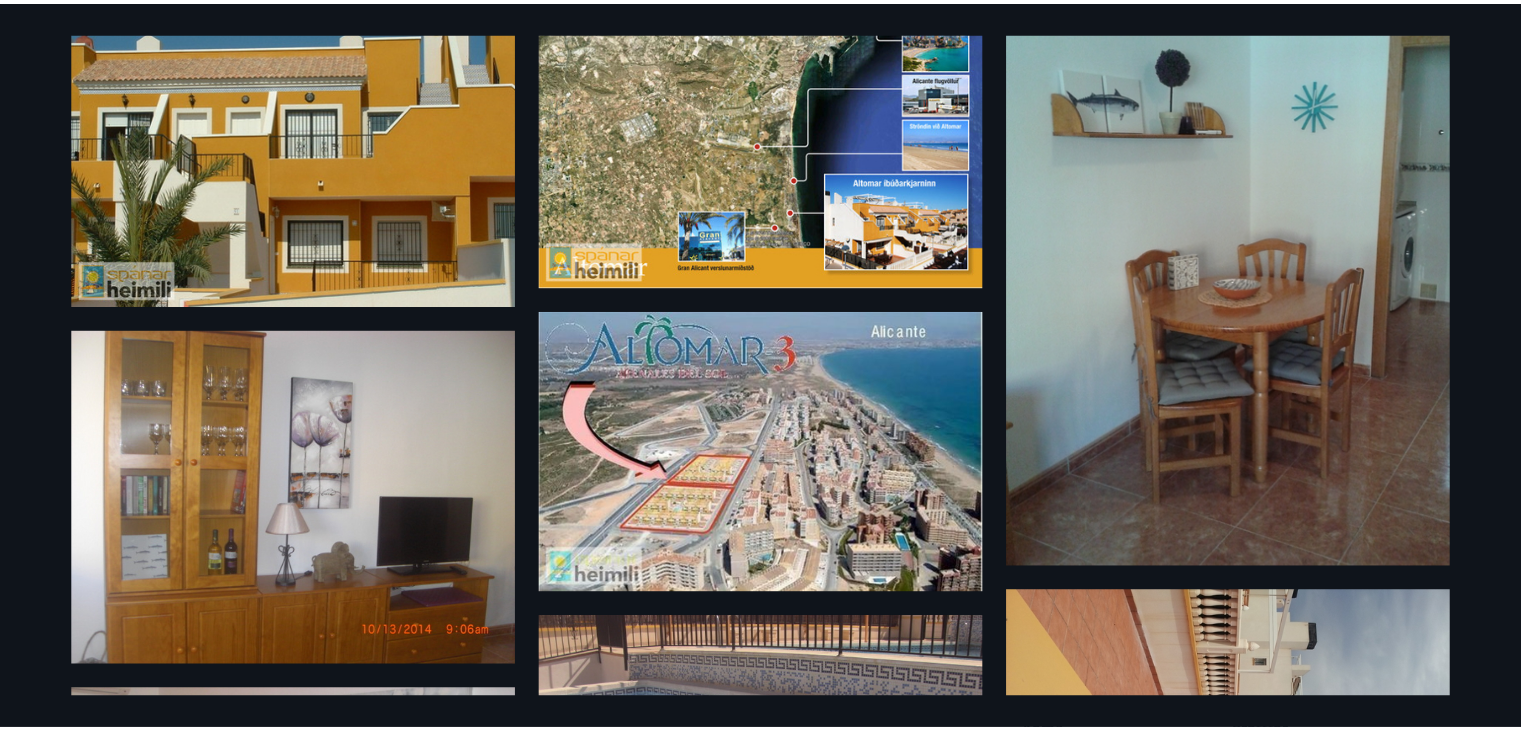 scroll, scrollTop: 0, scrollLeft: 0, axis: both 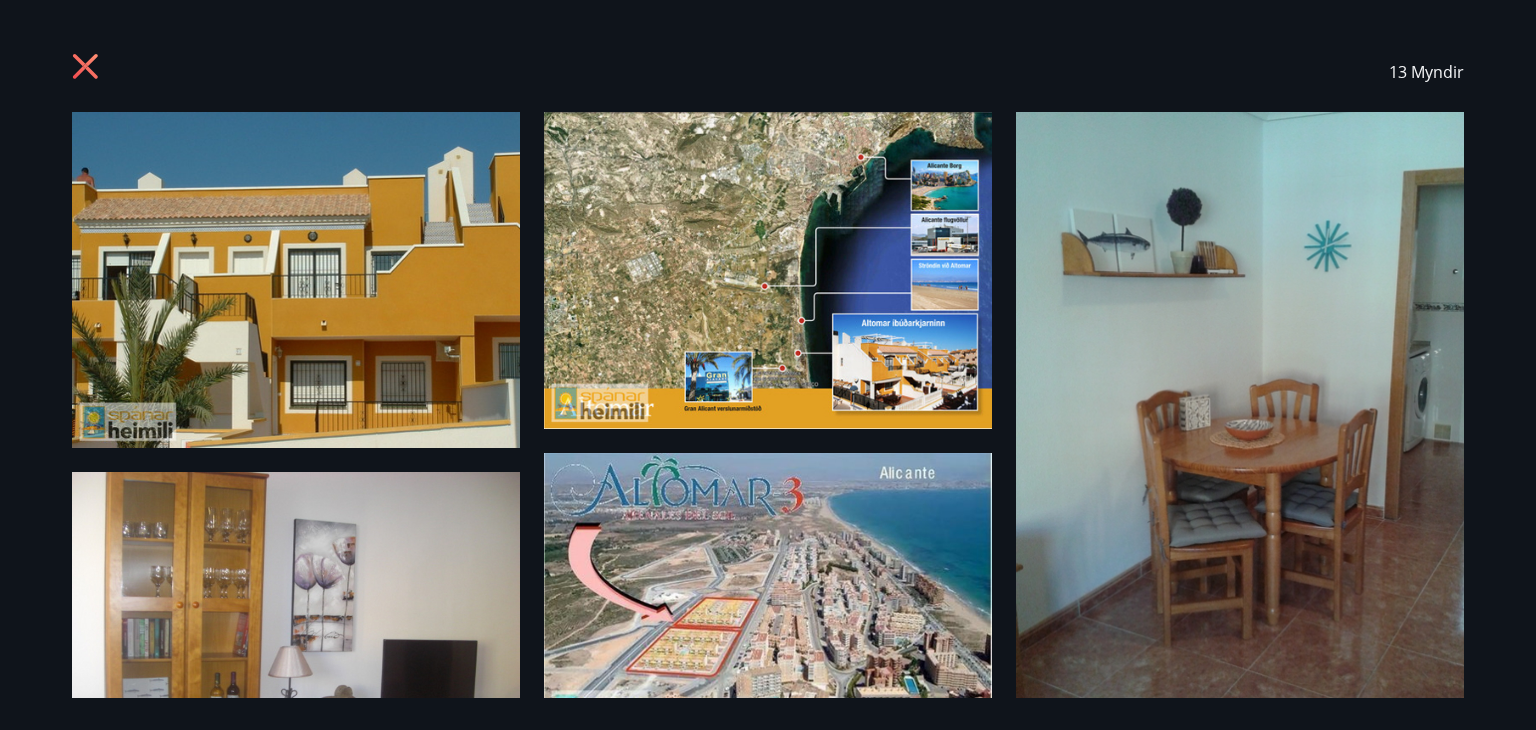 click 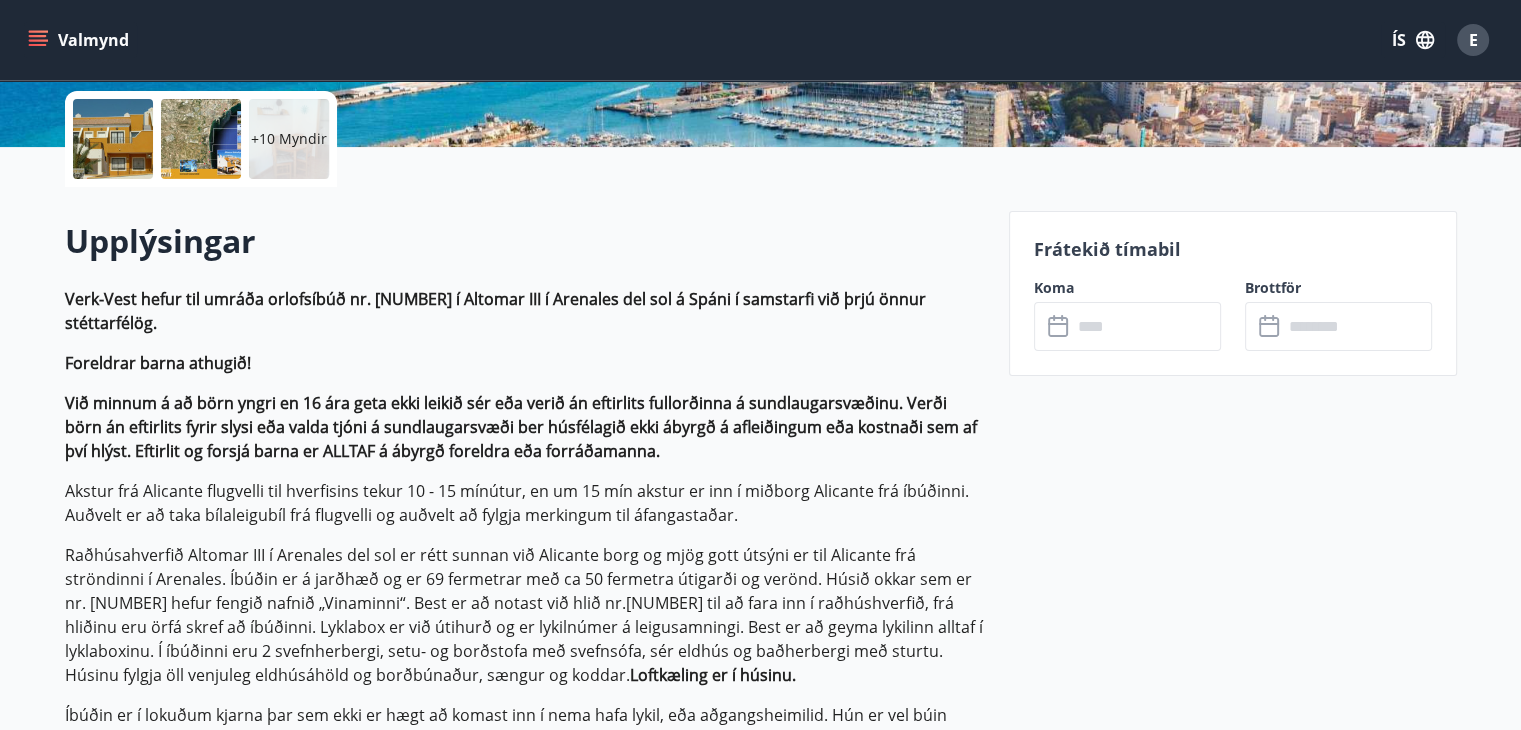 scroll, scrollTop: 877, scrollLeft: 0, axis: vertical 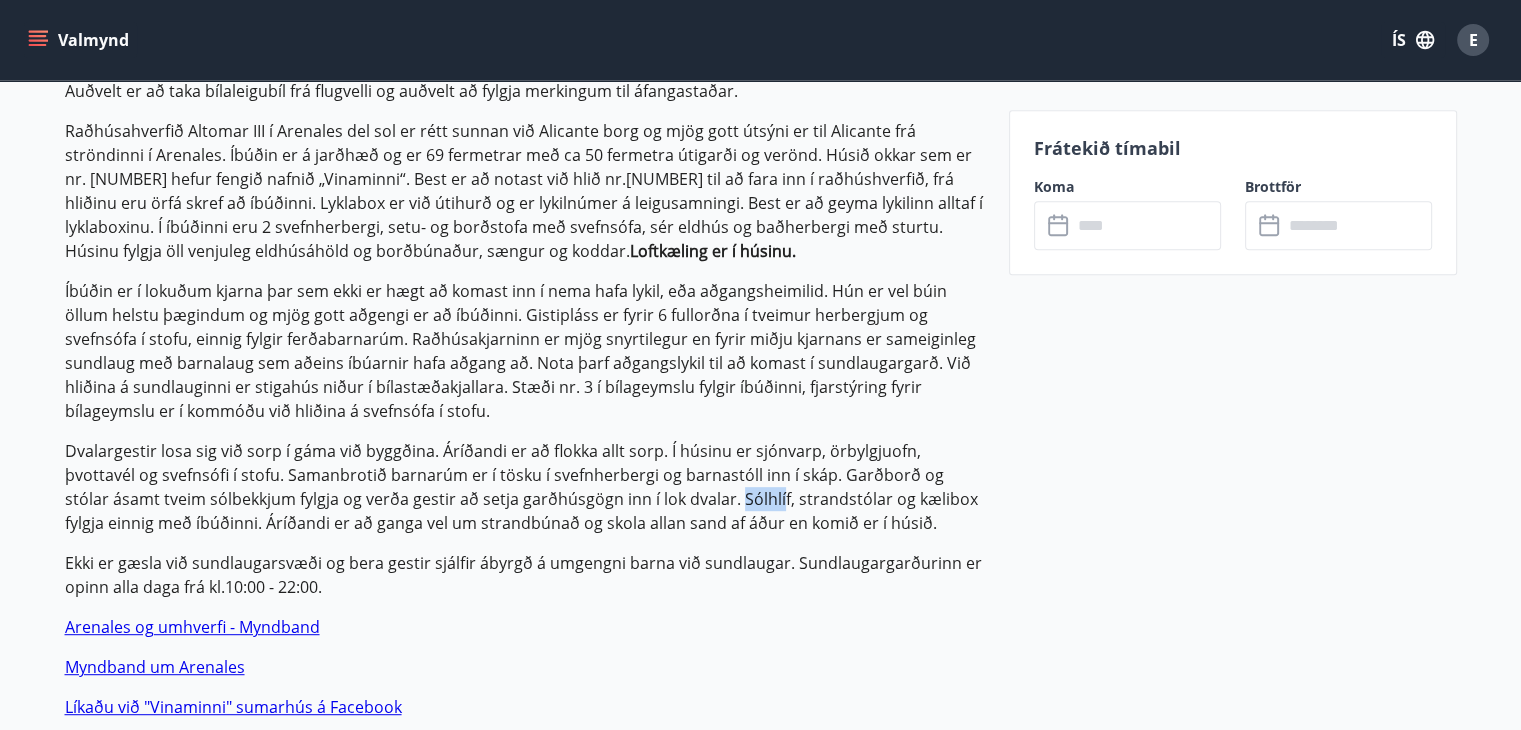 drag, startPoint x: 637, startPoint y: 474, endPoint x: 681, endPoint y: 479, distance: 44.28318 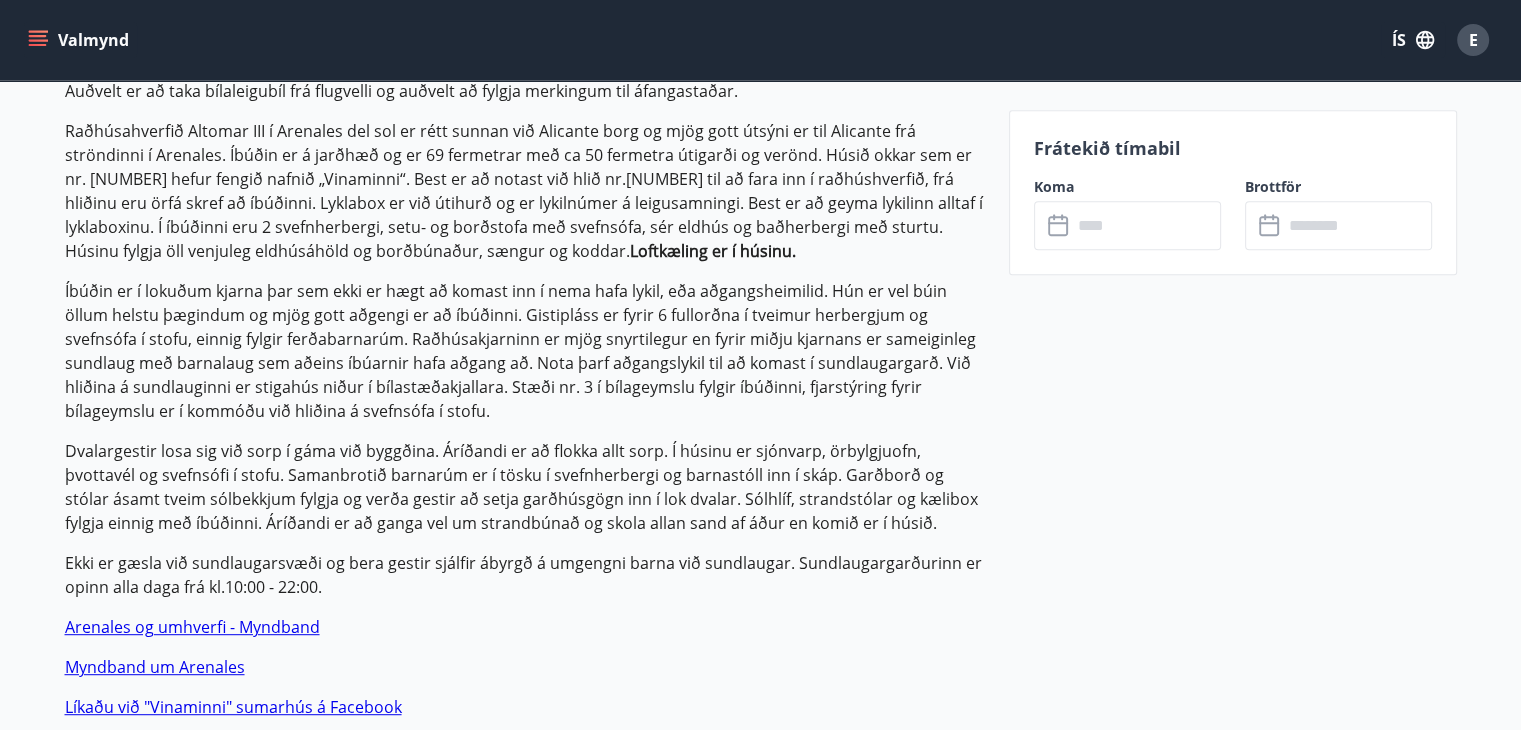 click on "Dvalargestir losa sig við sorp í gáma við byggðina. Áríðandi er að flokka allt sorp. Í húsinu er  sjónvarp, örbylgjuofn, þvottavél og svefnsófi í stofu. Samanbrotið barnarúm er í tösku í svefnherbergi og barnastóll inn í skáp. Garðborð og stólar ásamt tveim sólbekkjum fylgja og verða gestir að setja garðhúsgögn inn í lok dvalar. Sólhlíf, strandstólar og kælibox fylgja einnig með íbúðinni. Áríðandi er að ganga vel um strandbúnað og skola allan sand af áður en komið er í húsið." at bounding box center [525, 487] 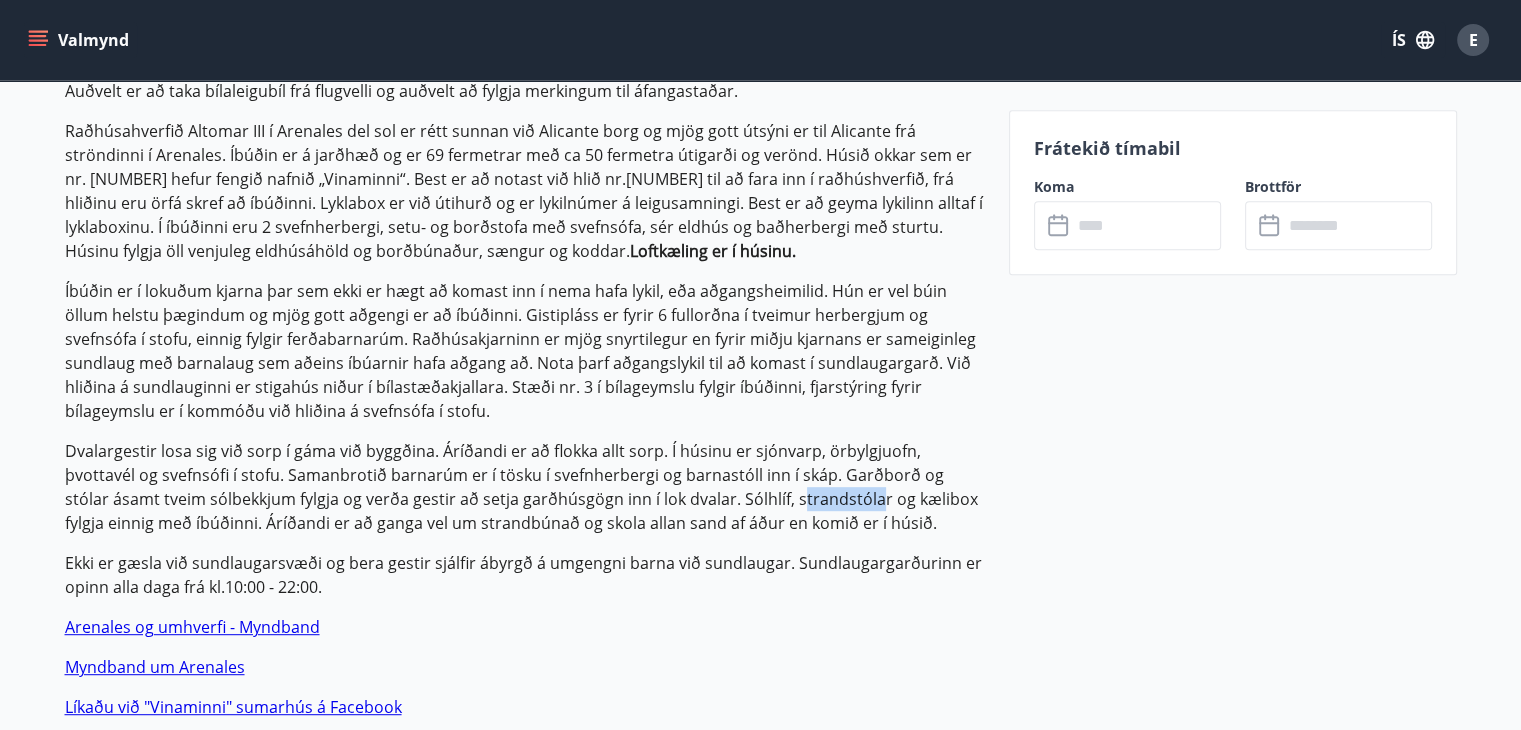 drag, startPoint x: 696, startPoint y: 474, endPoint x: 776, endPoint y: 474, distance: 80 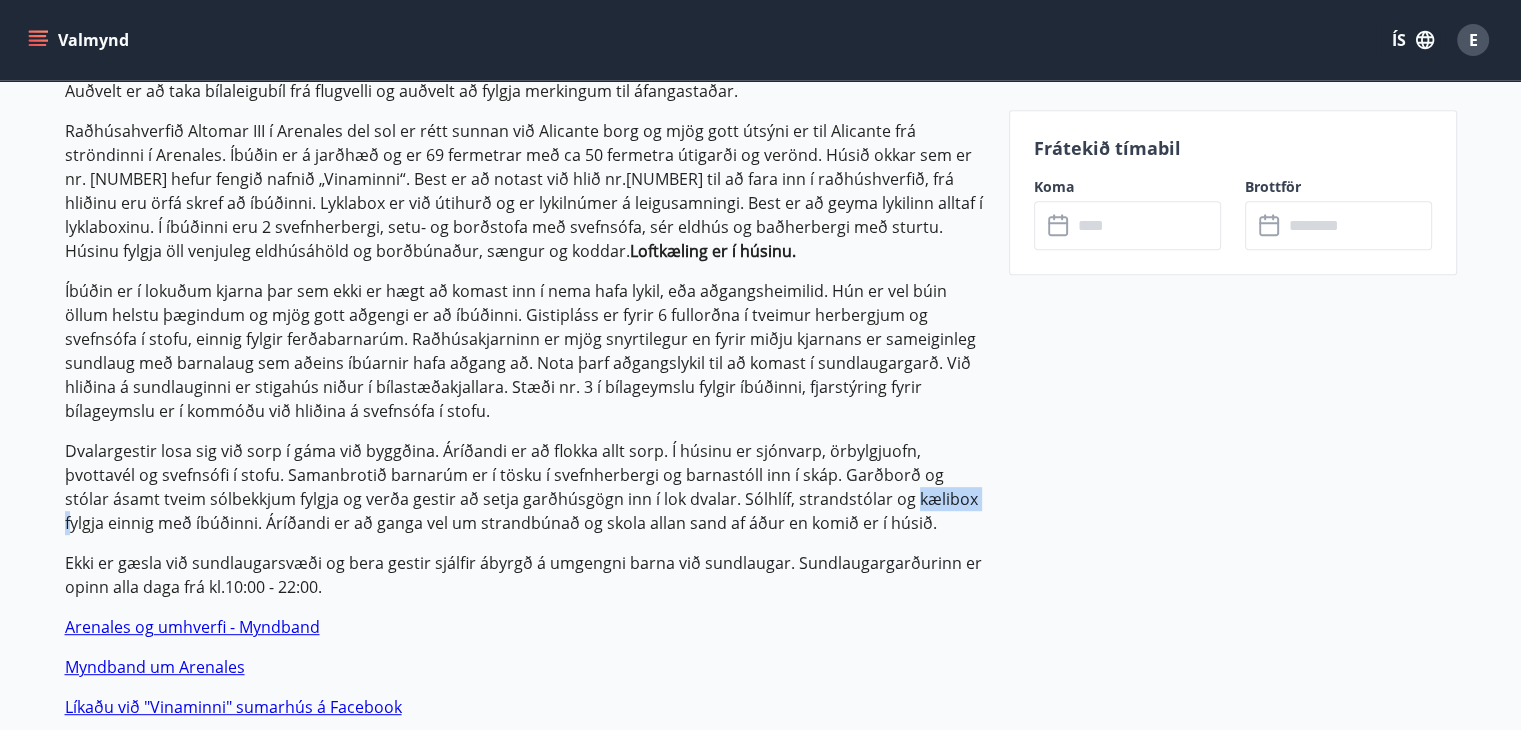 drag, startPoint x: 809, startPoint y: 477, endPoint x: 876, endPoint y: 481, distance: 67.11929 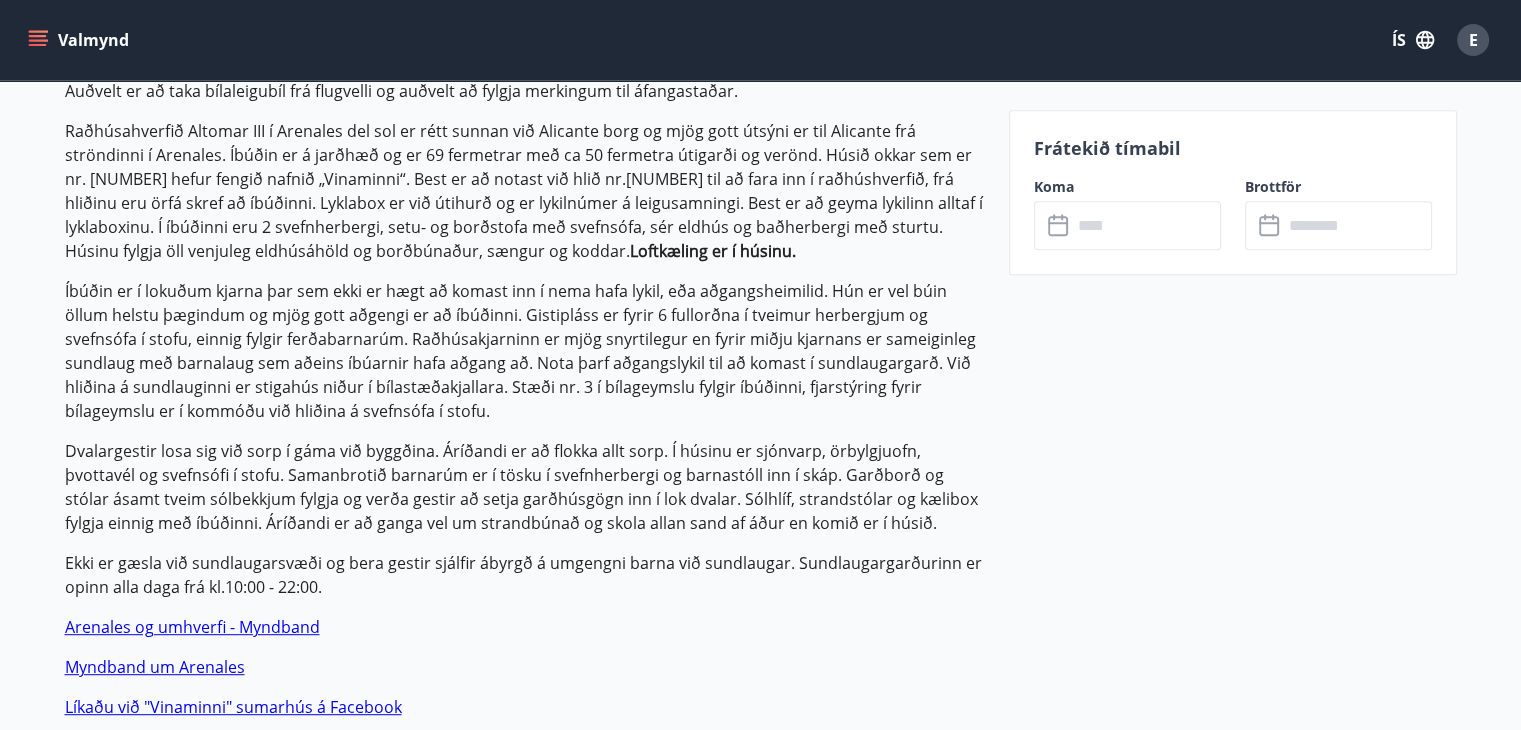 click on "Frátekið tímabil Koma ​ ​ Brottför ​ ​" at bounding box center (1233, 1522) 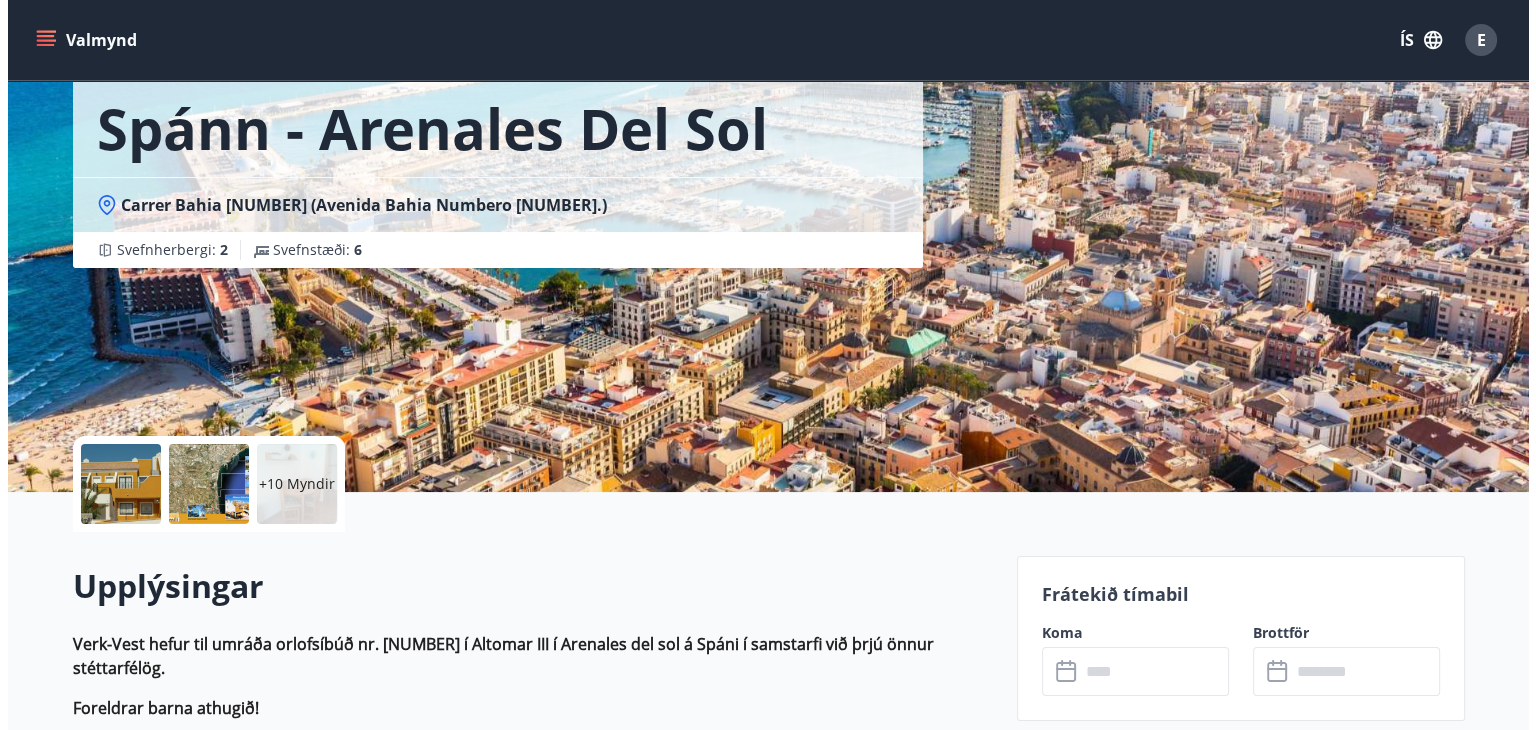 scroll, scrollTop: 0, scrollLeft: 0, axis: both 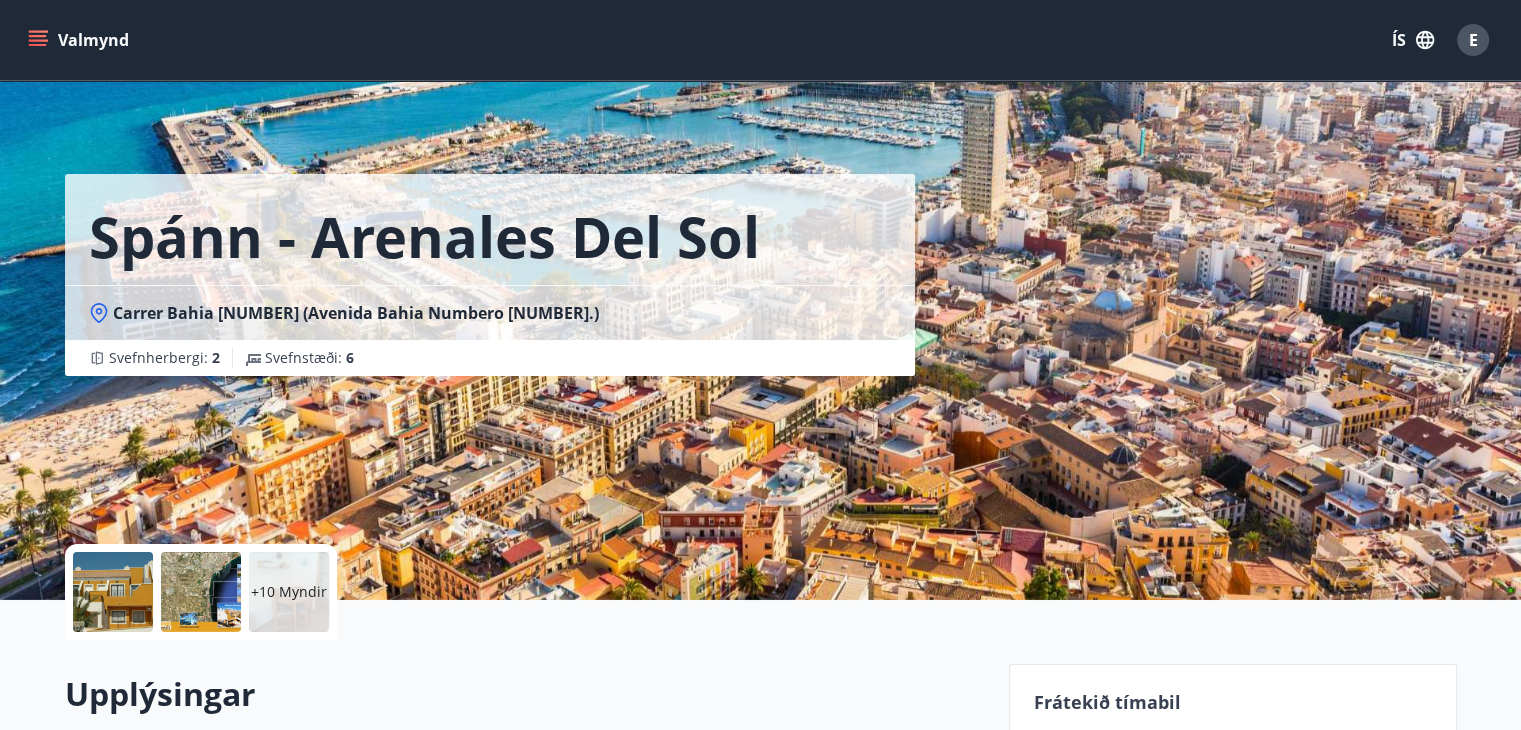click on "+10 Myndir" at bounding box center [289, 592] 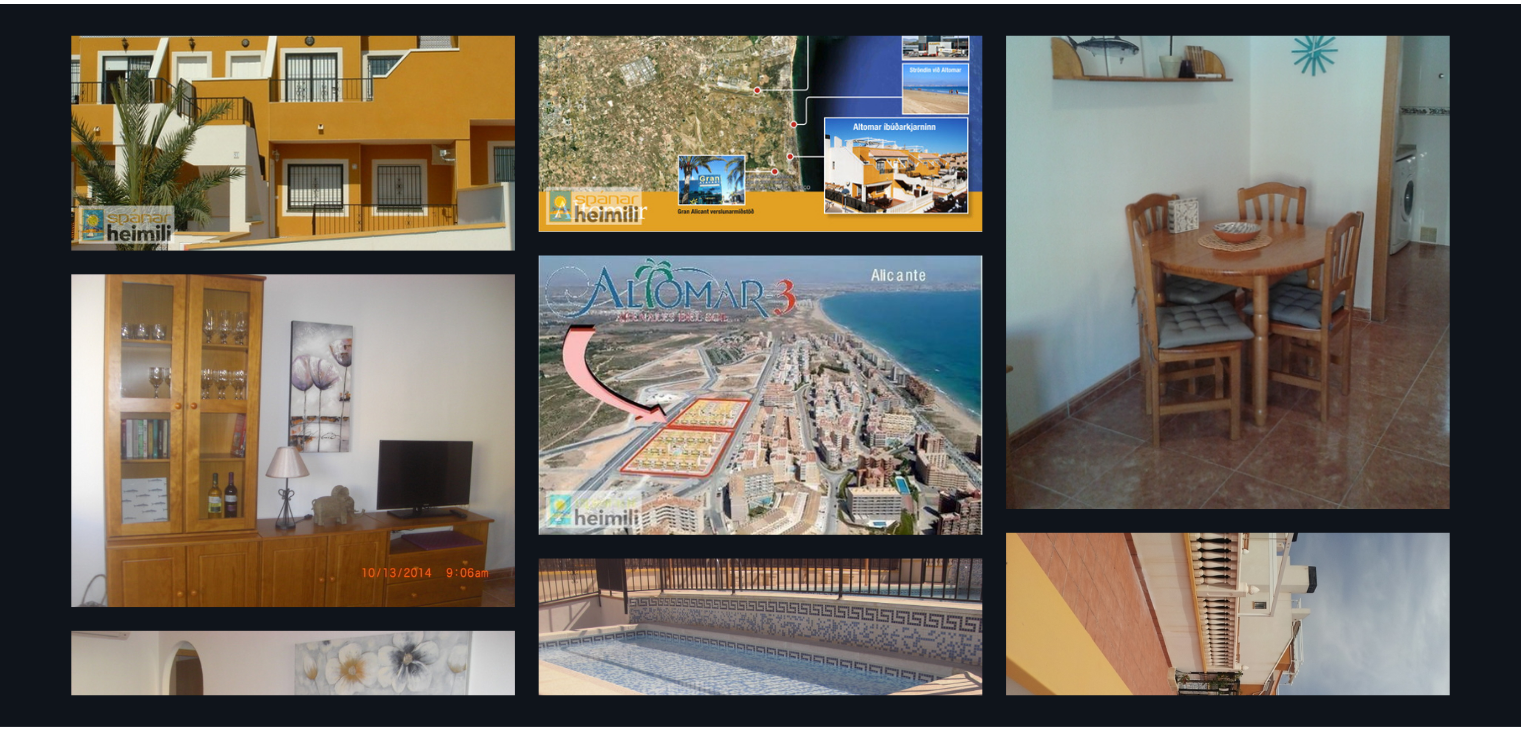 scroll, scrollTop: 0, scrollLeft: 0, axis: both 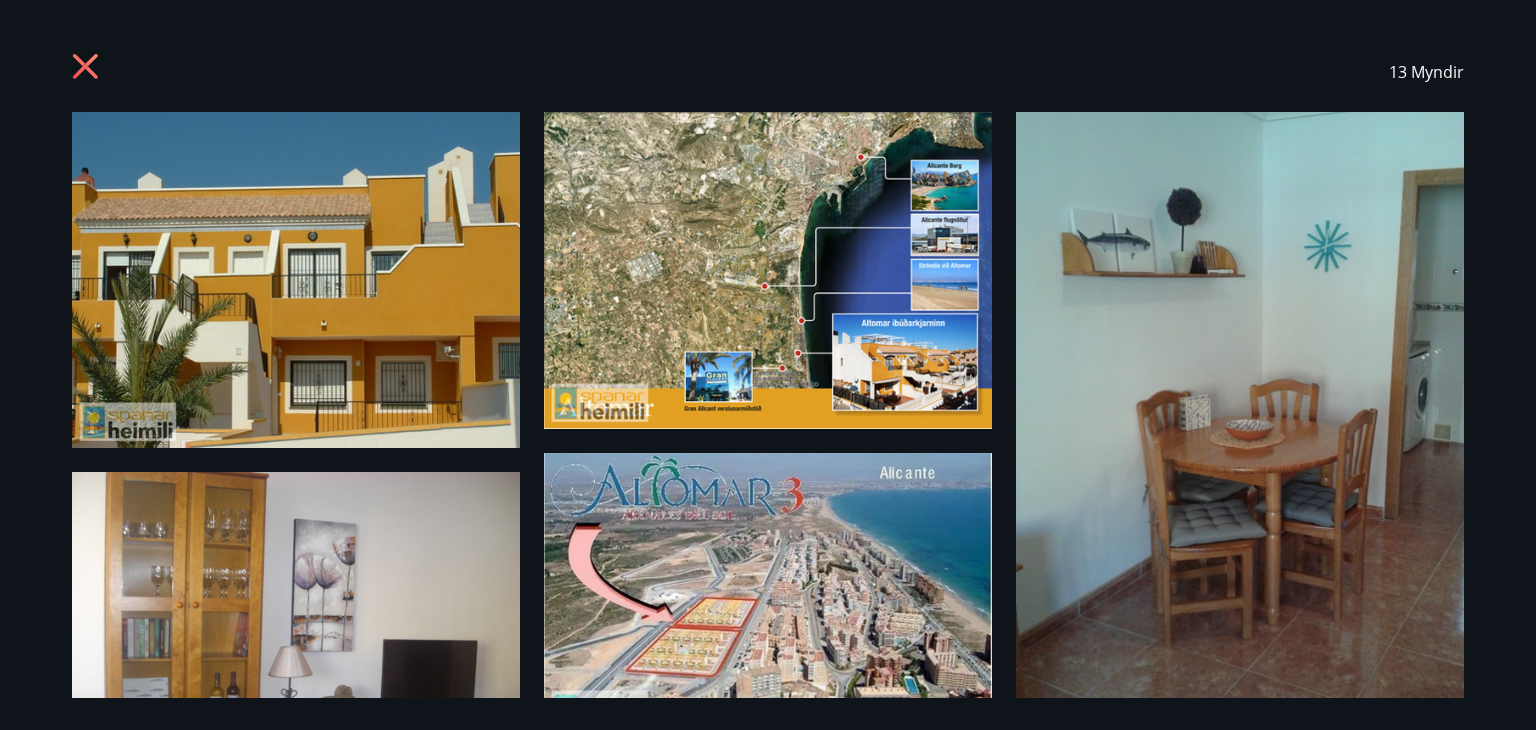 click 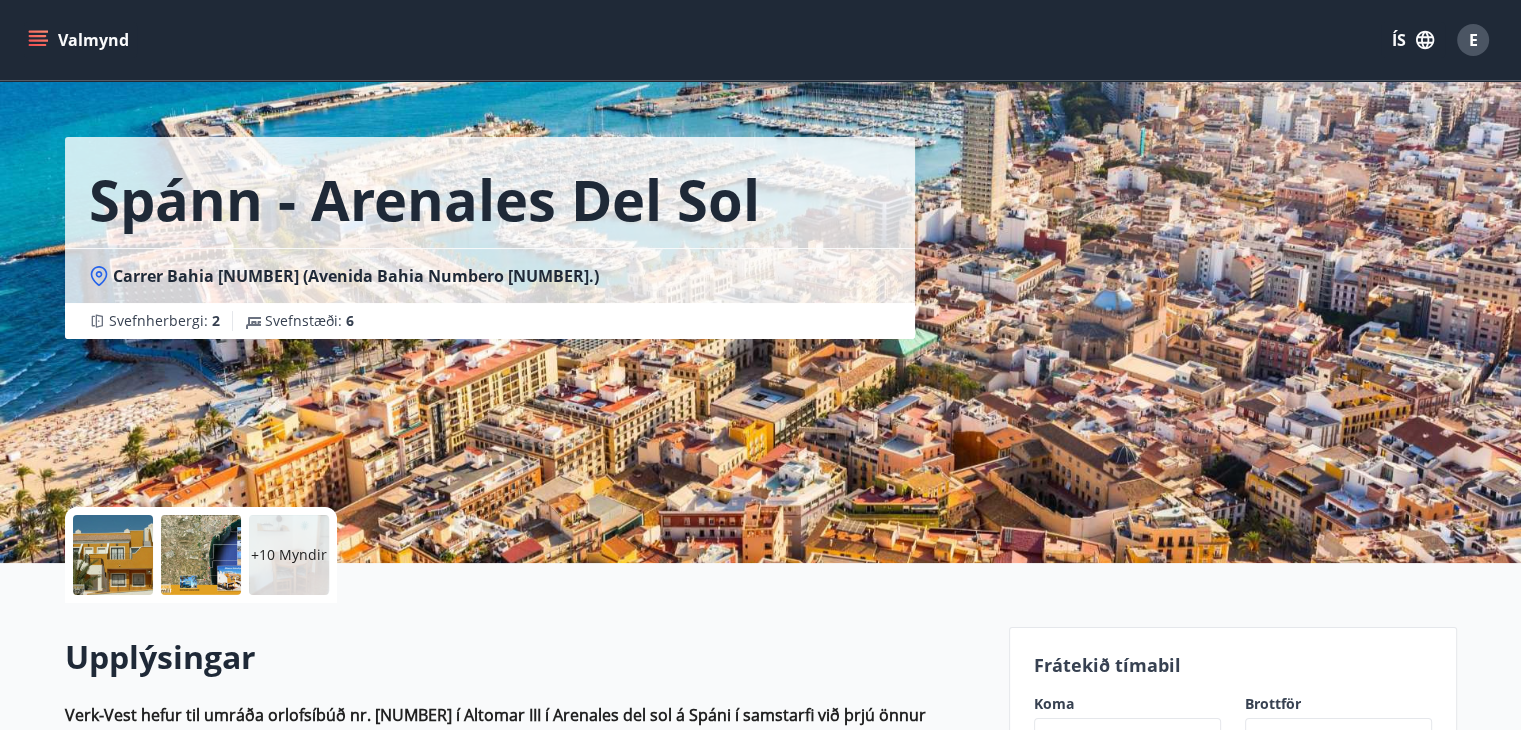 scroll, scrollTop: 0, scrollLeft: 0, axis: both 